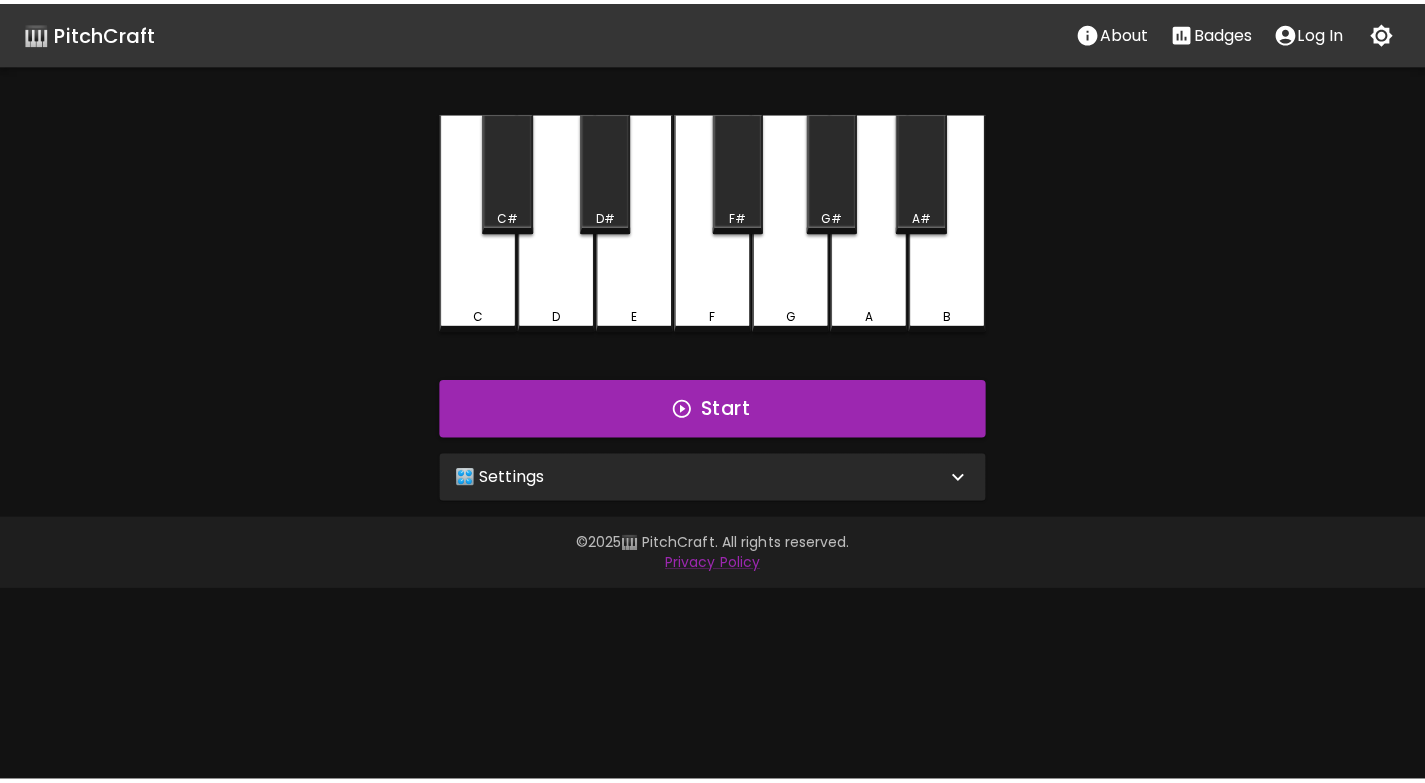scroll, scrollTop: 0, scrollLeft: 0, axis: both 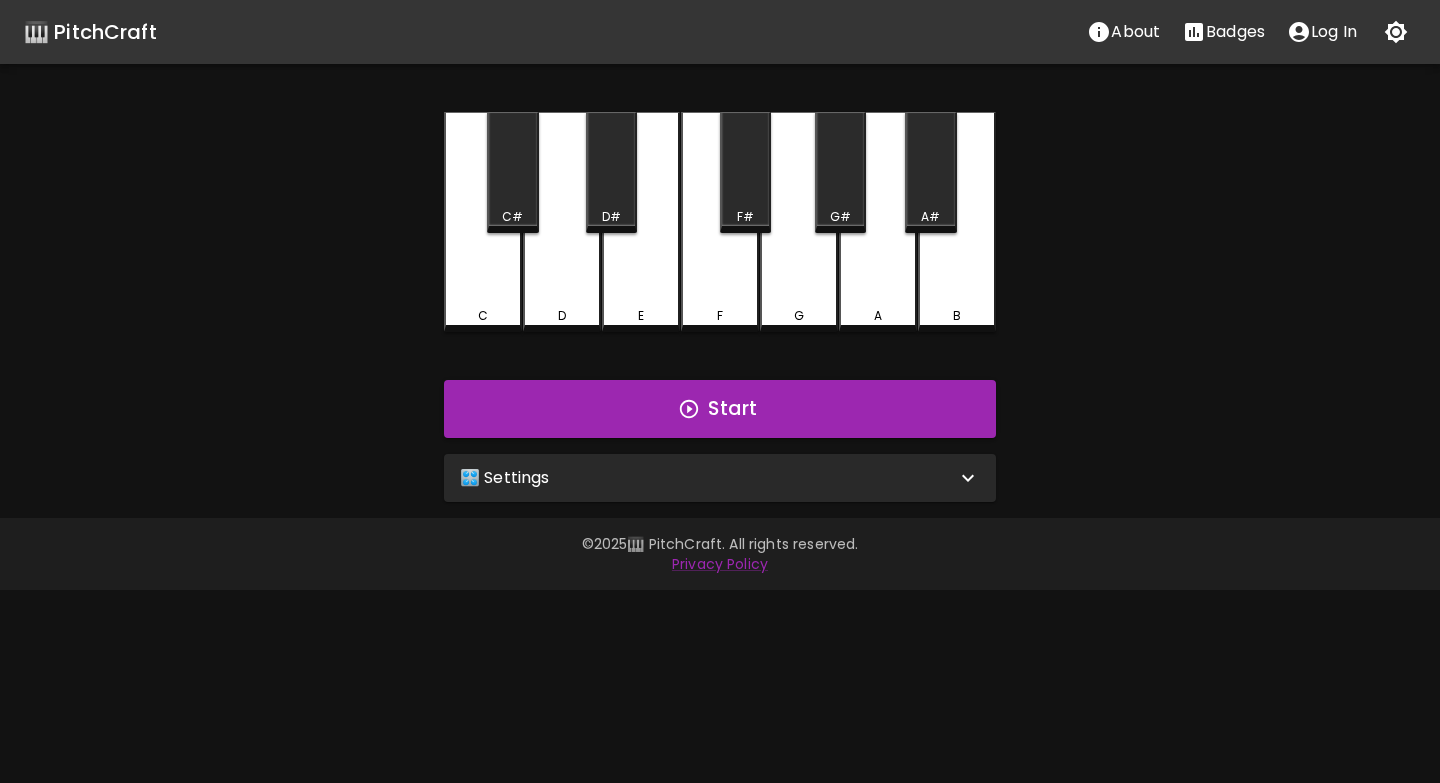click on "🎛️ Settings" at bounding box center [708, 478] 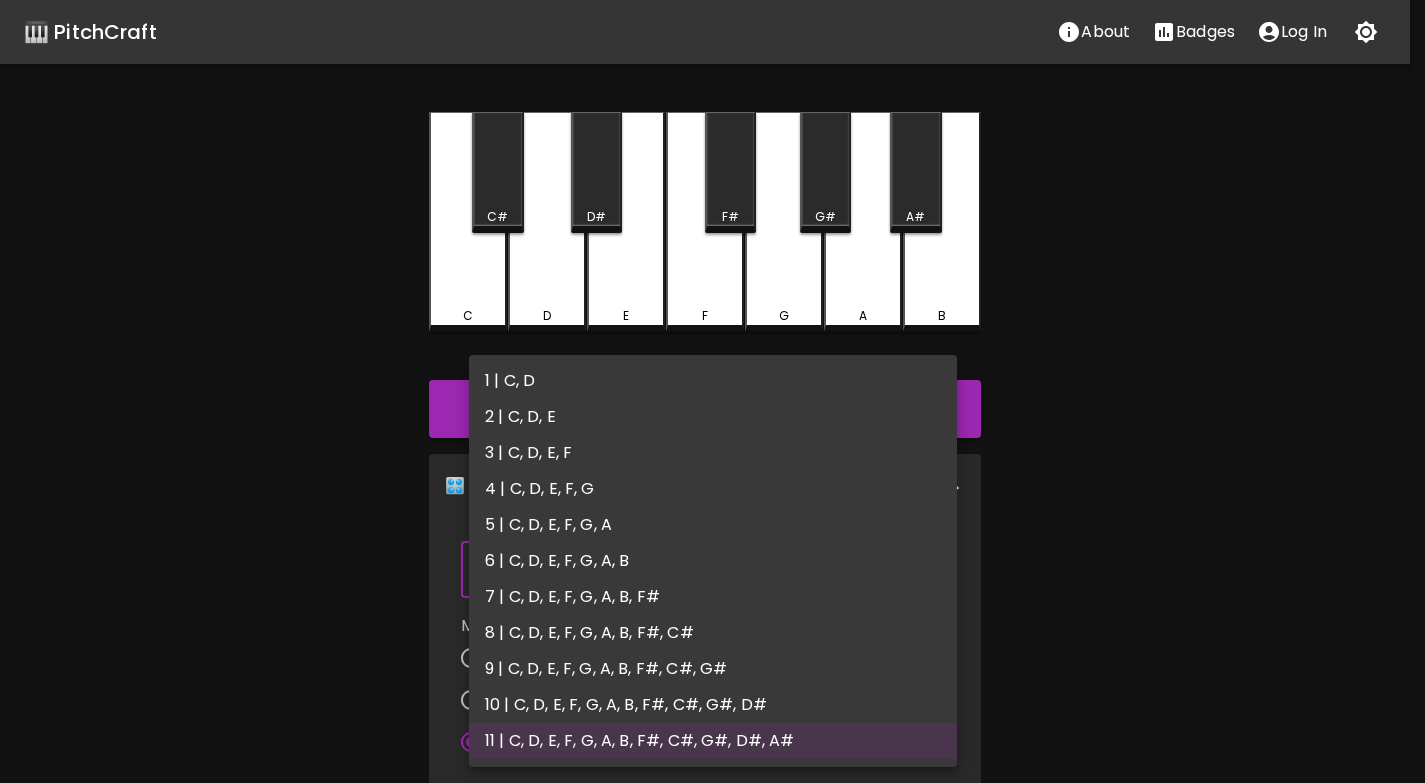 click on "🎹 PitchCraft About Badges   Log In C C# D D# E F F# G G# A A# B Start 🎛️ Settings Level 11 | C, D, E, F, G, A, B, F#, C#, G#, D#, A# 21 Level Mode Selection Sequential Mode Chord Mode Default Mode Show Keyboard Shortcuts Show Note Names Autoplay next note Show Streak Octave(s) High Voice 4 Octave Instrument Piano acoustic_grand_piano Instrument ©  [YEAR]  🎹 PitchCraft. All rights reserved. Privacy Policy About Badges Sign In Profile My account 1 | C, D 2 | C, D, E 3 | C, D, E, F 4 | C, D, E, F, G 5 | C, D, E, F, G, A 6 | C, D, E, F, G, A, B 7 | C, D, E, F, G, A, B, F# 8 | C, D, E, F, G, A, B, F#, C# 9 | C, D, E, F, G, A, B, F#, C#, G# 10 | C, D, E, F, G, A, B, F#, C#, G#, D# 11 | C, D, E, F, G, A, B, F#, C#, G#, D#, A#" at bounding box center [712, 642] 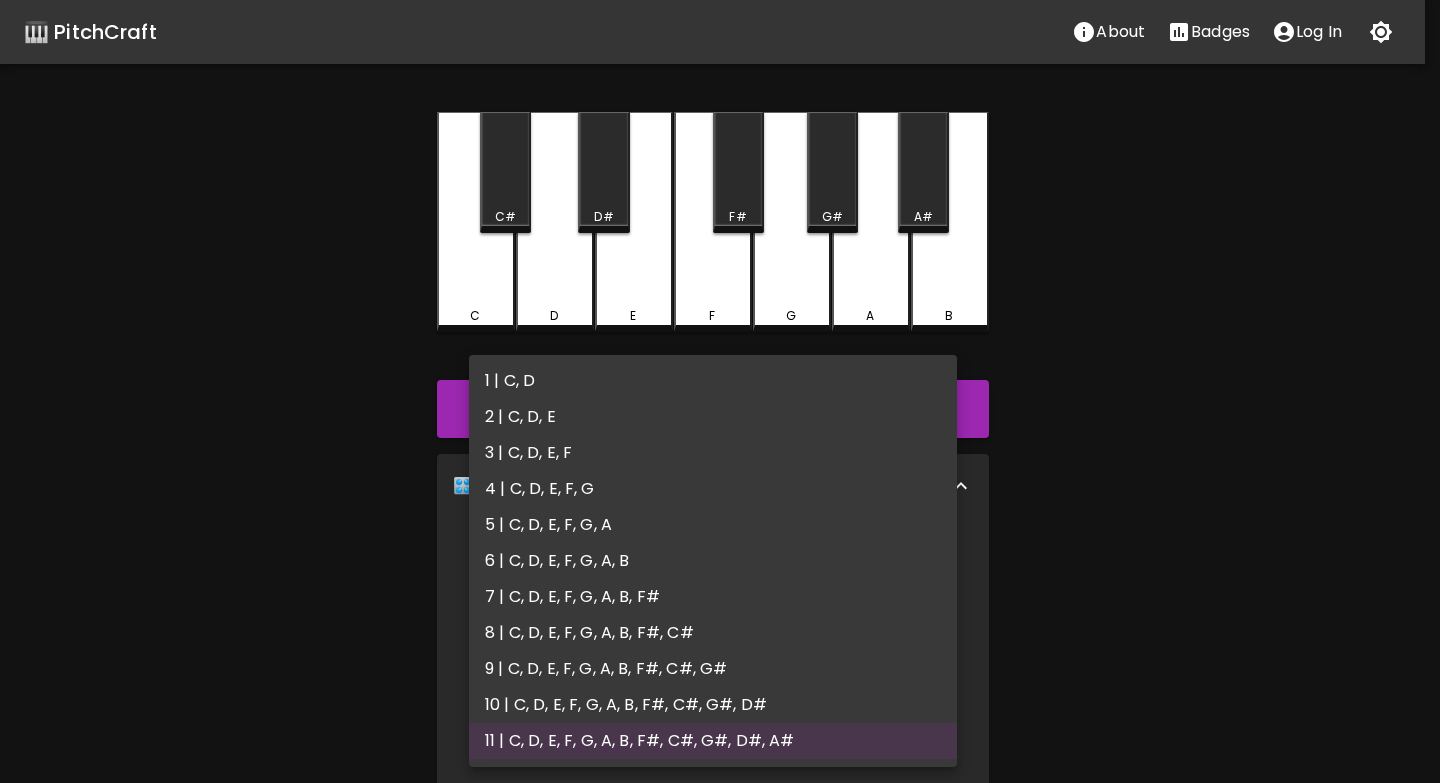 click on "2 | C, D, E" at bounding box center [713, 417] 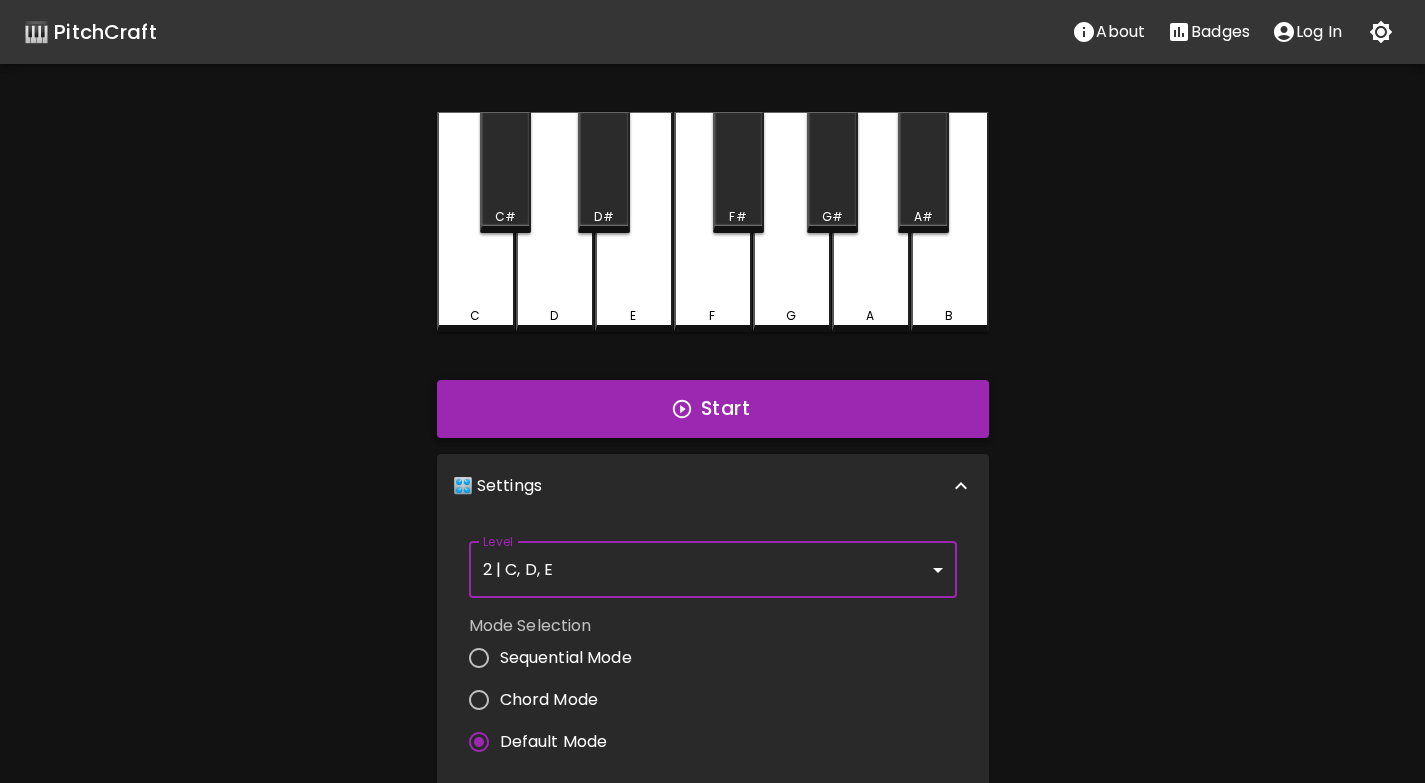 click on "Start" at bounding box center [713, 409] 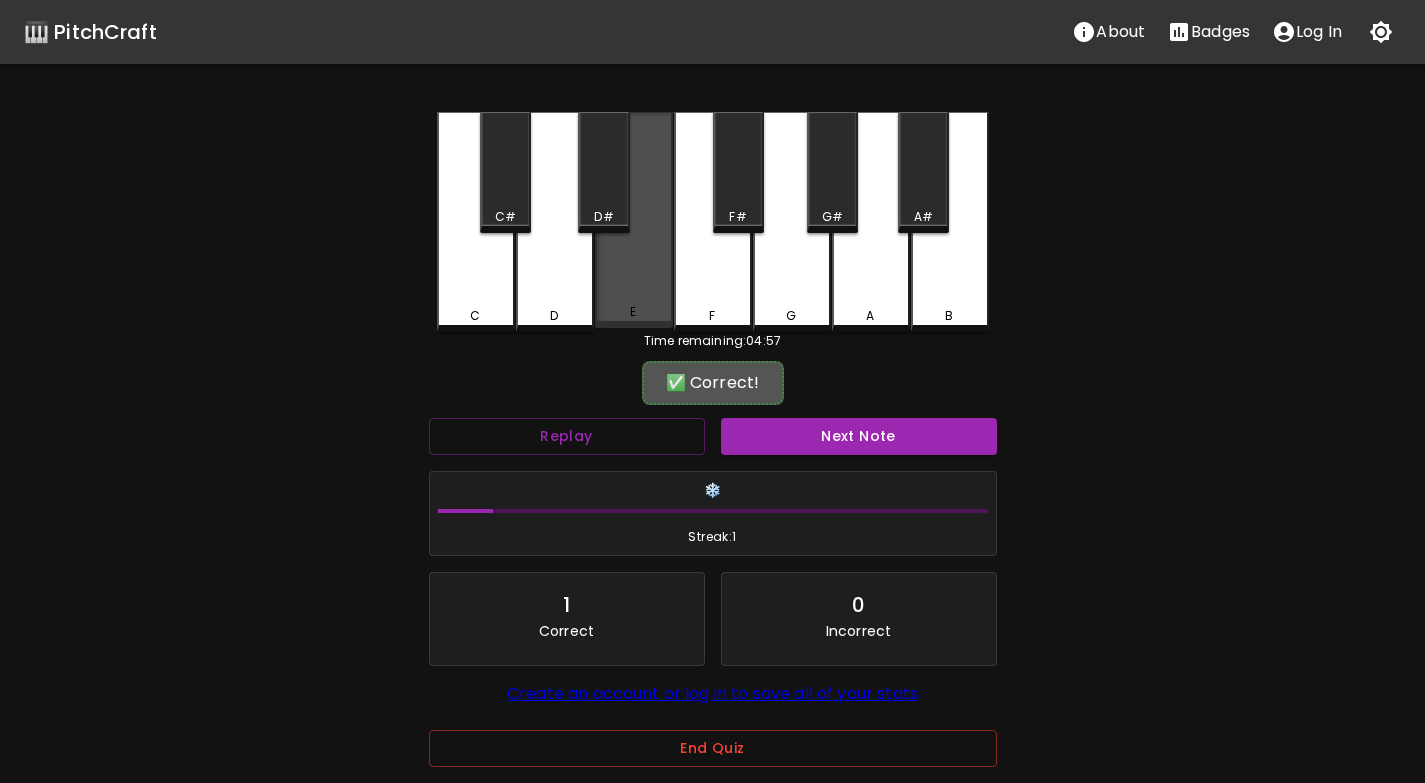 click on "E" at bounding box center (634, 220) 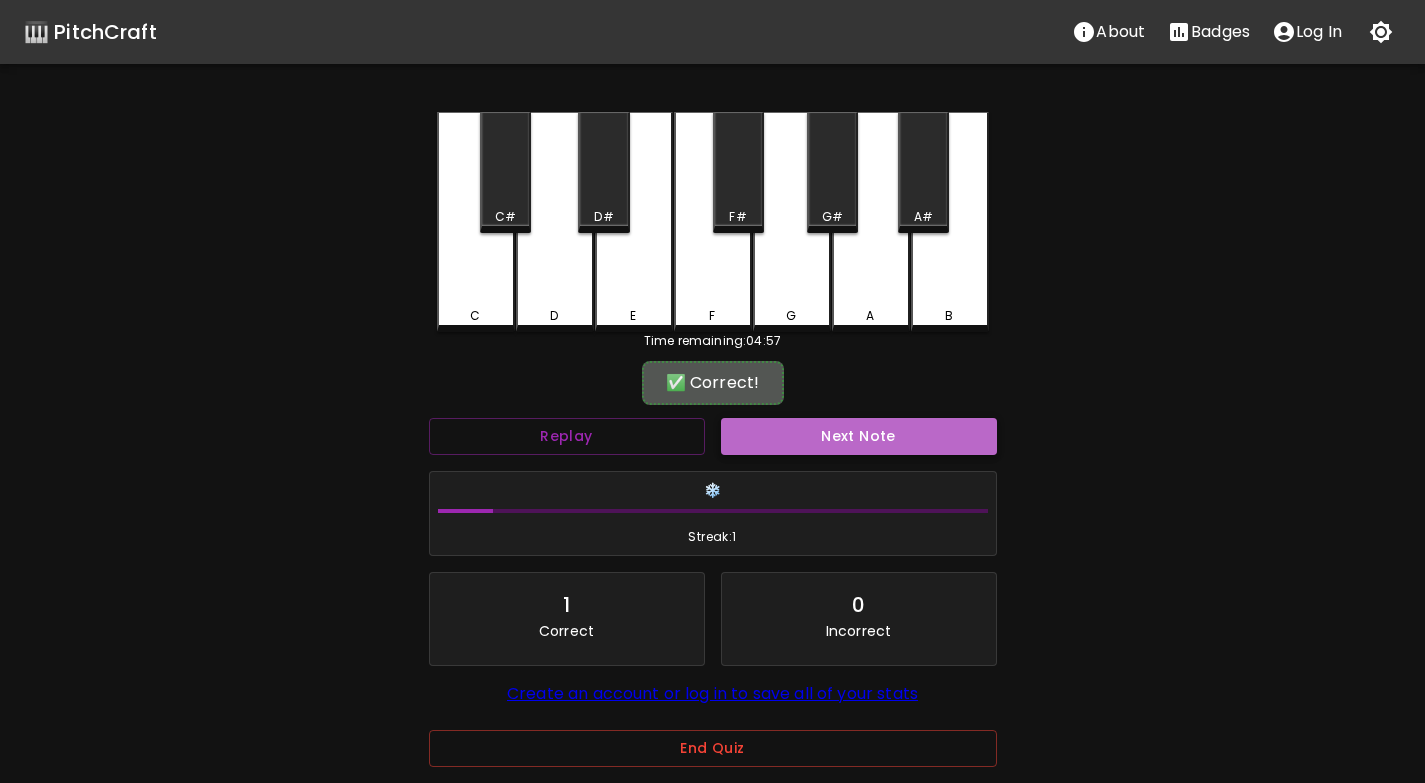 click on "Next Note" at bounding box center [859, 436] 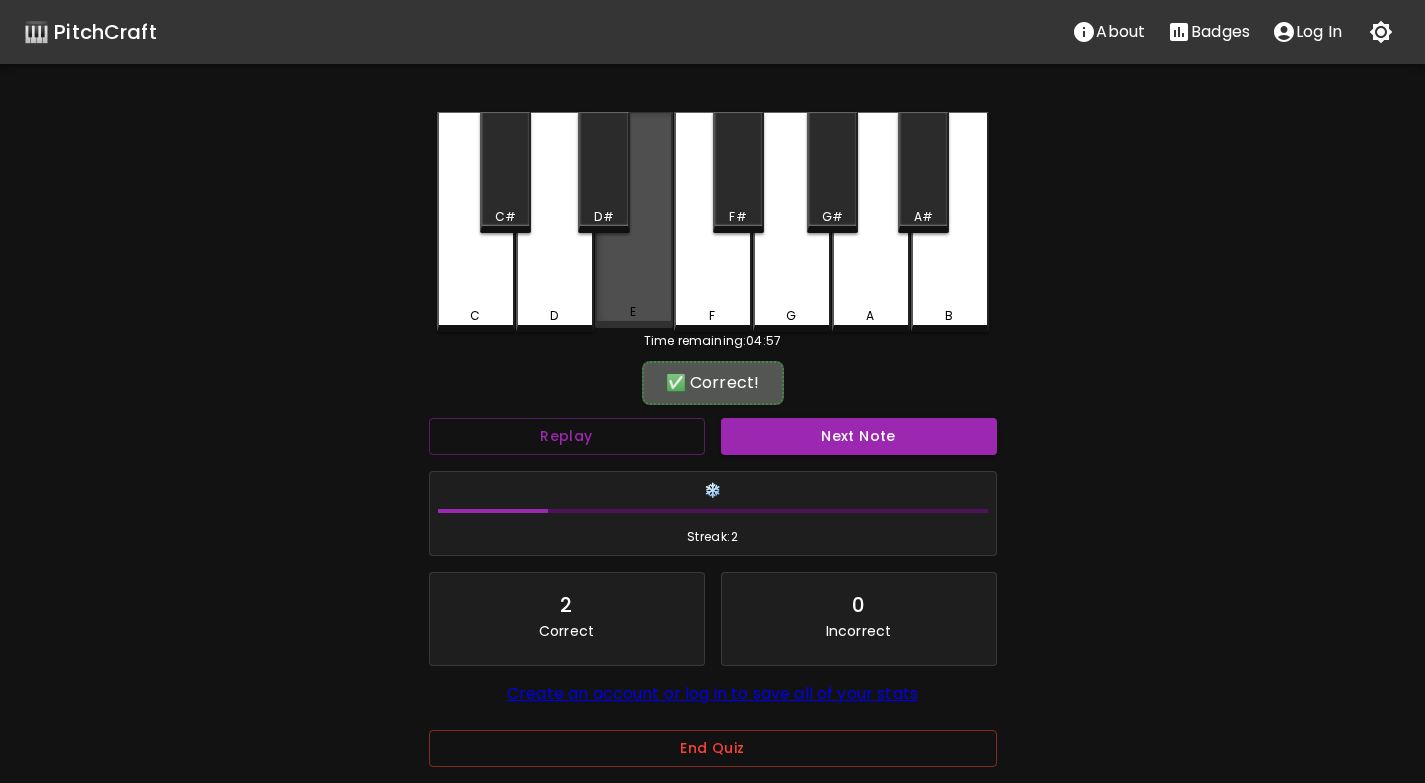 click on "E" at bounding box center (634, 220) 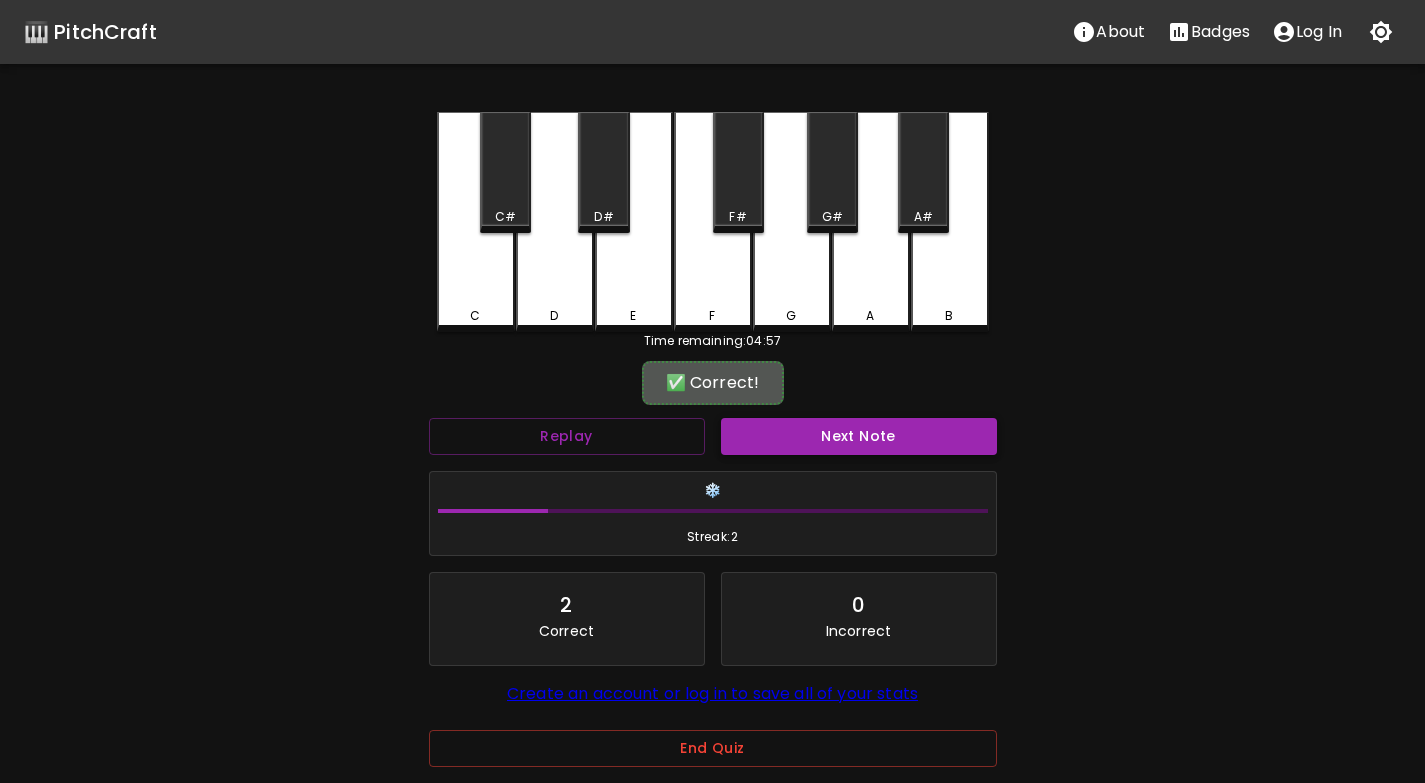 click on "Next Note" at bounding box center [859, 436] 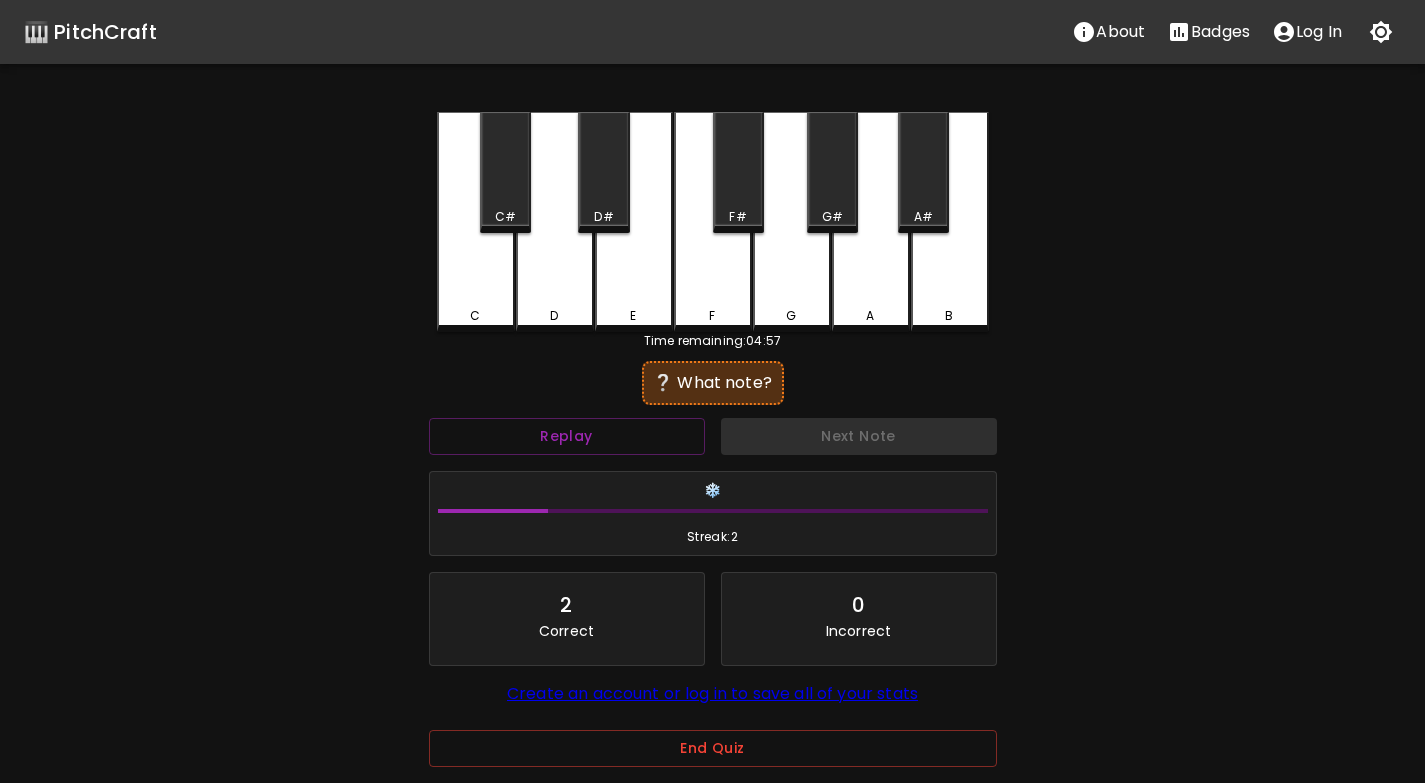 click on "C" at bounding box center [476, 222] 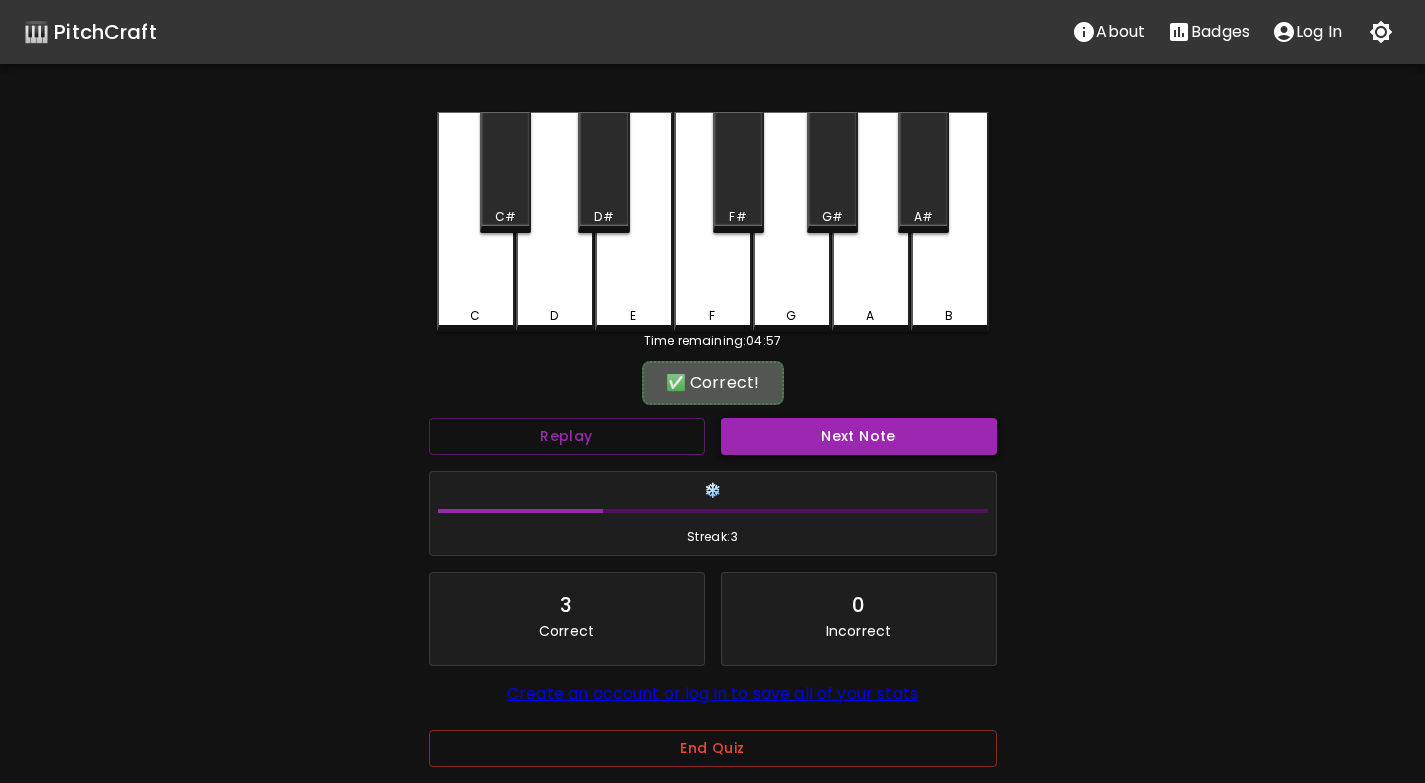 click on "Next Note" at bounding box center [859, 436] 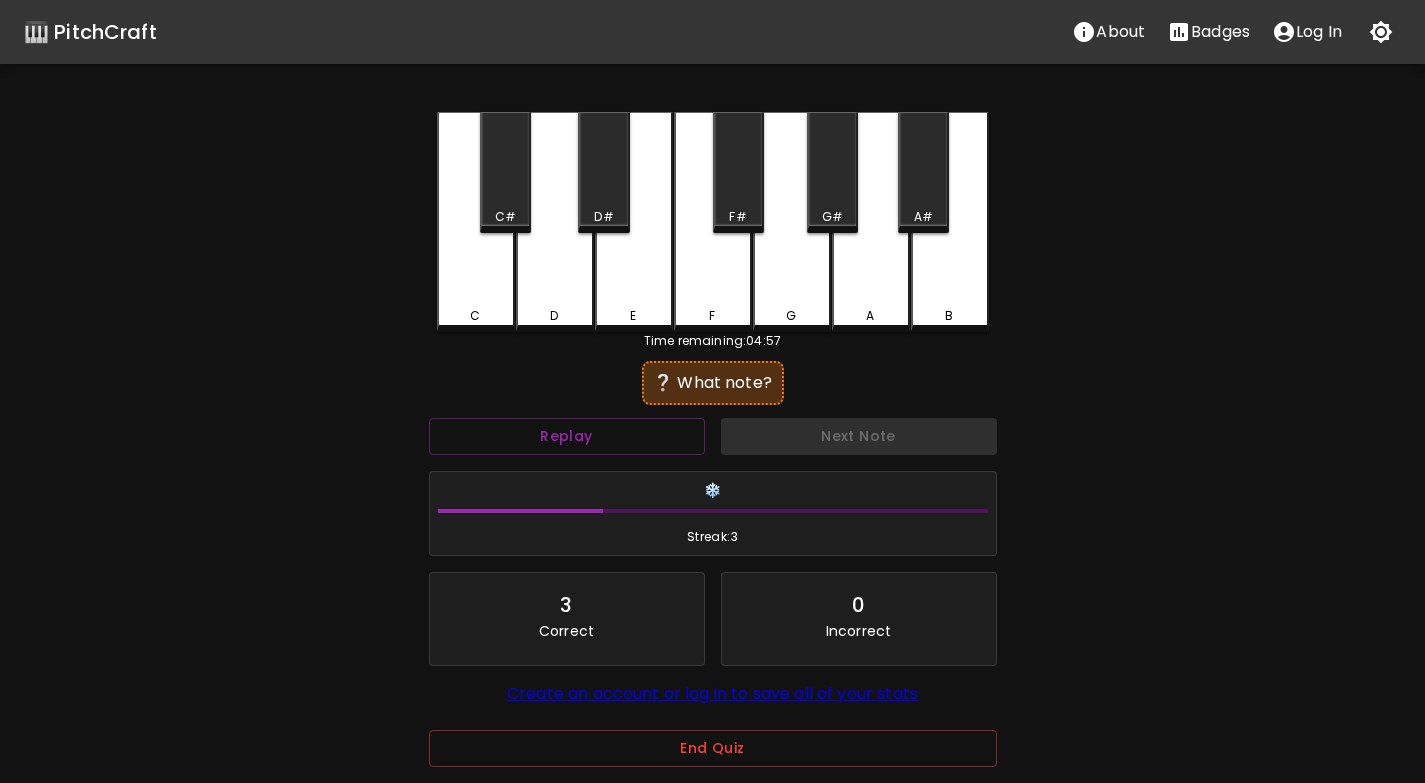 click on "E" at bounding box center (634, 222) 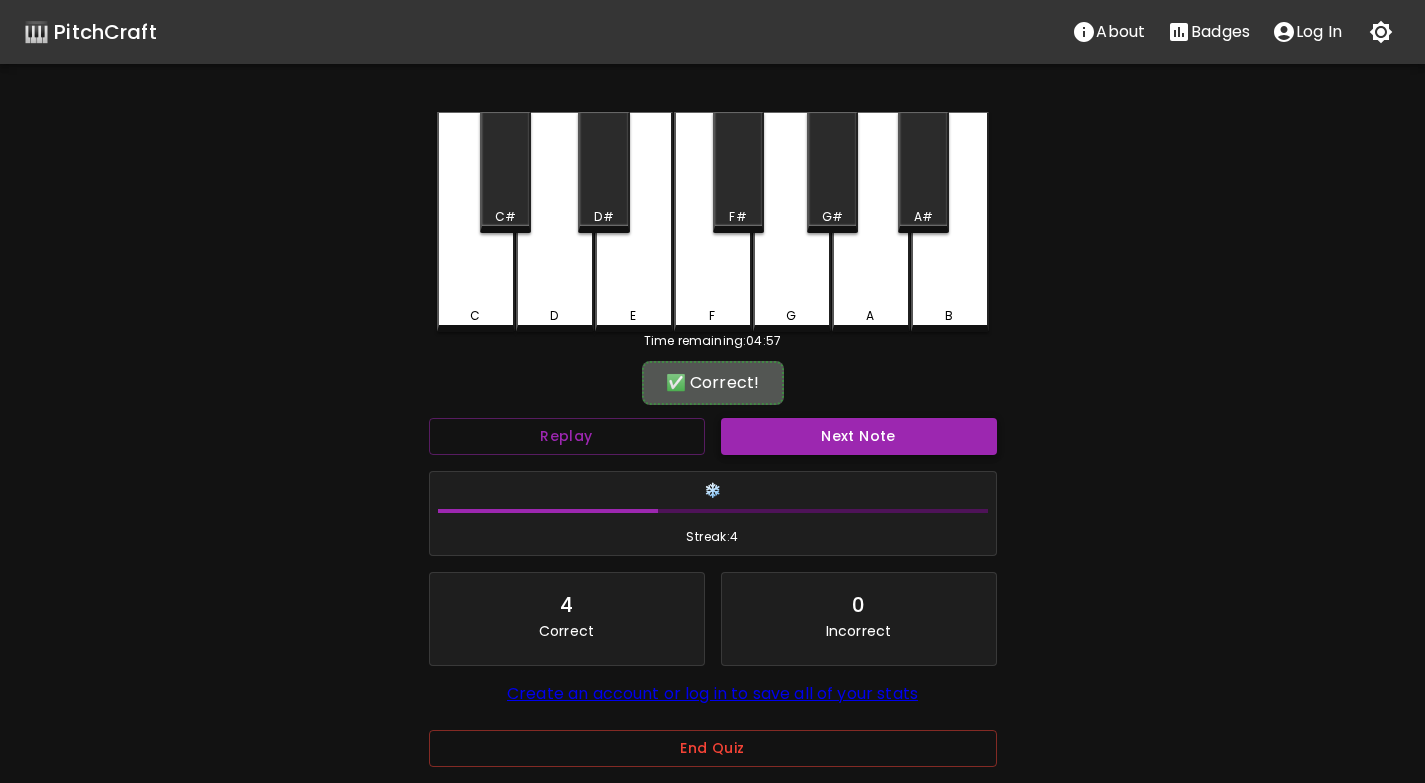 click on "Next Note" at bounding box center (859, 436) 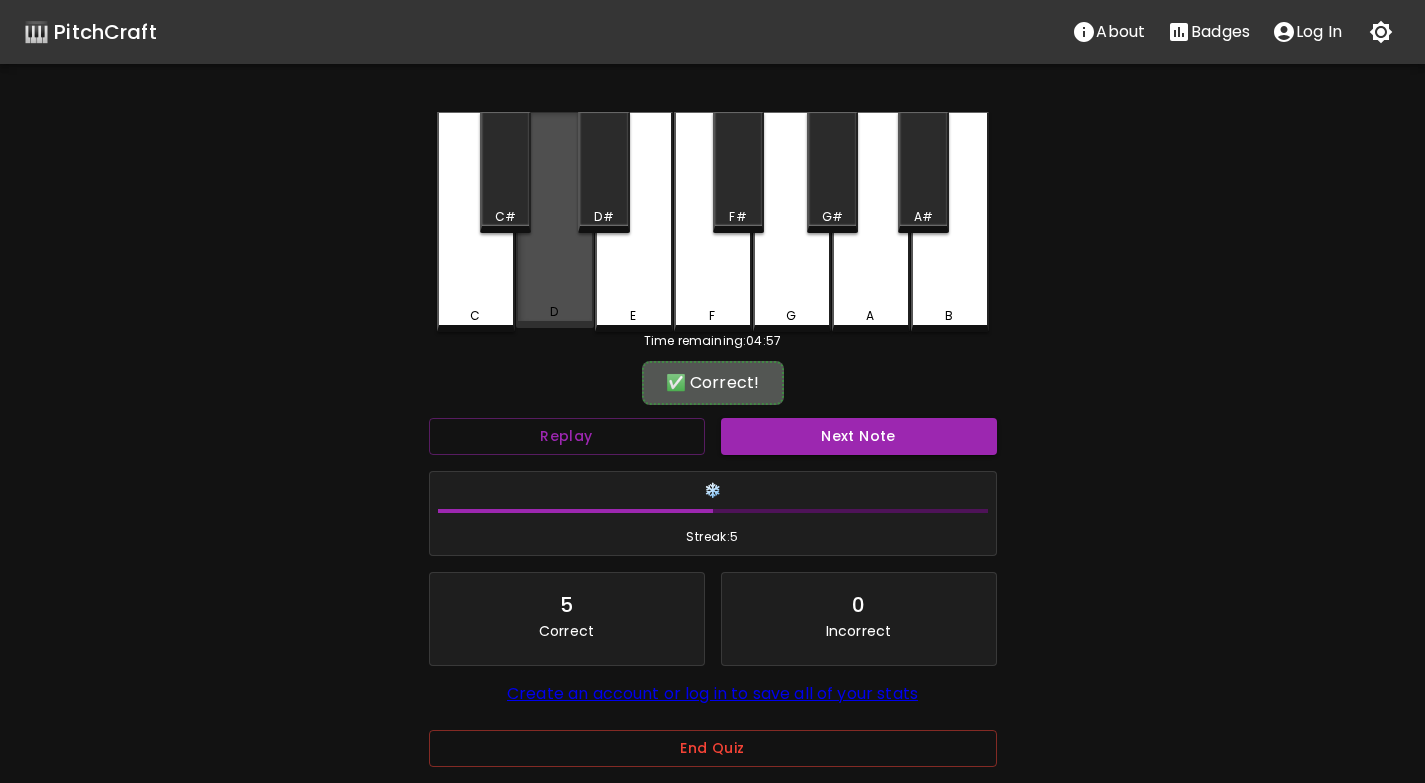 click on "D" at bounding box center [555, 220] 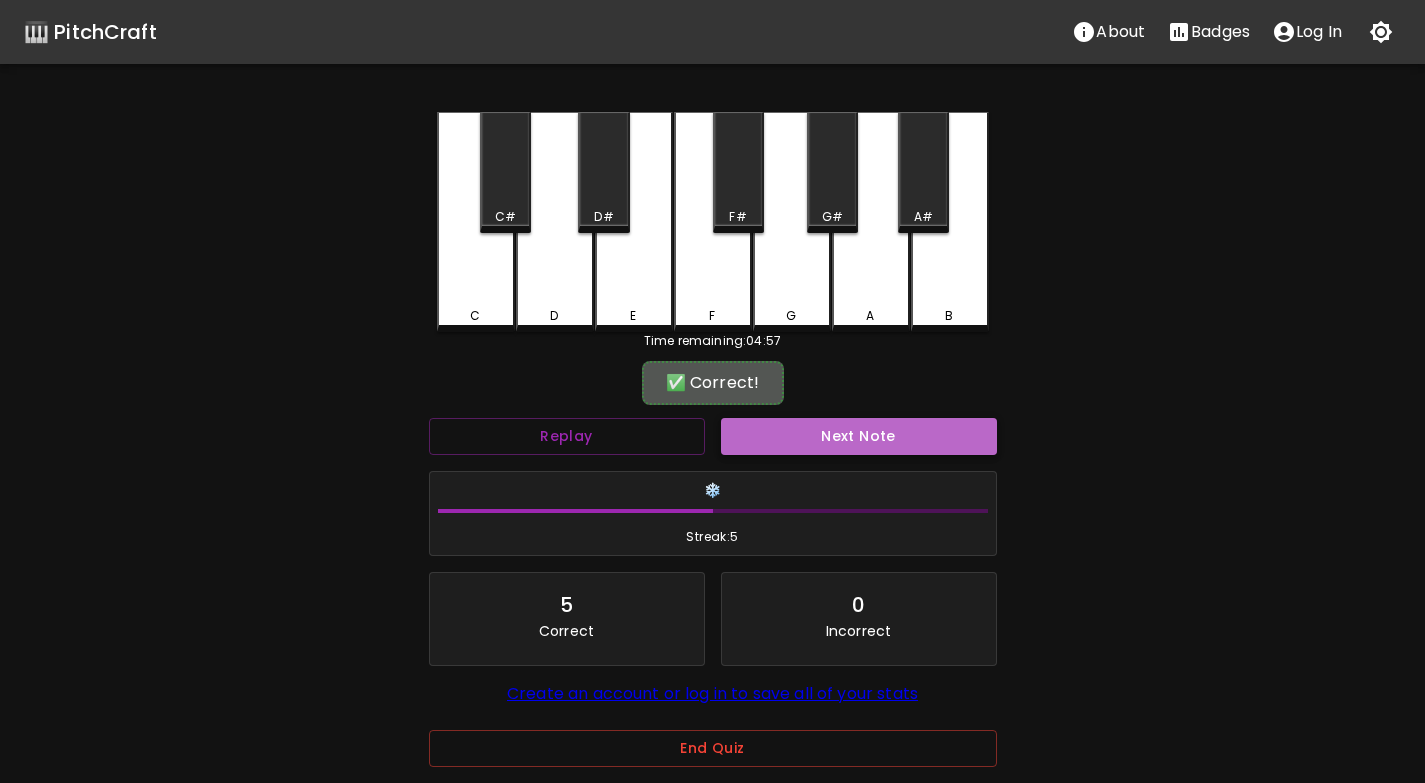 click on "Next Note" at bounding box center (859, 436) 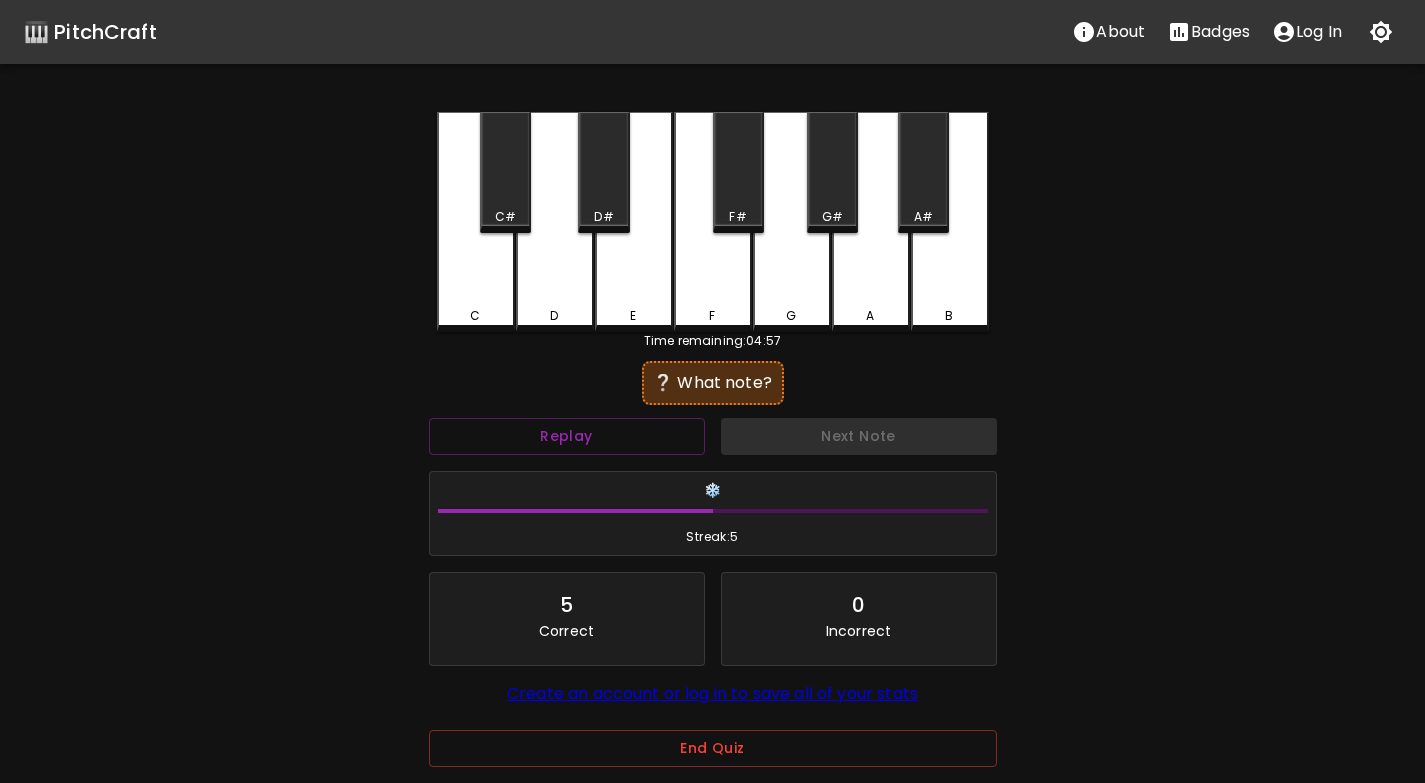 click on "E" at bounding box center (634, 222) 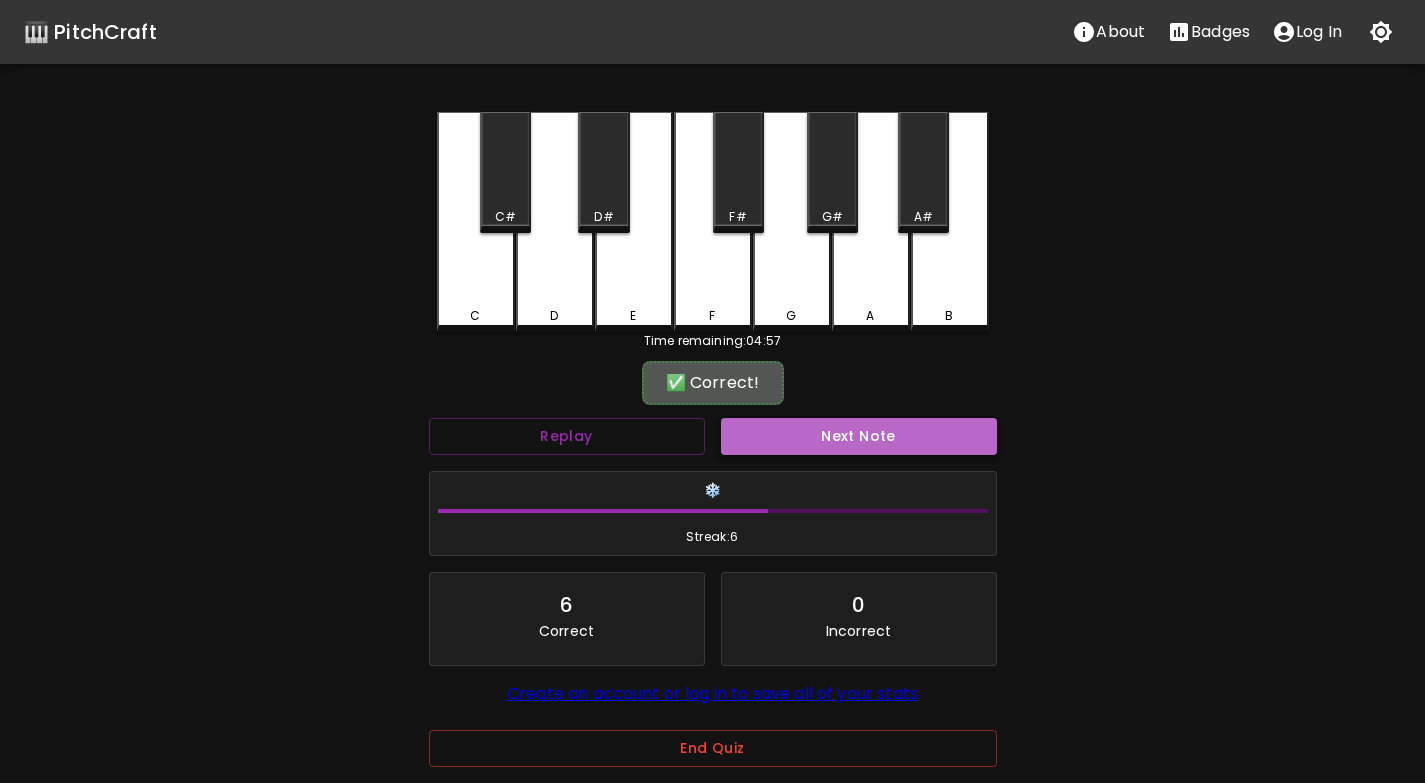 click on "Next Note" at bounding box center (859, 436) 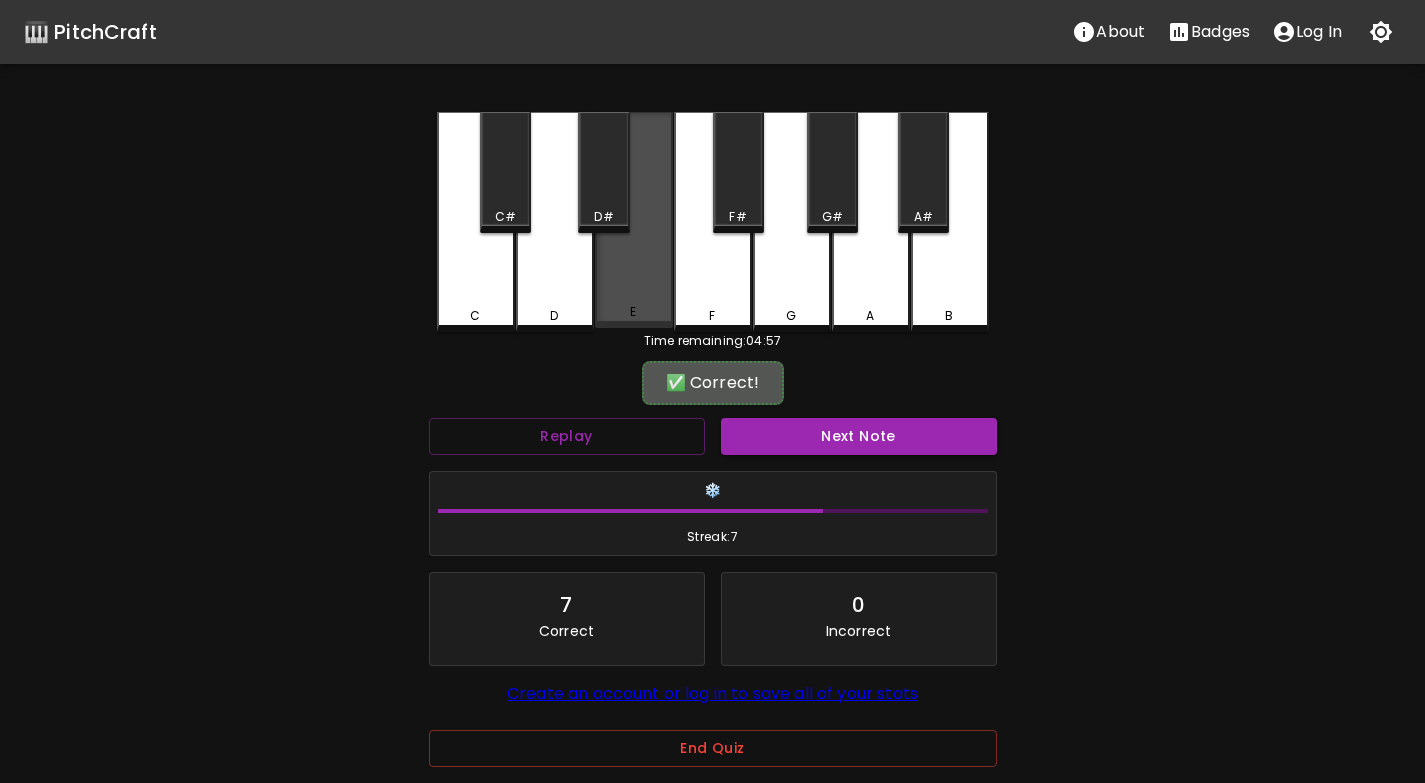 click on "E" at bounding box center (634, 220) 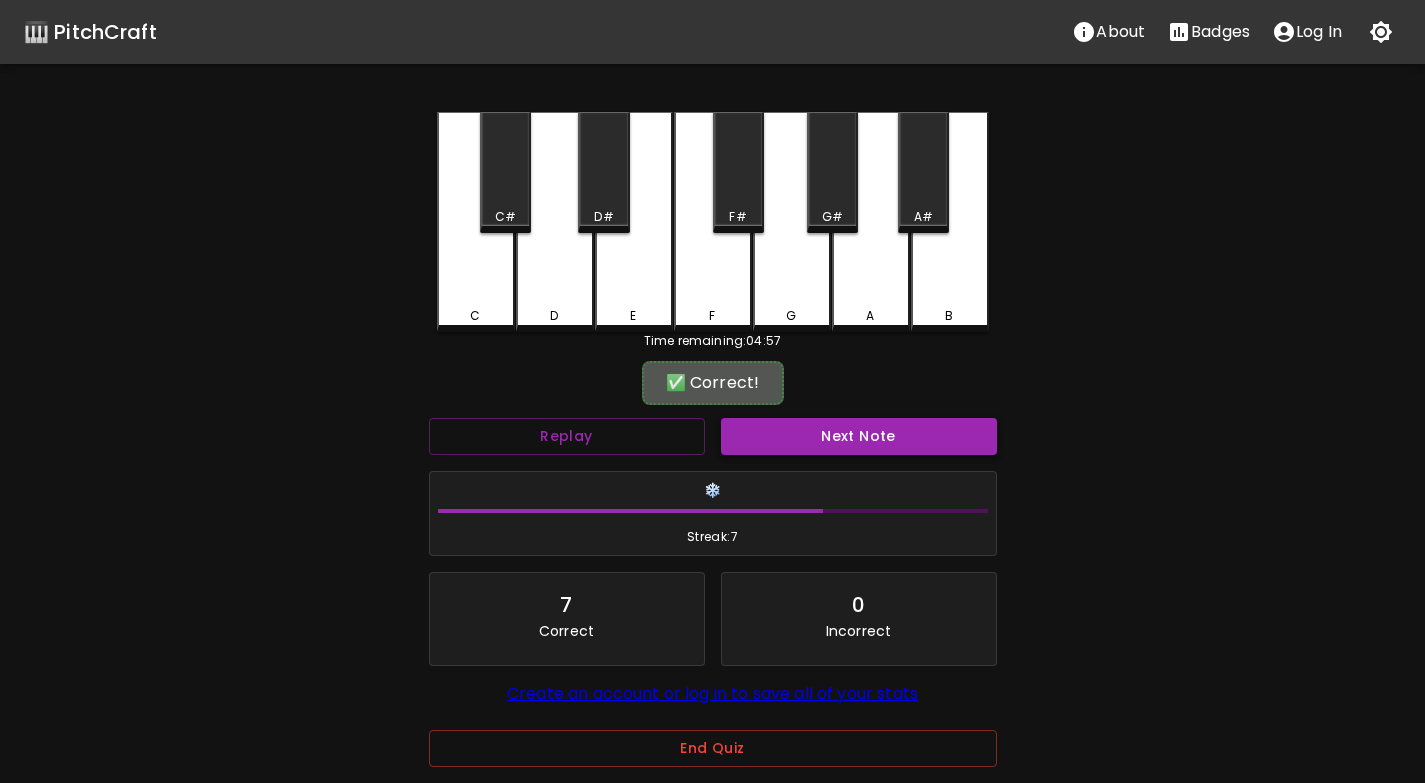 click on "Next Note" at bounding box center [859, 436] 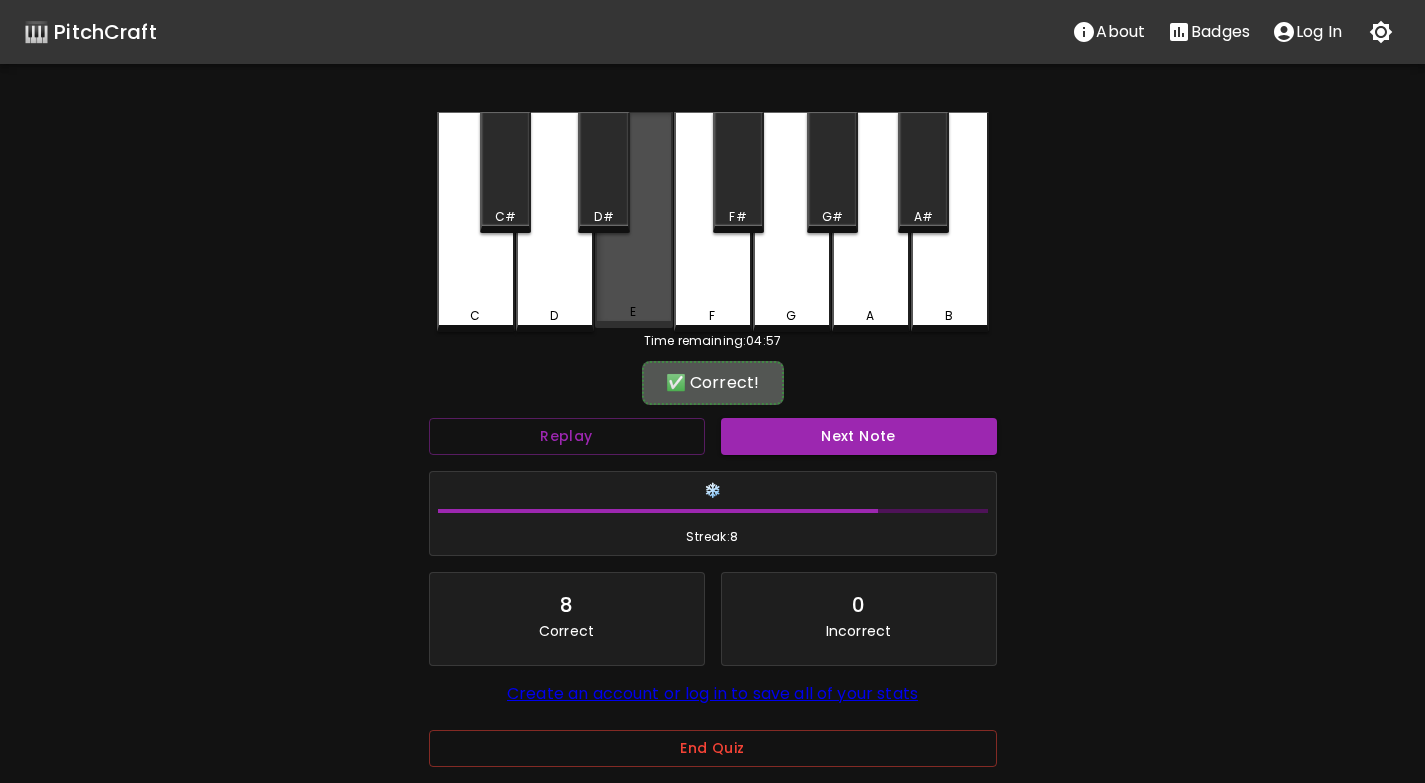 click on "E" at bounding box center [634, 220] 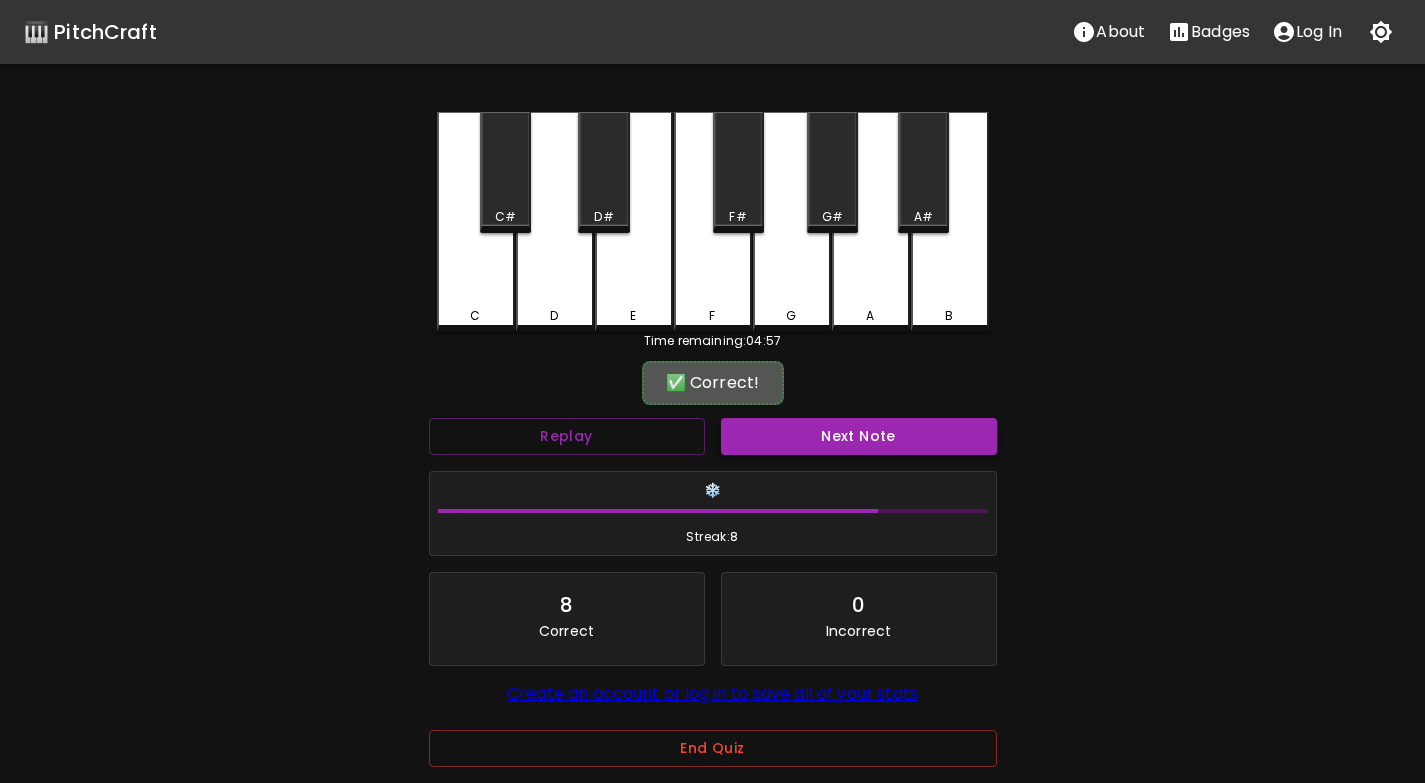 click on "Next Note" at bounding box center [859, 436] 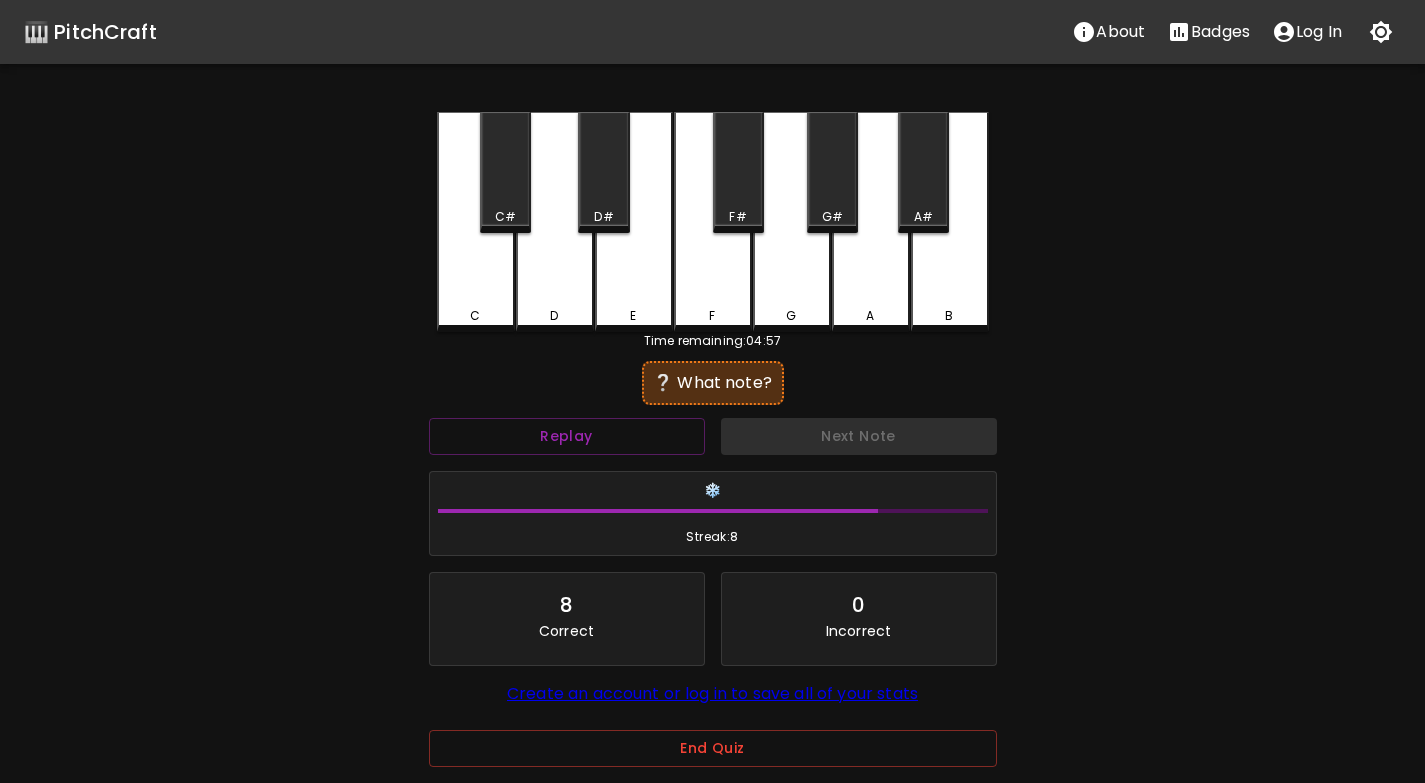 click on "C" at bounding box center [476, 222] 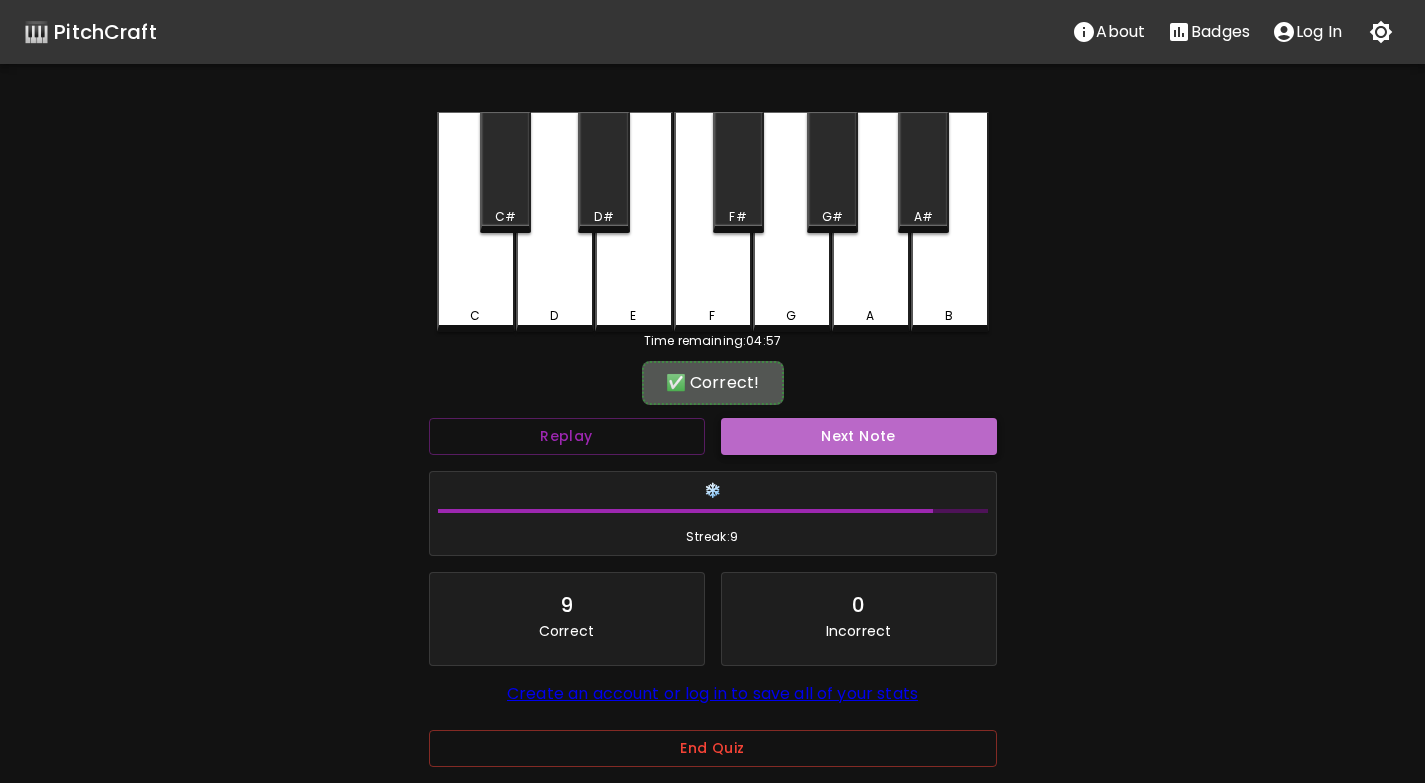 click on "Next Note" at bounding box center [859, 436] 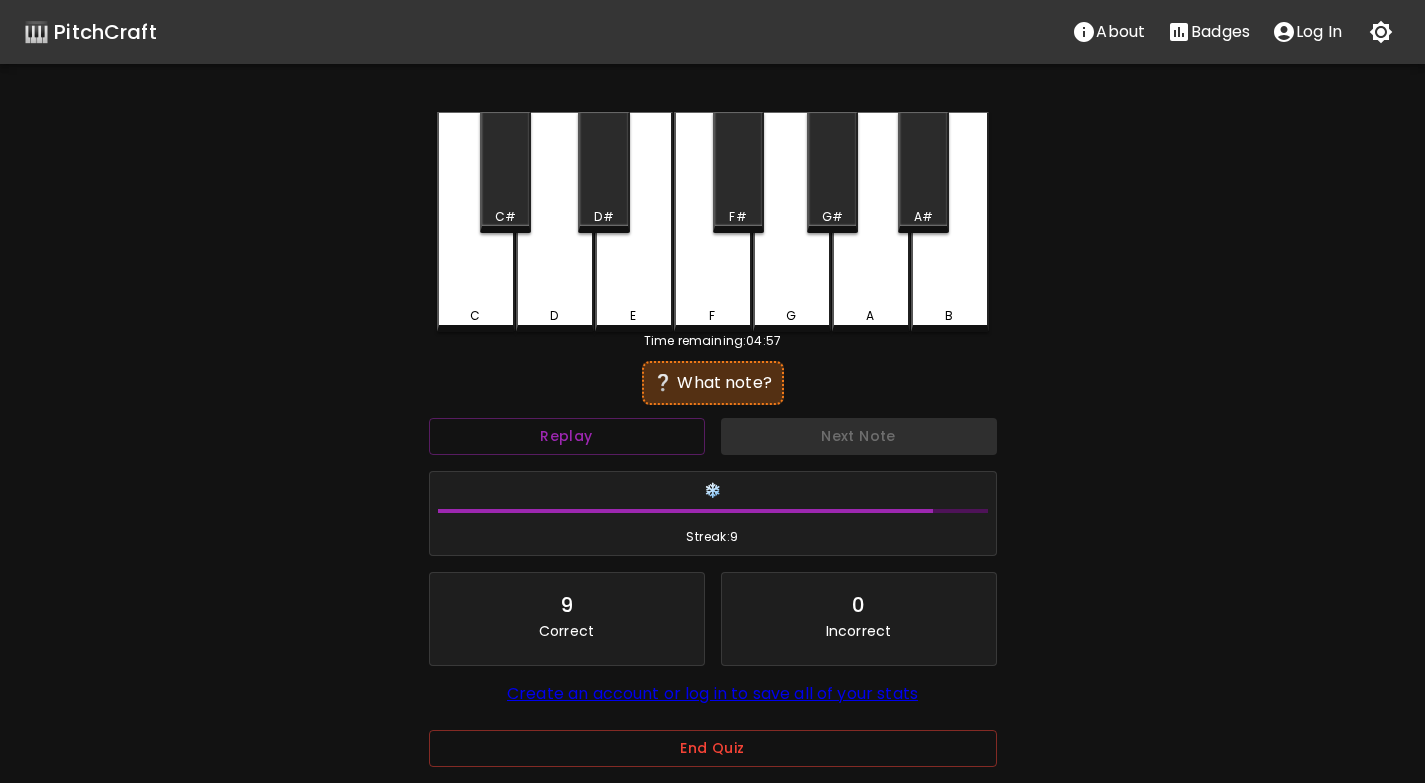 click on "D" at bounding box center [555, 222] 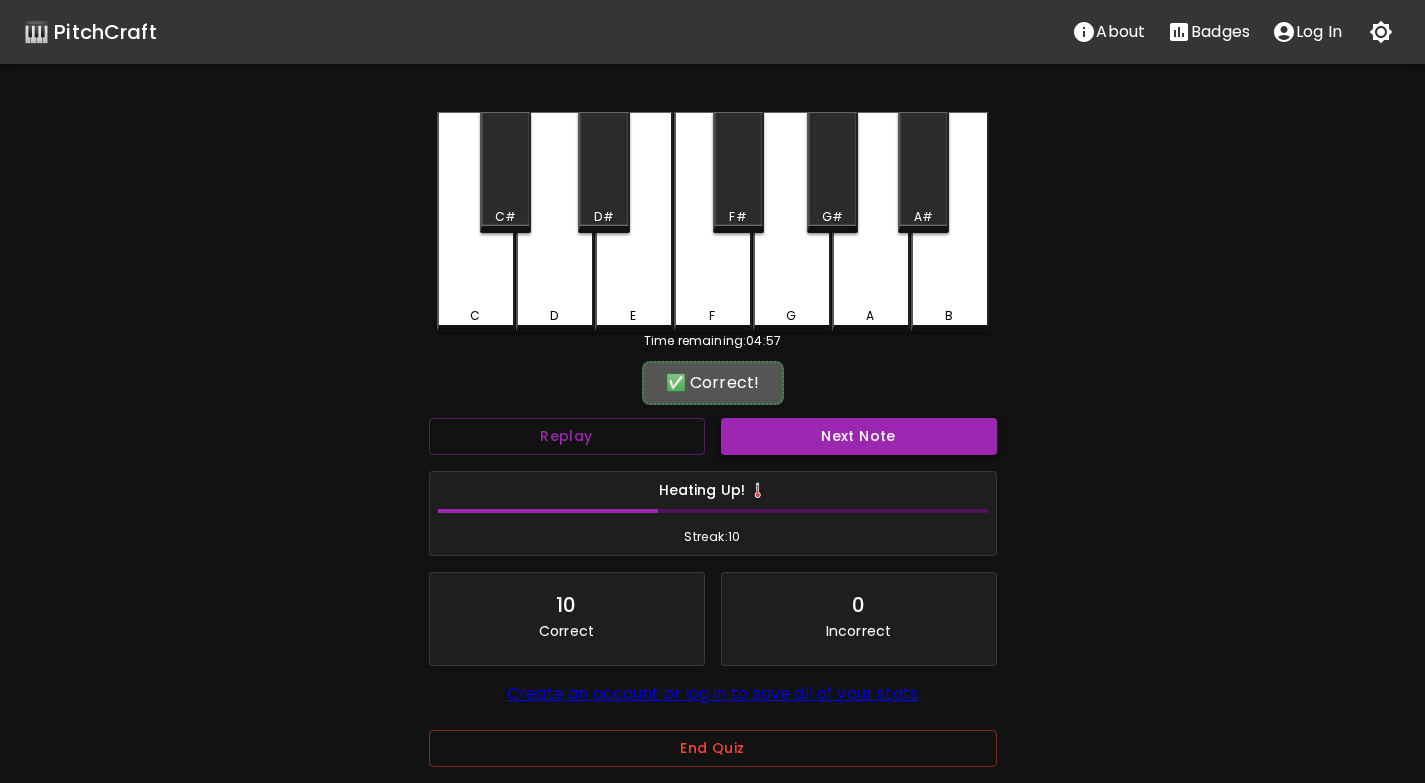 click on "Next Note" at bounding box center (859, 436) 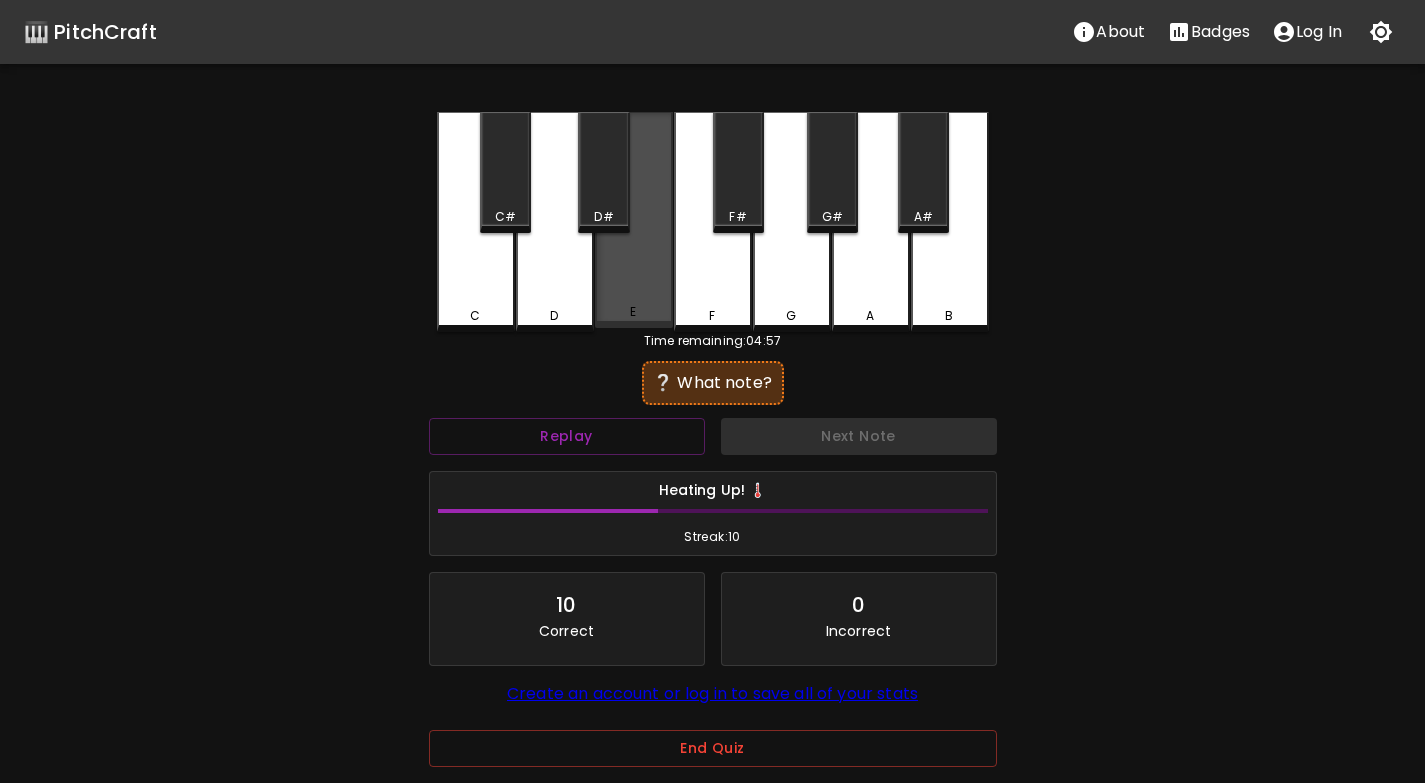click on "E" at bounding box center (634, 220) 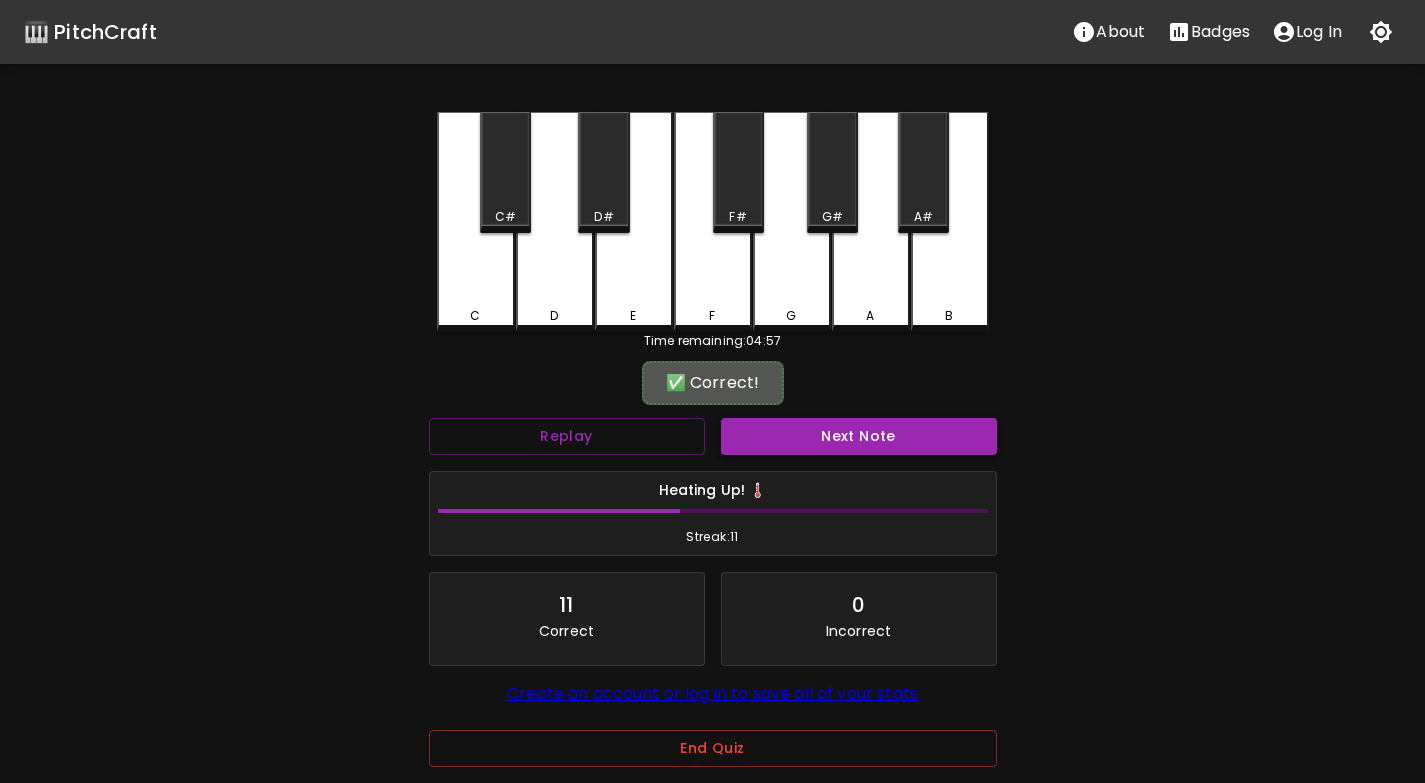 click on "Next Note" at bounding box center (859, 436) 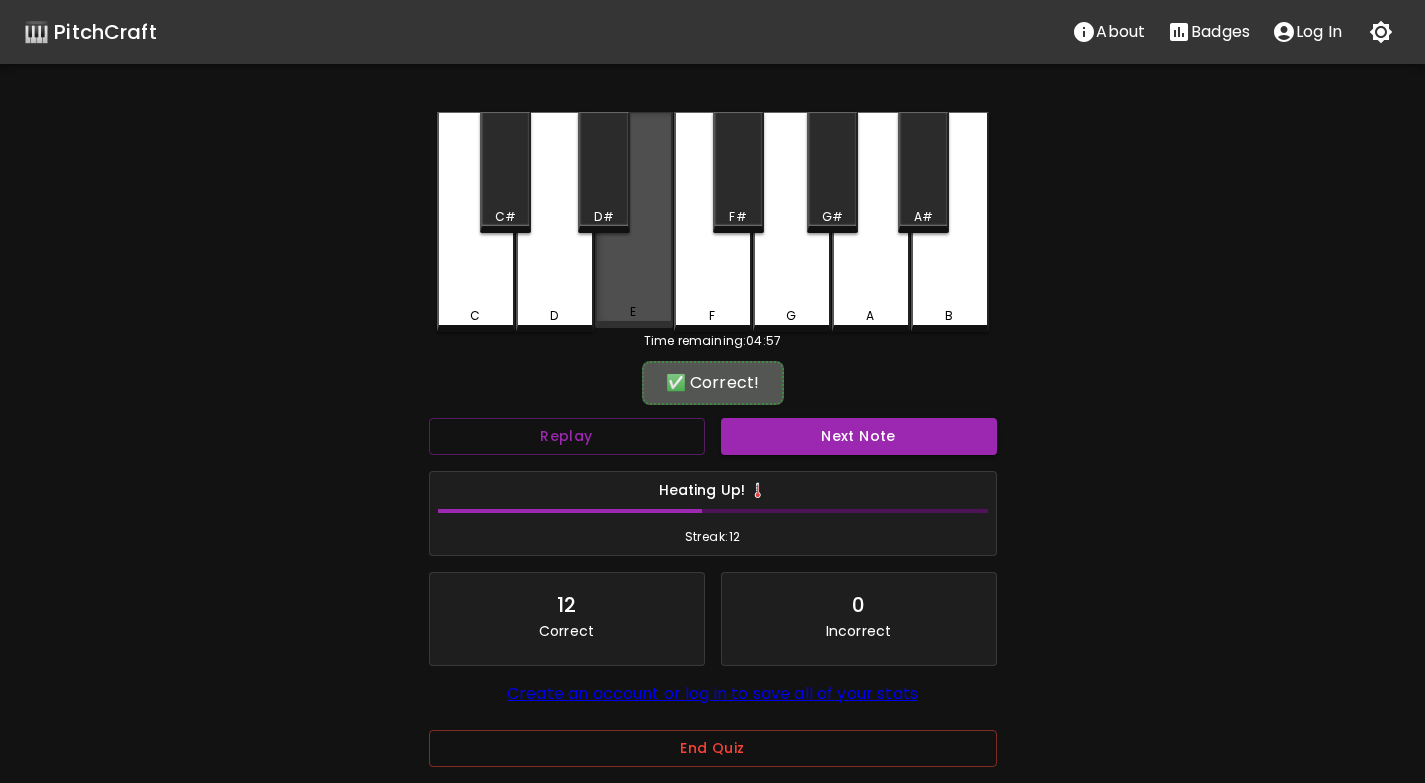 click on "E" at bounding box center (633, 312) 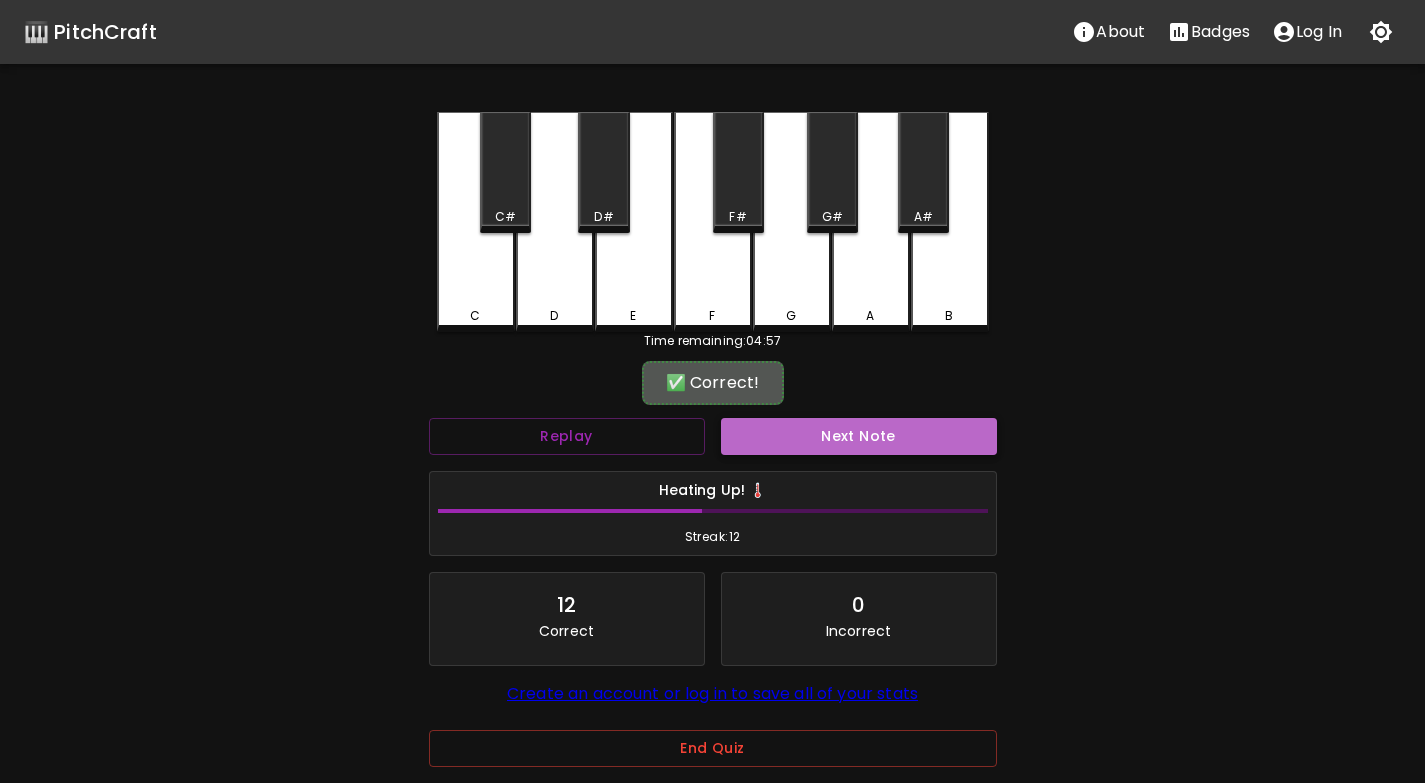 click on "Next Note" at bounding box center [859, 436] 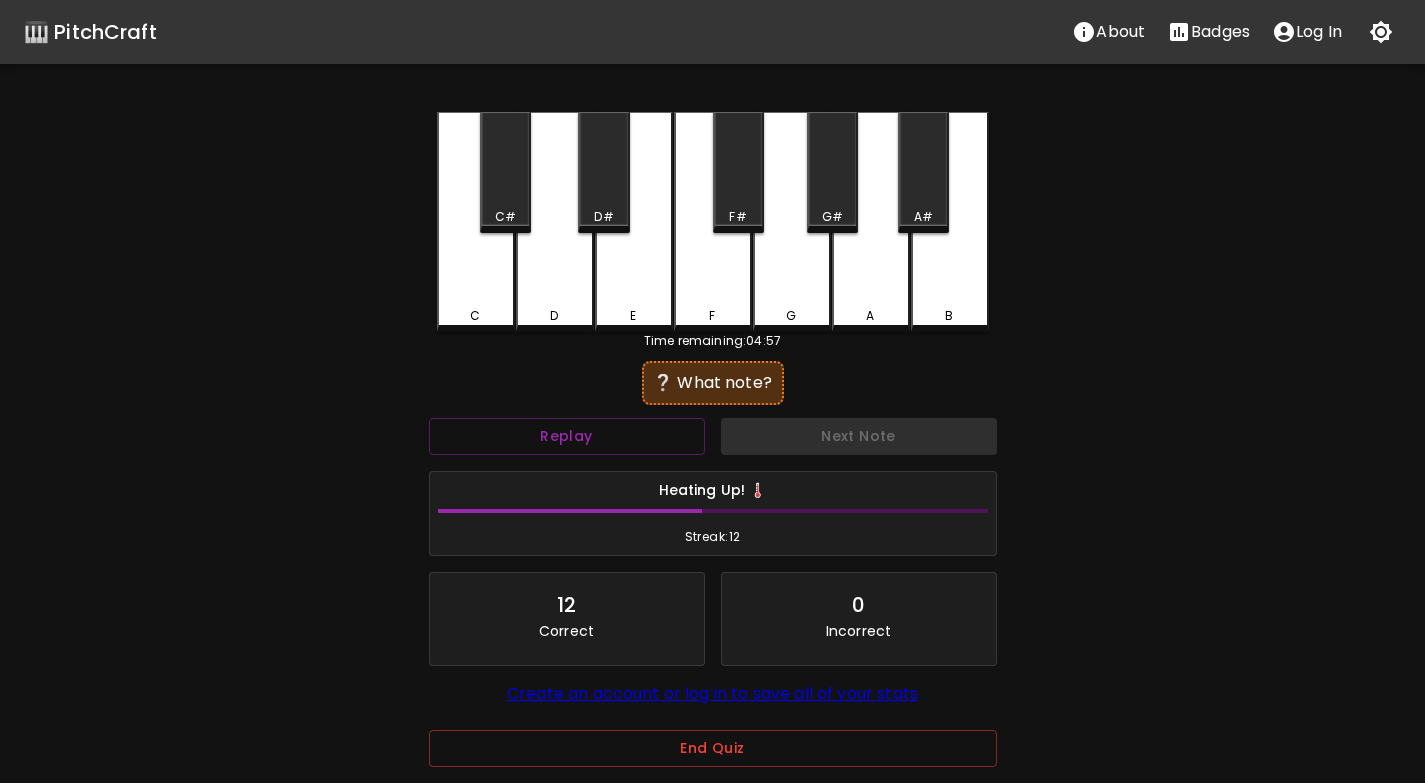 click on "D" at bounding box center [555, 222] 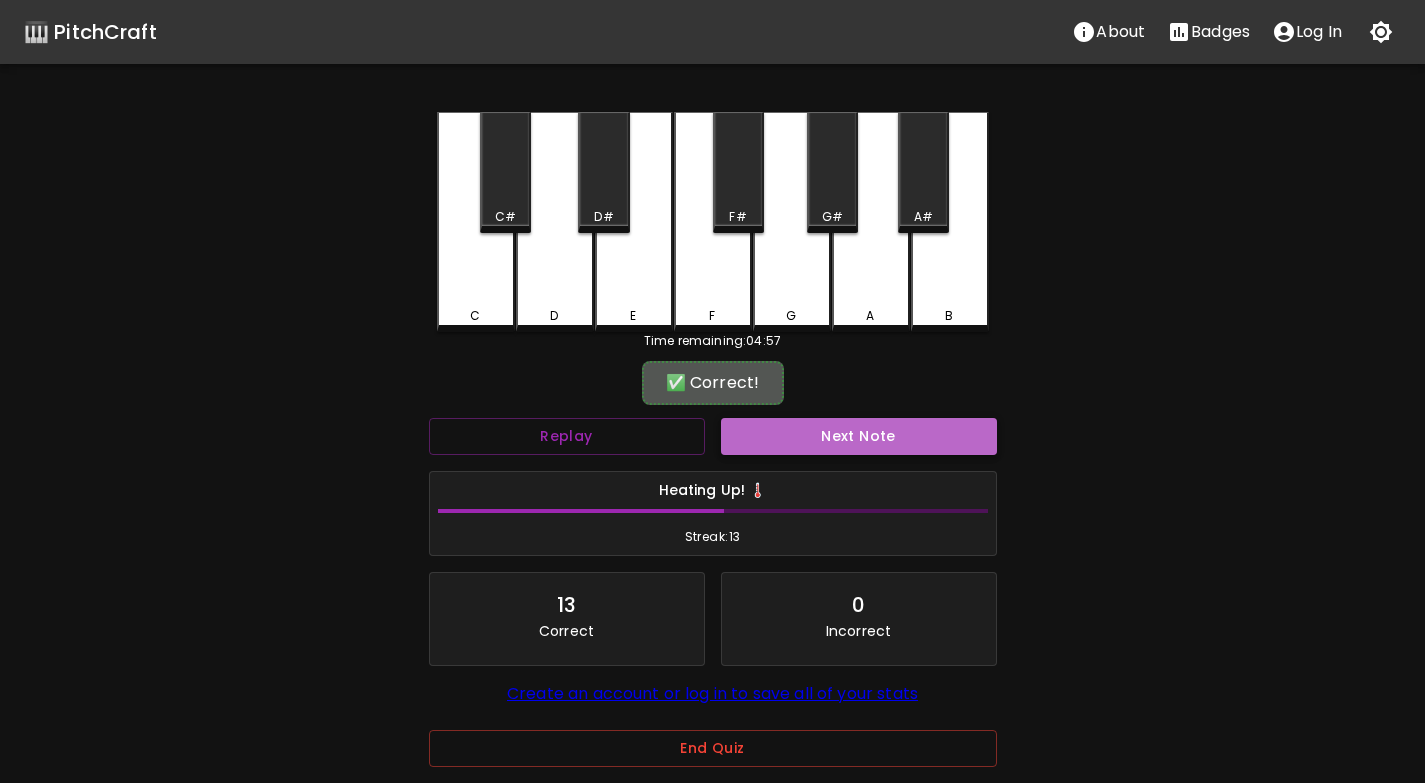 click on "Next Note" at bounding box center [859, 436] 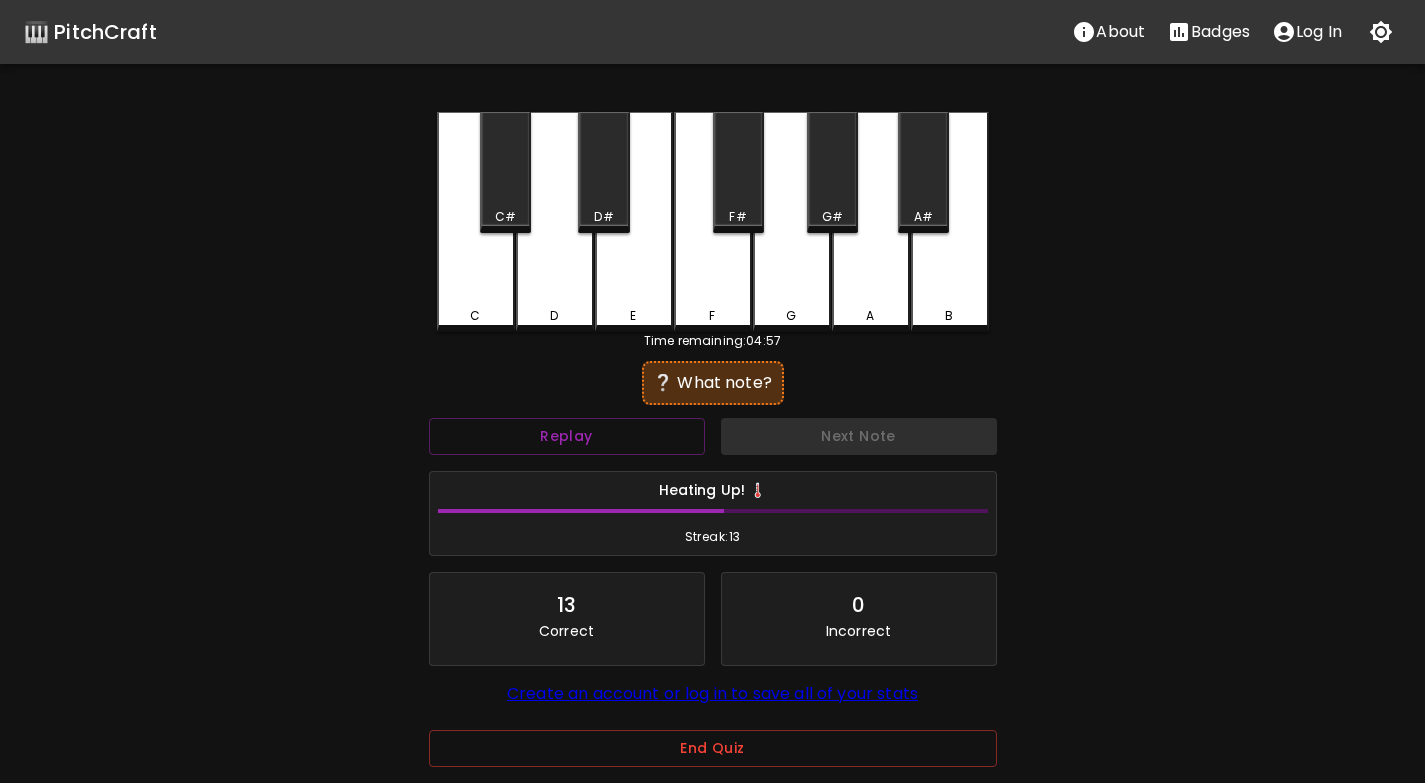drag, startPoint x: 574, startPoint y: 309, endPoint x: 584, endPoint y: 314, distance: 11.18034 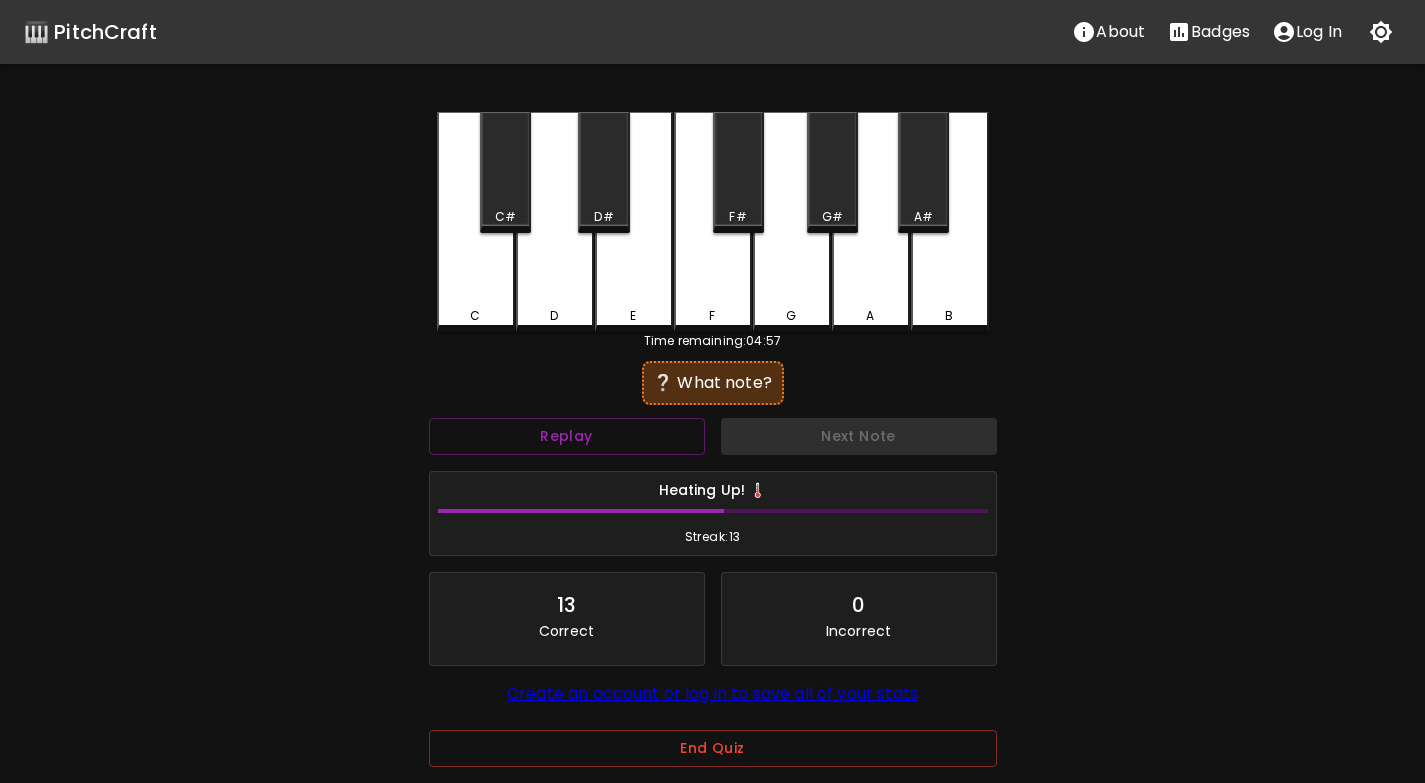 click on "D" at bounding box center (555, 316) 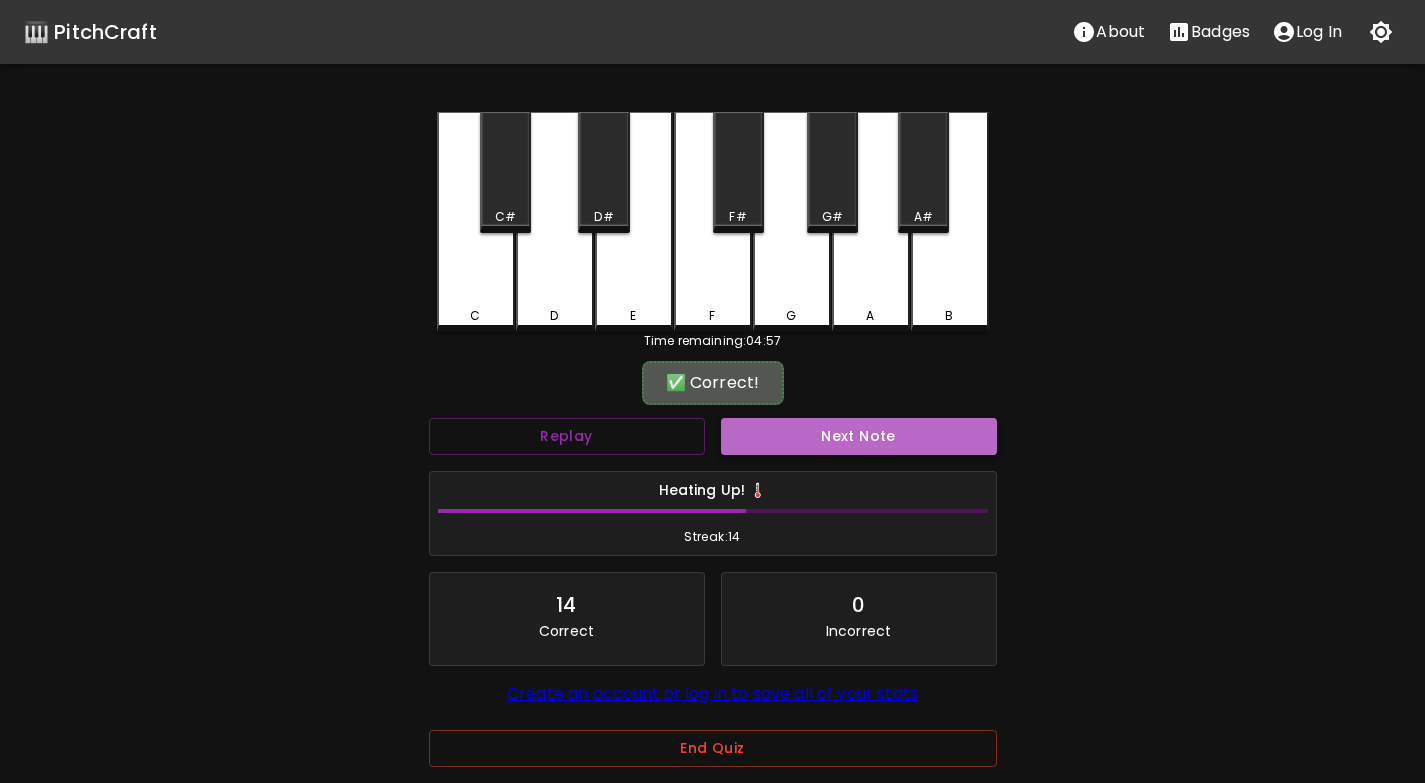 click on "Next Note" at bounding box center [859, 436] 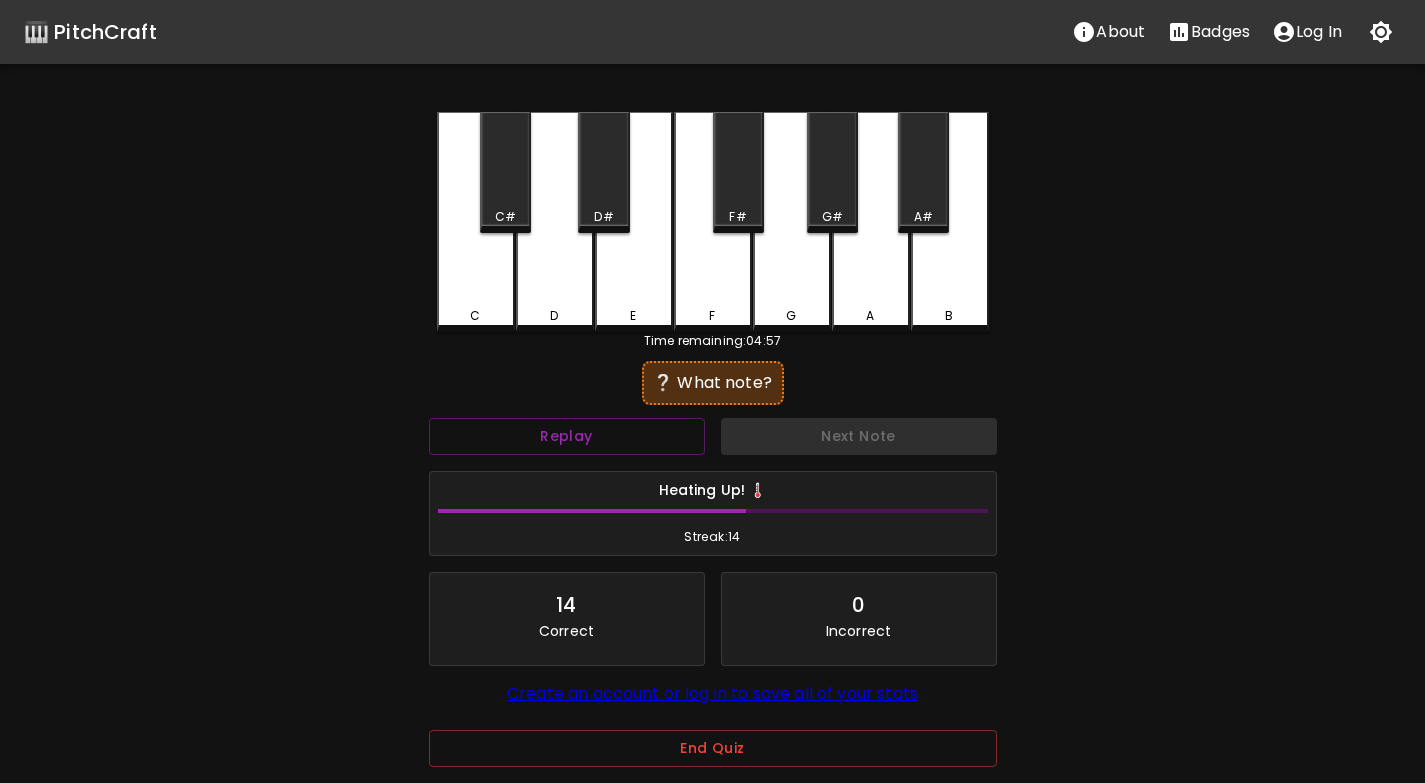 click on "D" at bounding box center [555, 222] 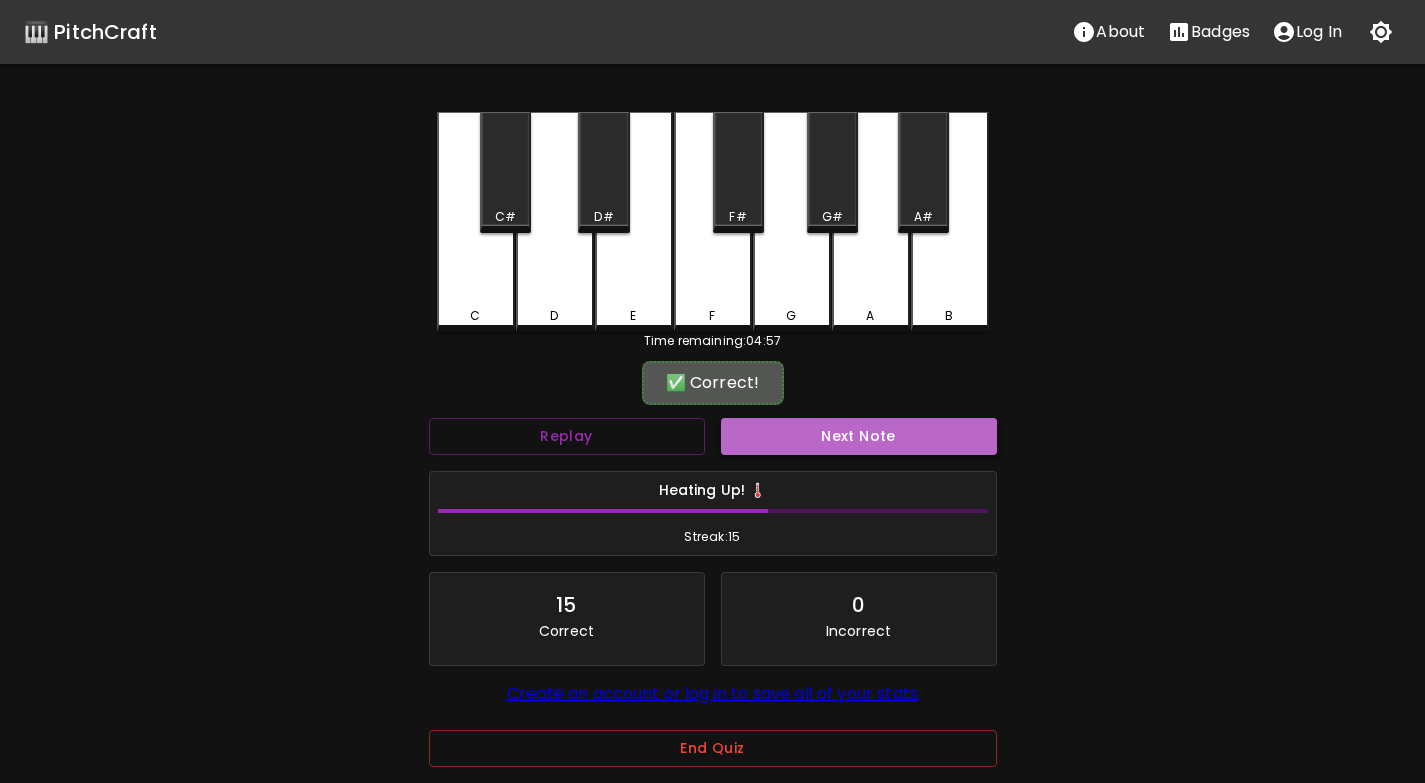 click on "Next Note" at bounding box center [859, 436] 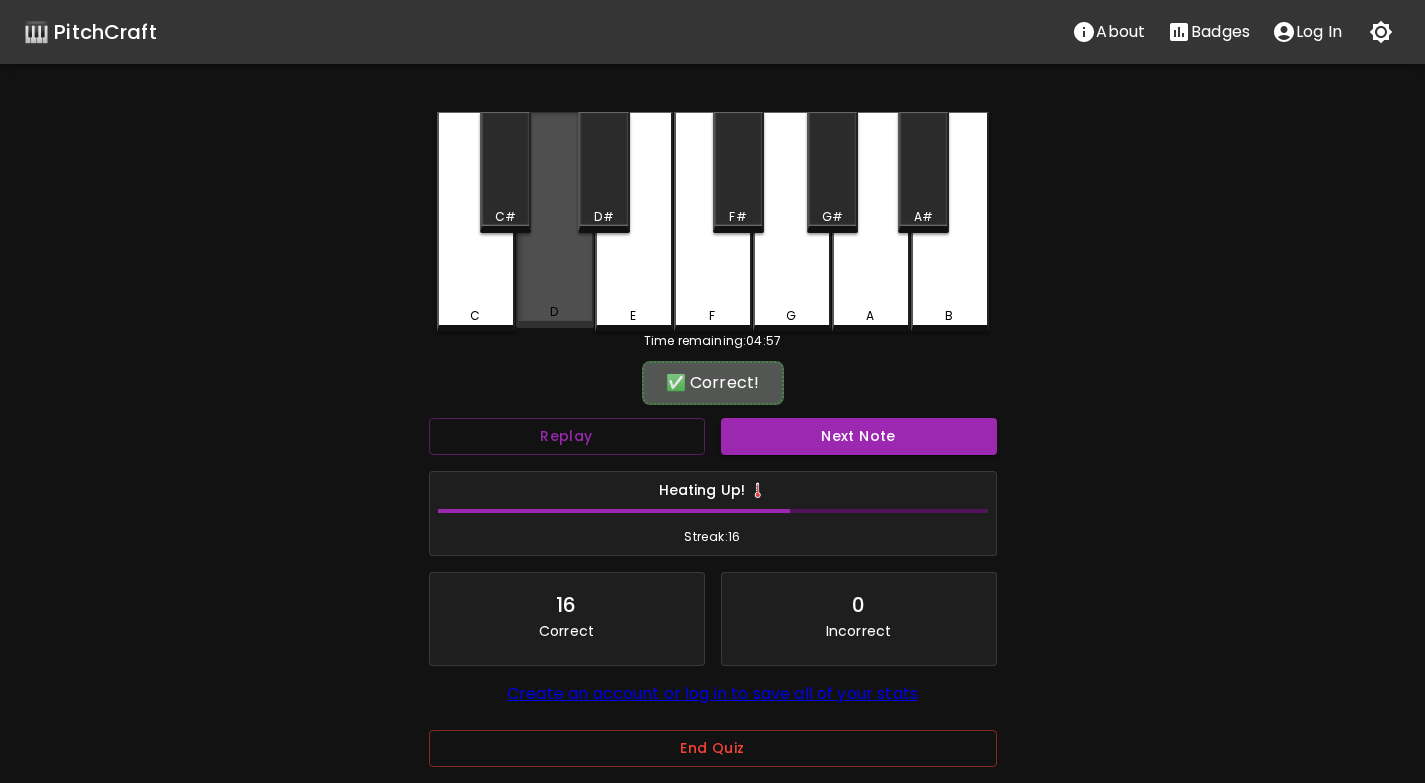 click on "D" at bounding box center [555, 312] 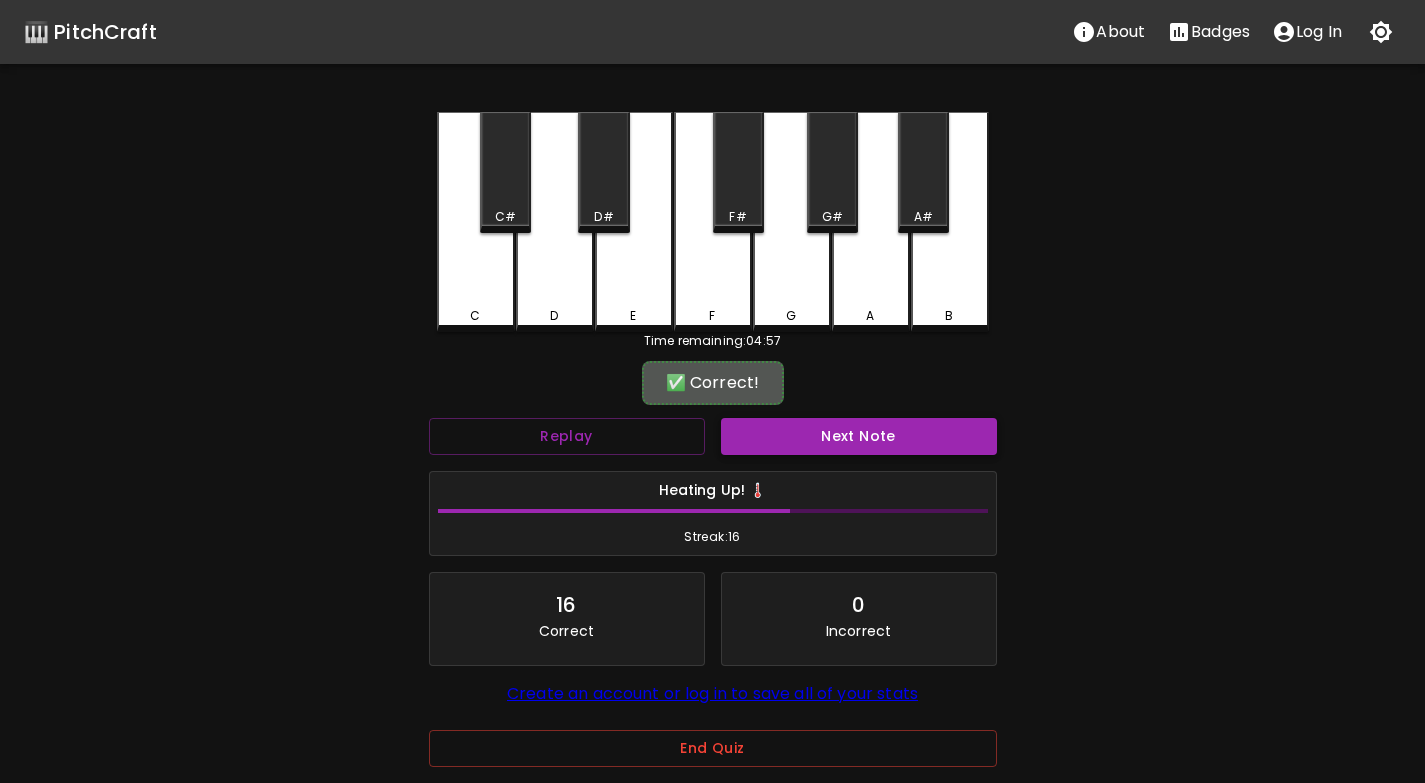click on "Next Note" at bounding box center [859, 436] 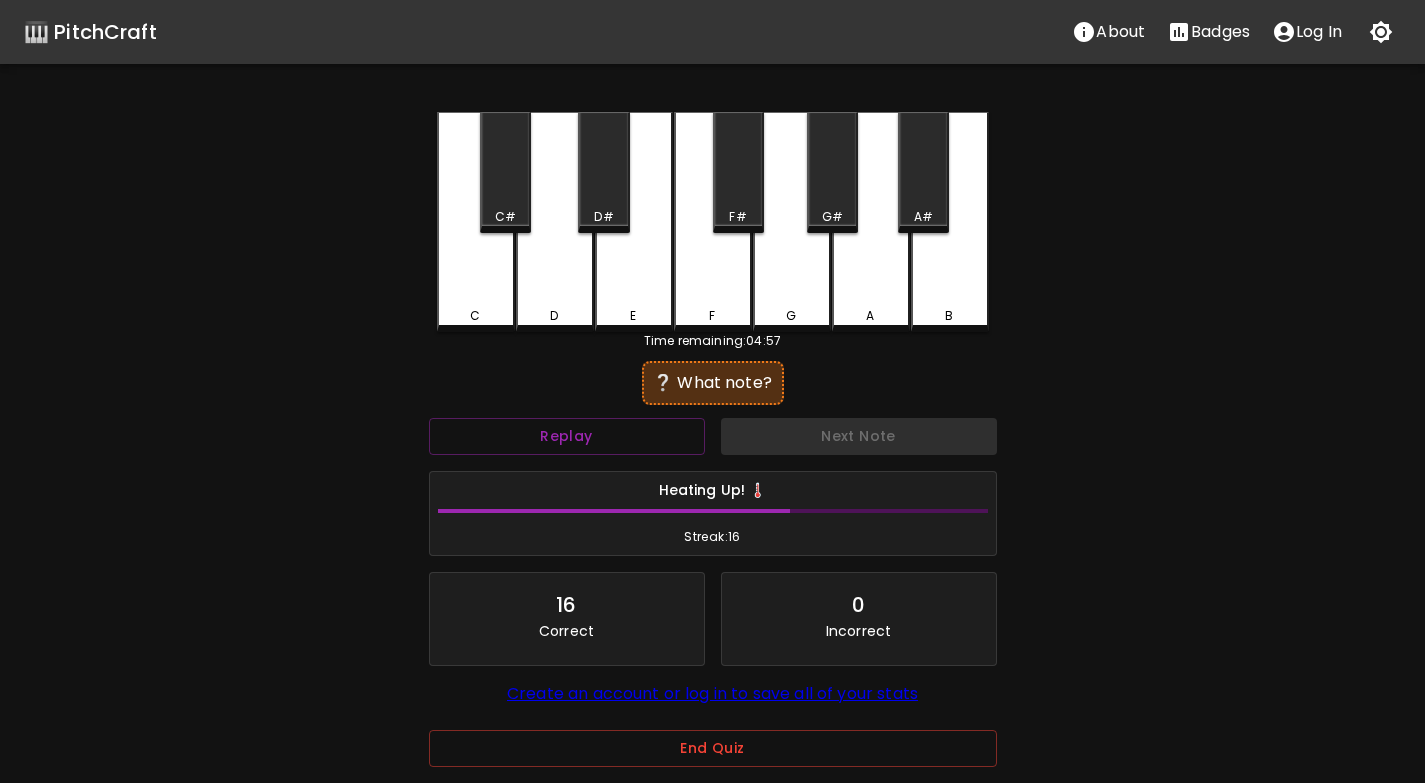 click on "C" at bounding box center (476, 222) 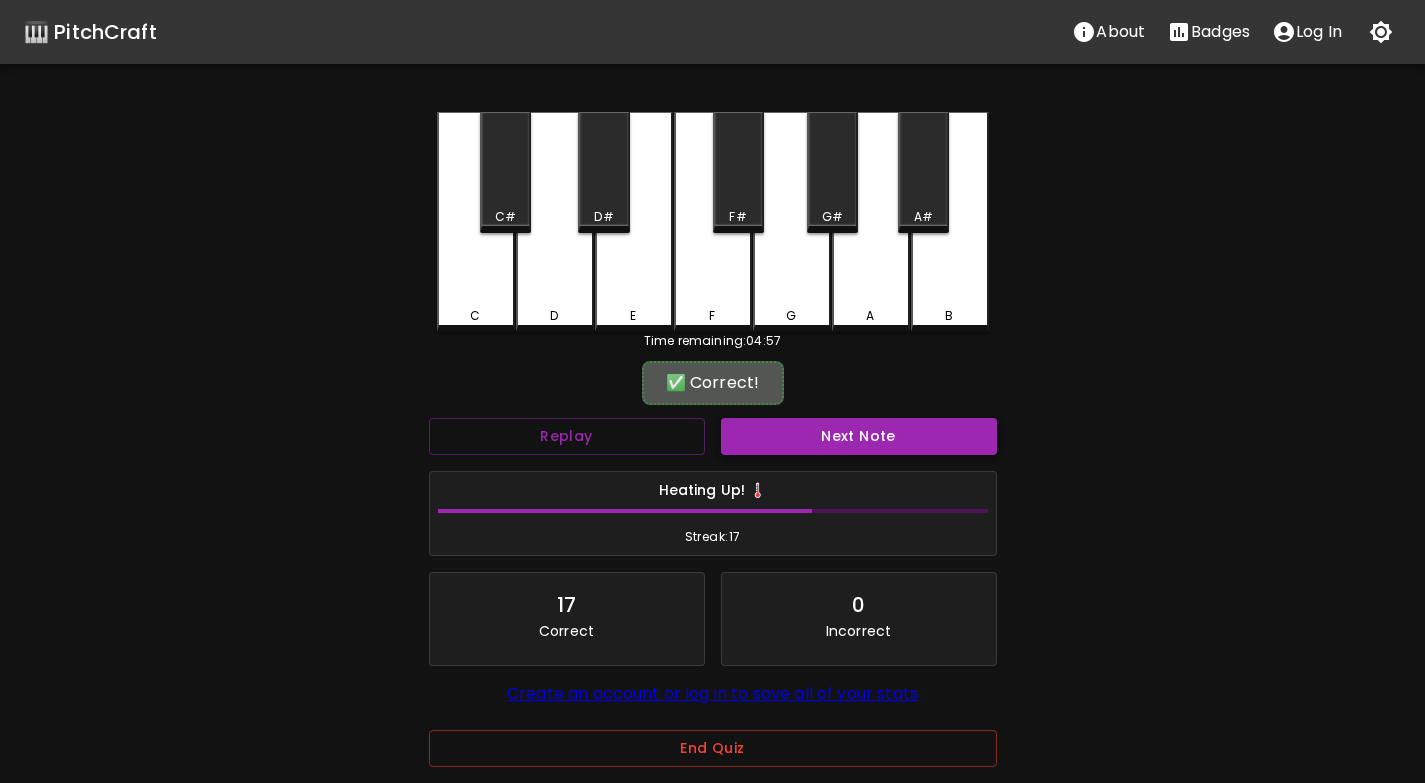 click on "Next Note" at bounding box center [859, 436] 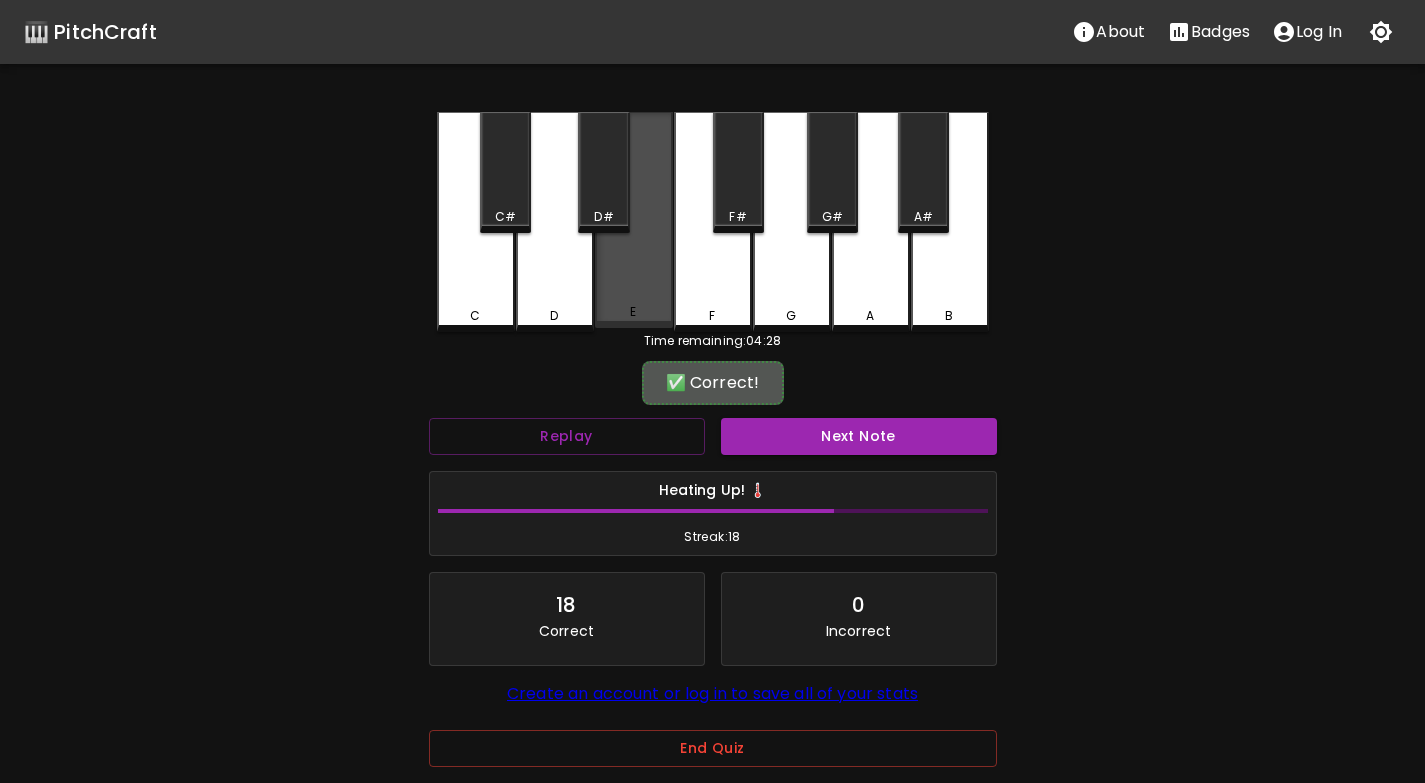 click on "E" at bounding box center [634, 220] 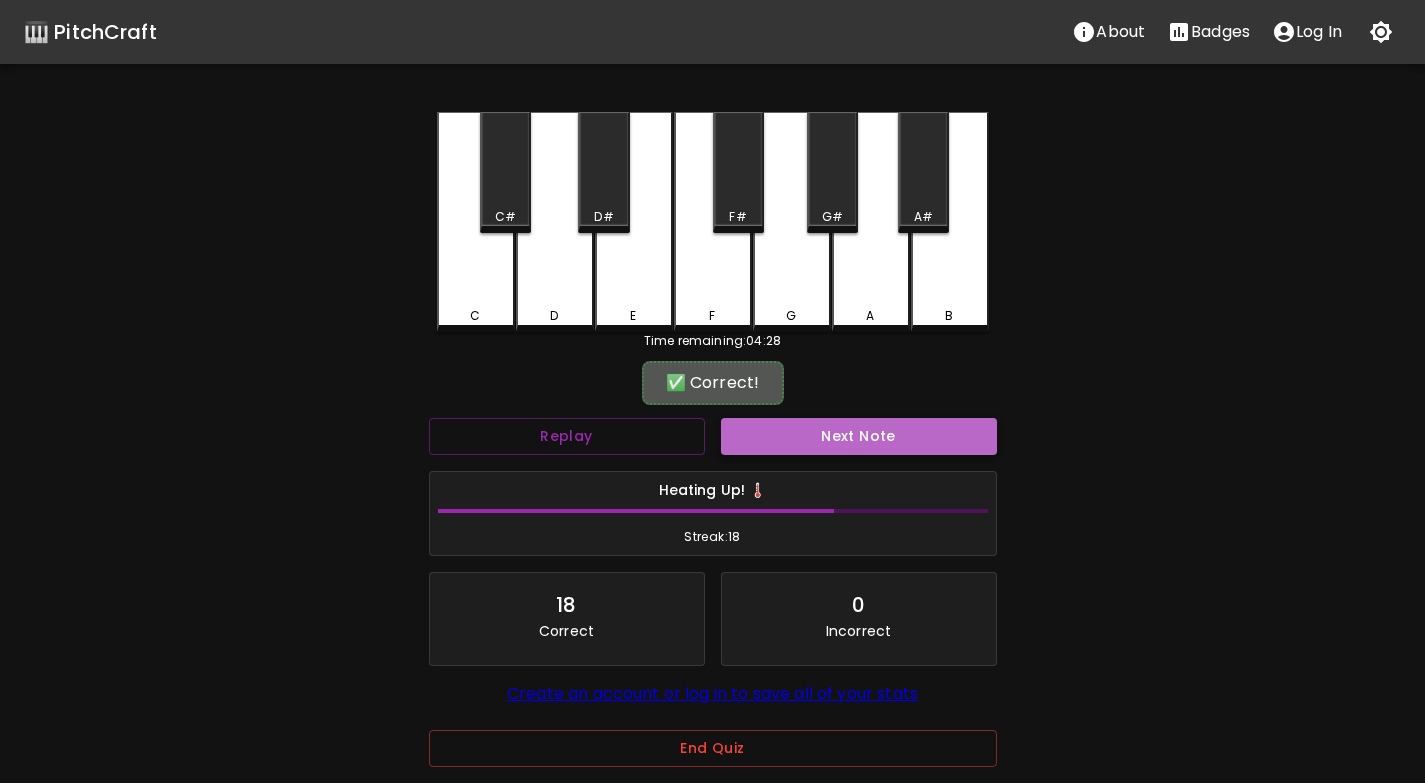 click on "Next Note" at bounding box center (859, 436) 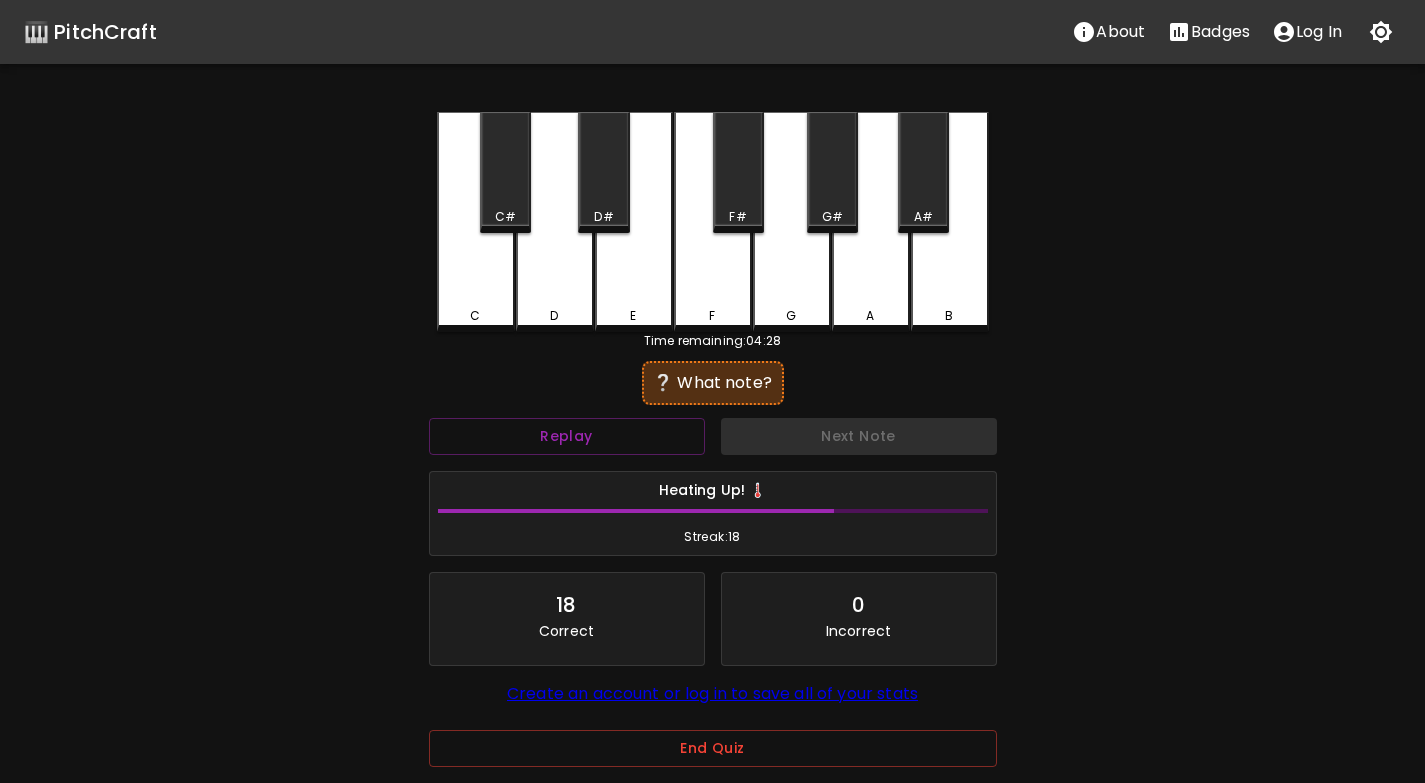 click on "D" at bounding box center [555, 222] 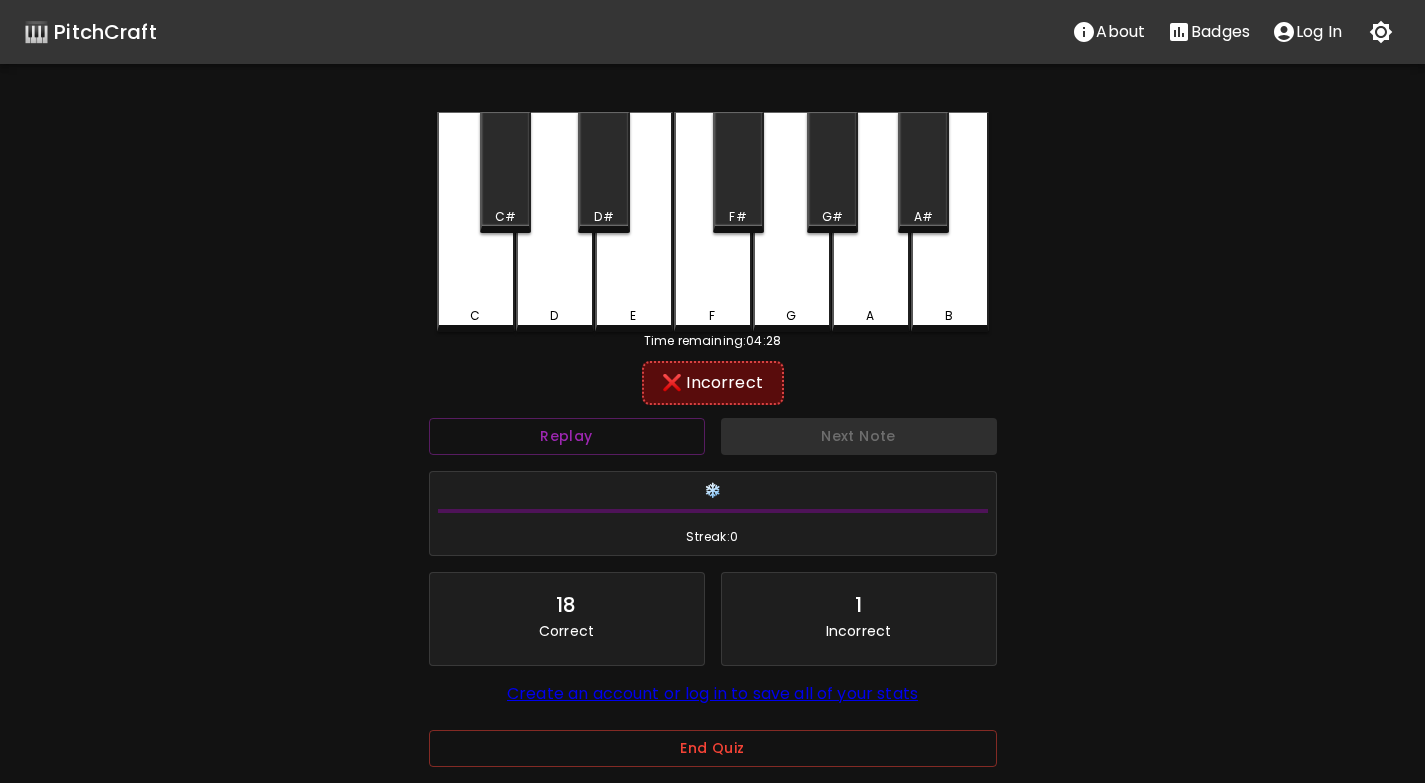 click on "C" at bounding box center (476, 222) 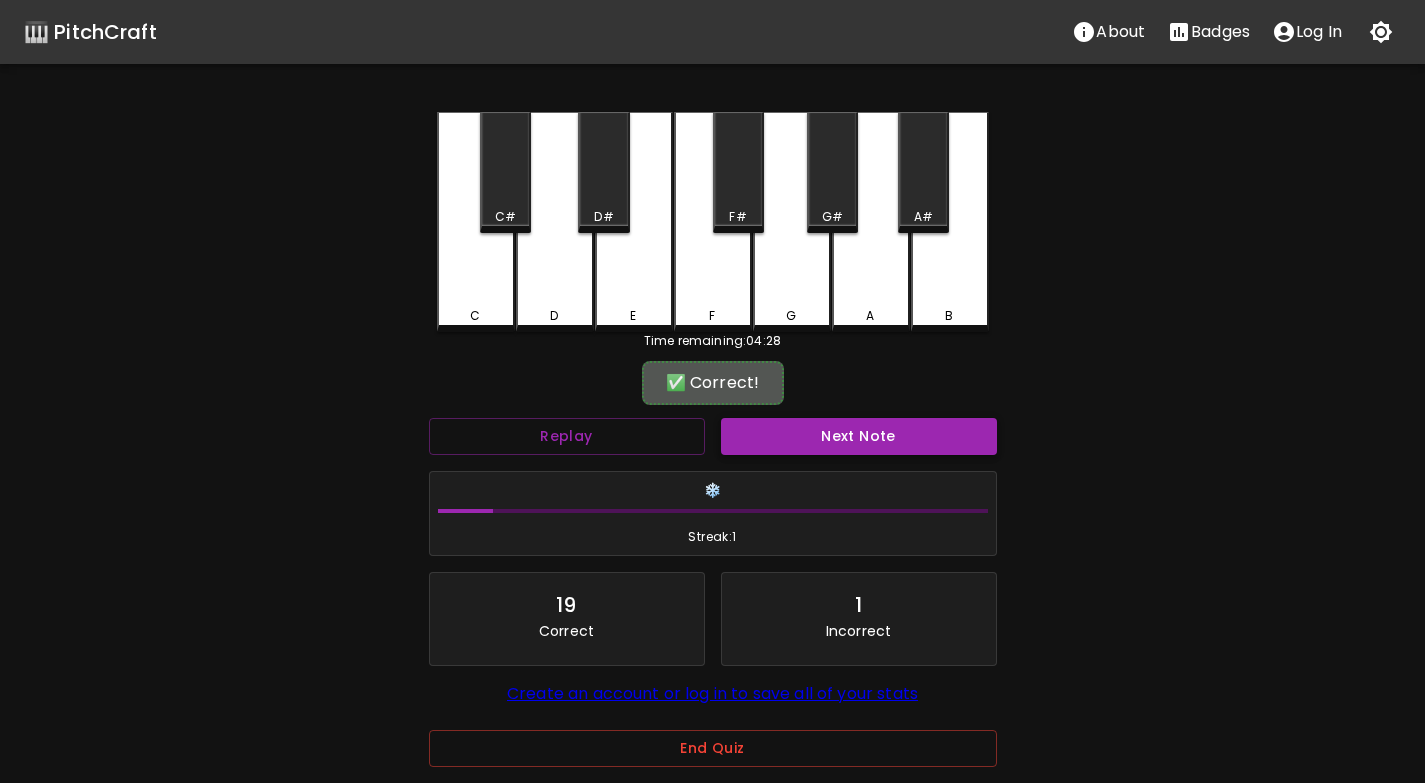 click on "Next Note" at bounding box center (859, 436) 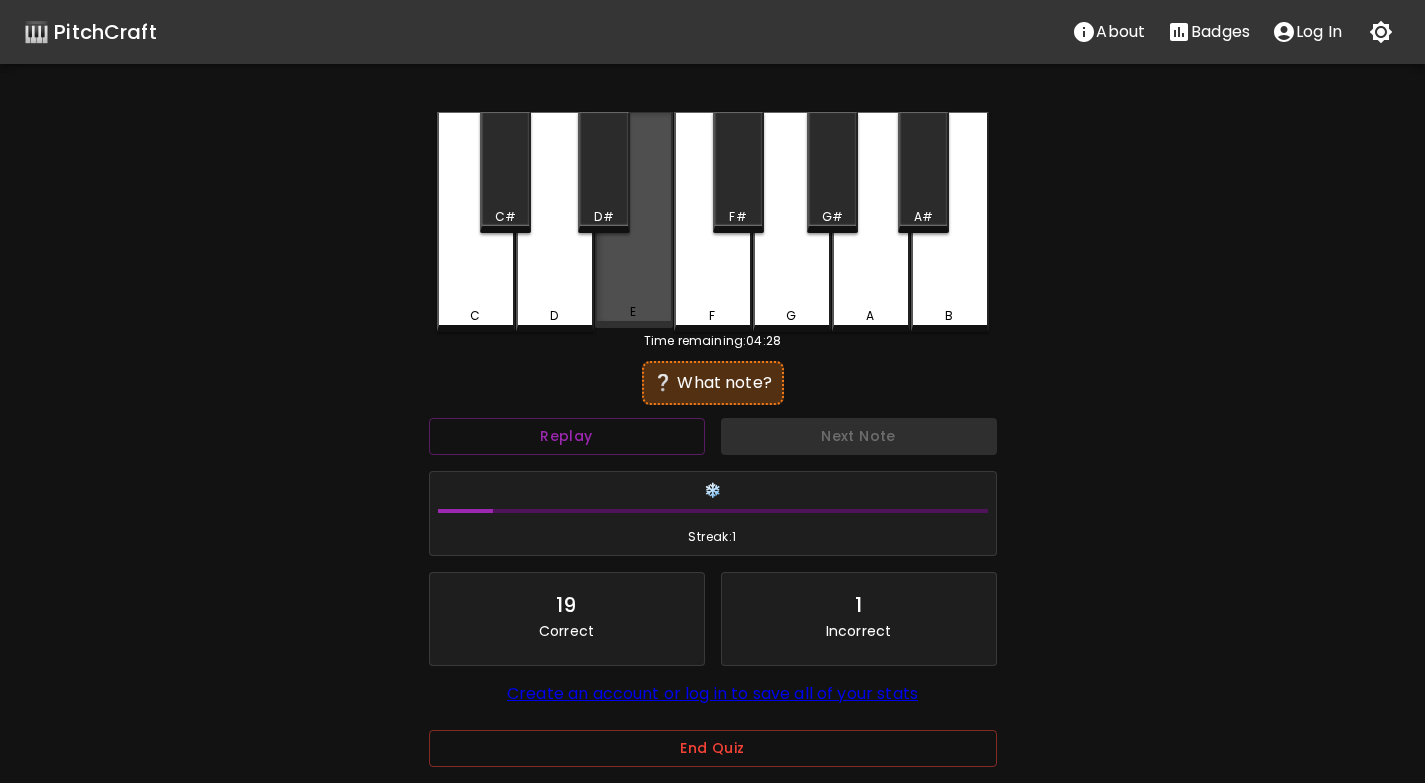 click on "E" at bounding box center [634, 220] 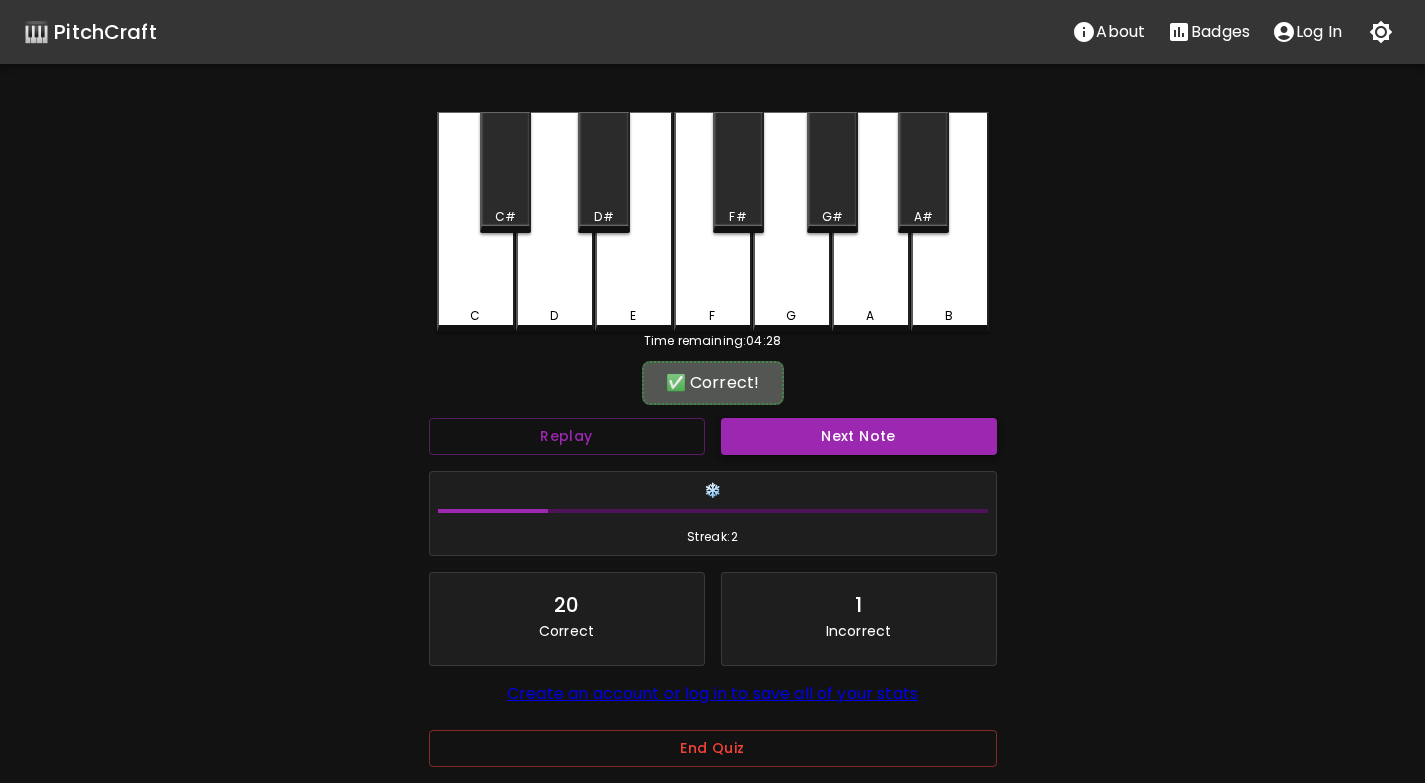 click on "Next Note" at bounding box center [859, 436] 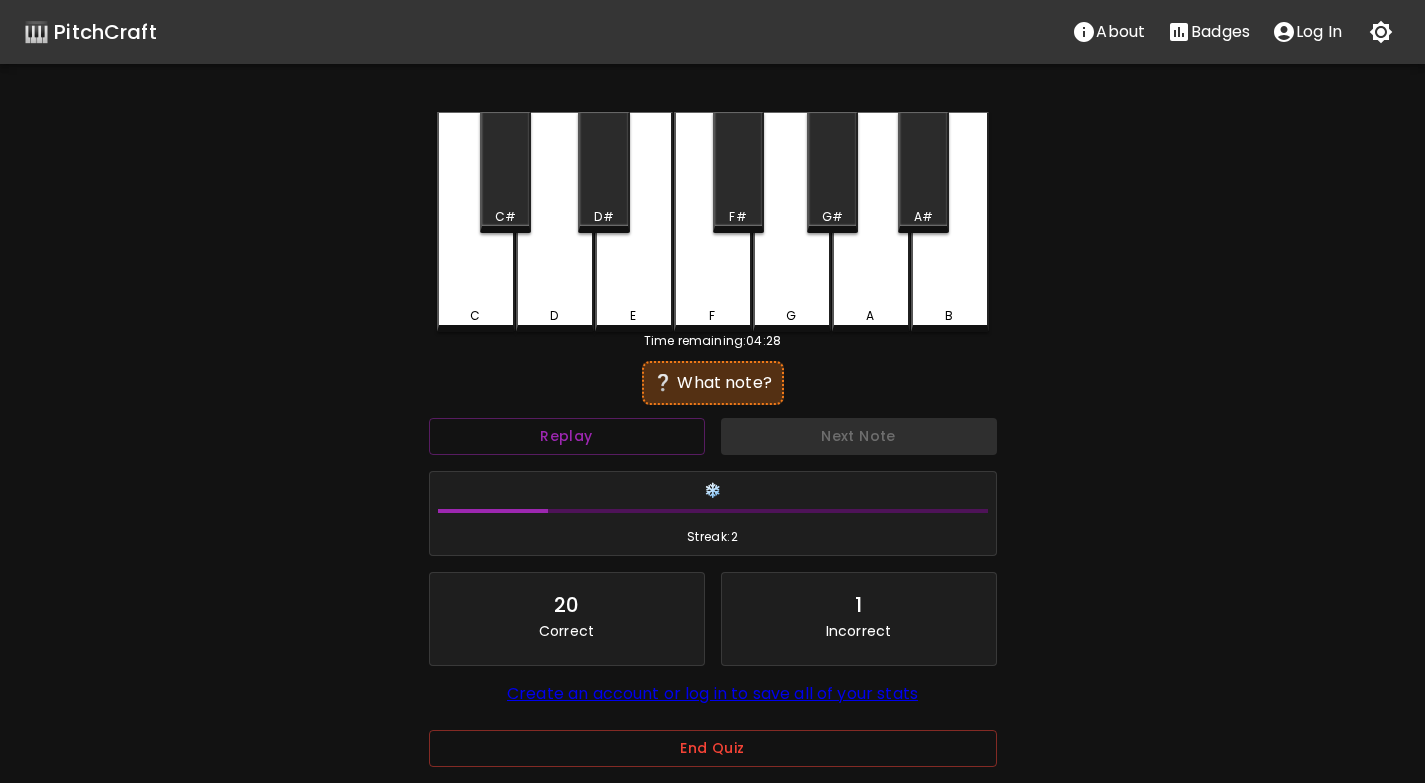 click on "D" at bounding box center [555, 222] 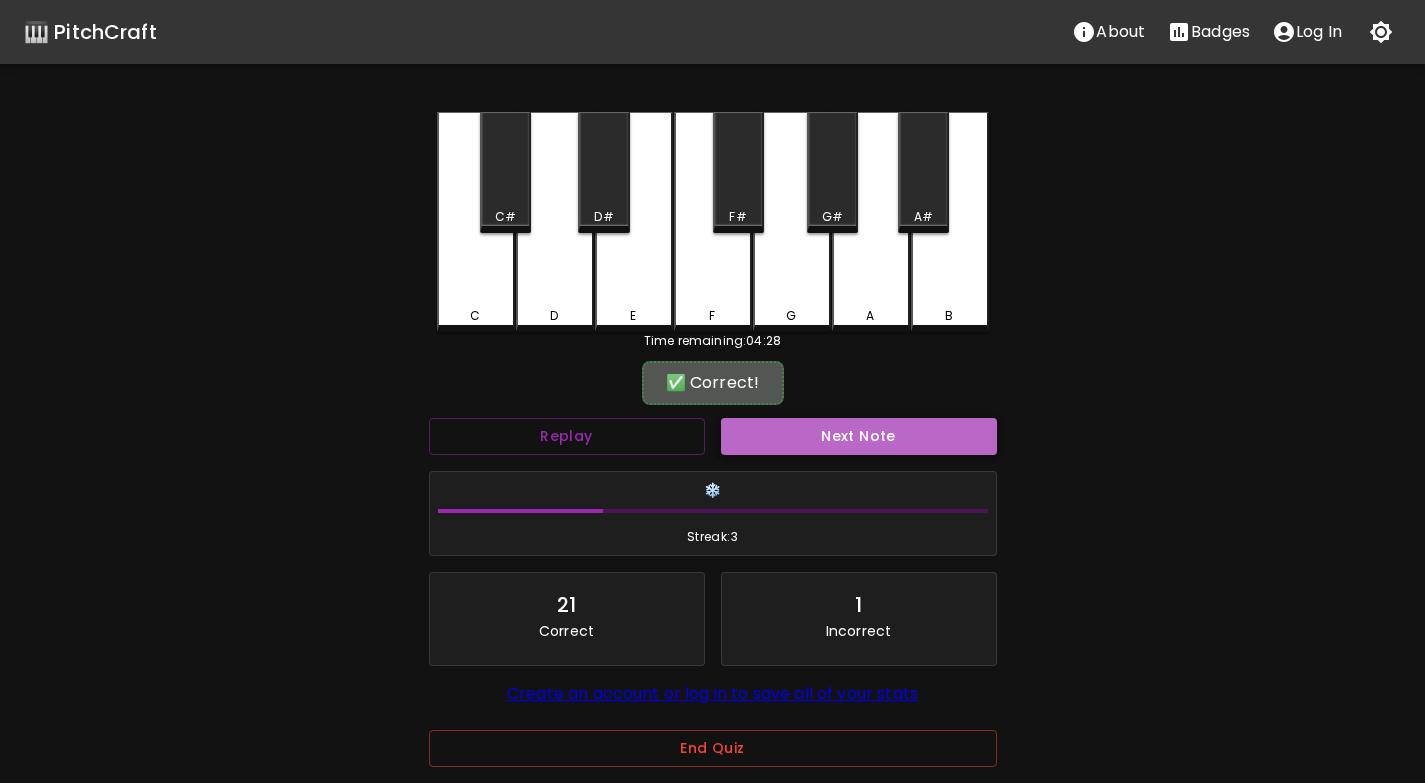 click on "Next Note" at bounding box center [859, 436] 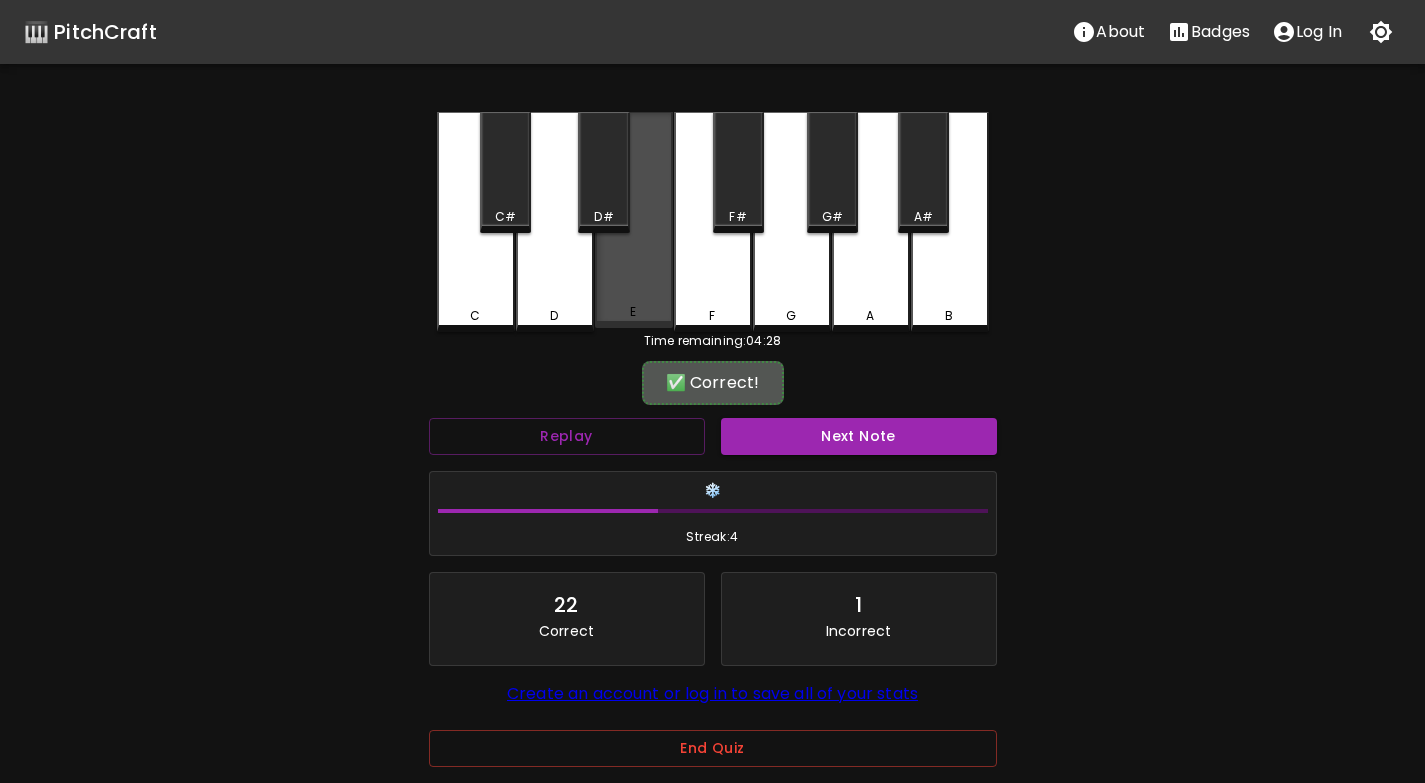 click on "E" at bounding box center [634, 220] 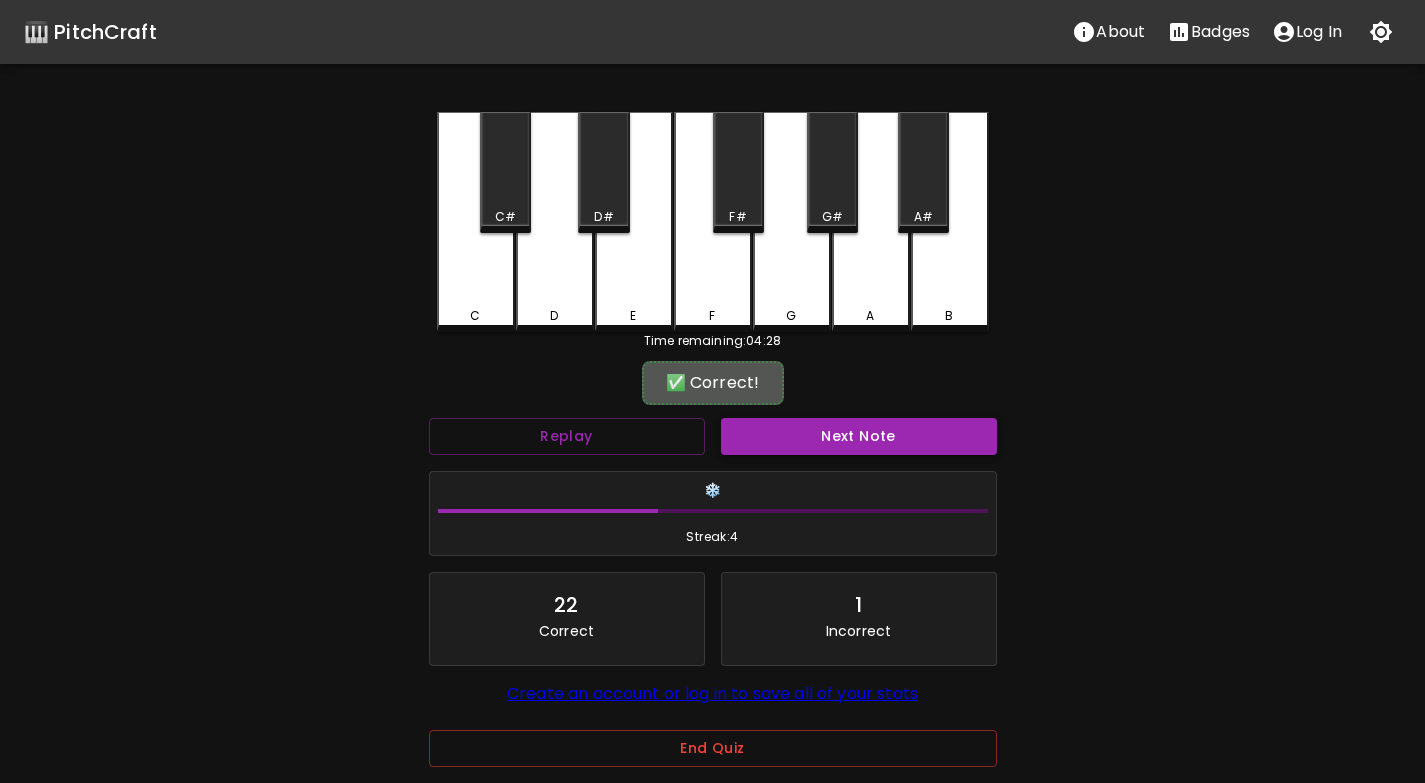 click on "Next Note" at bounding box center [859, 436] 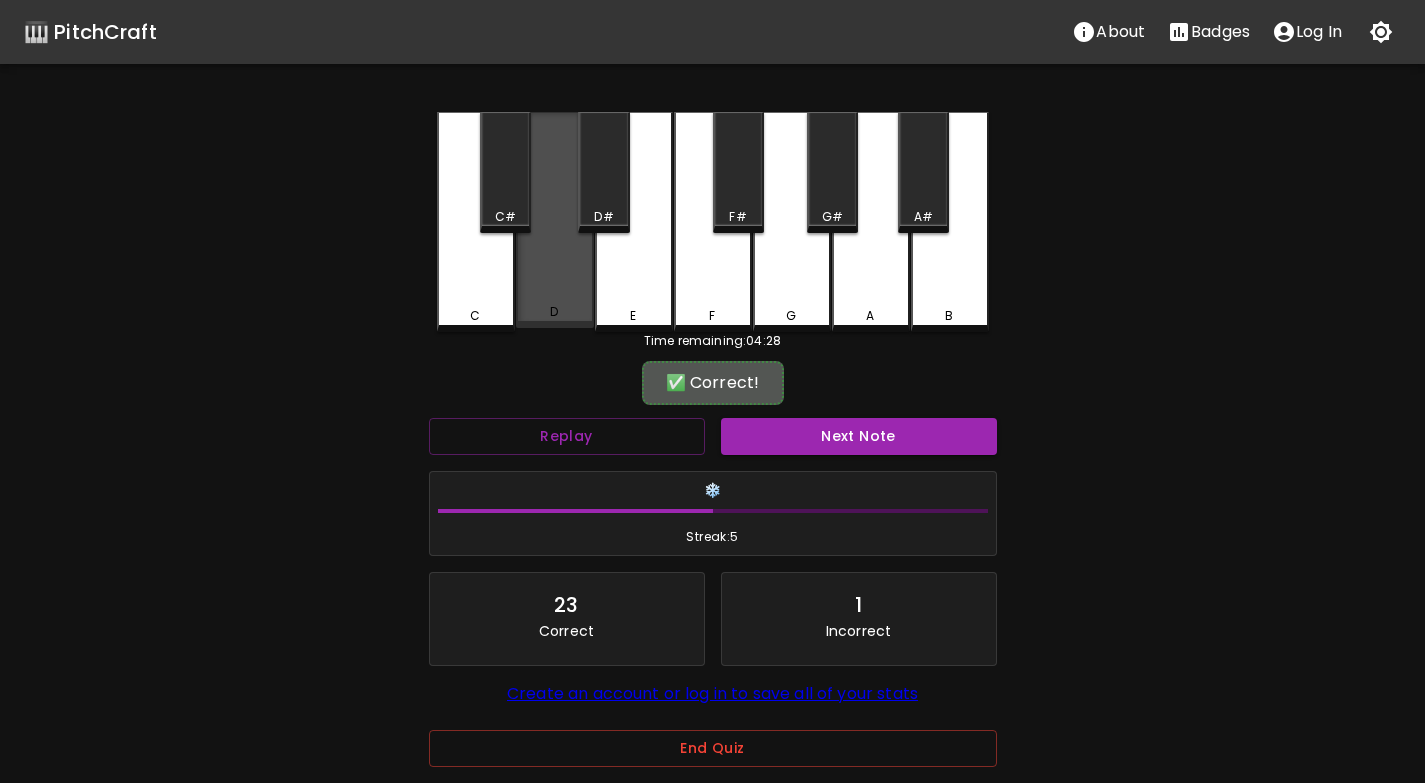 click on "D" at bounding box center (555, 220) 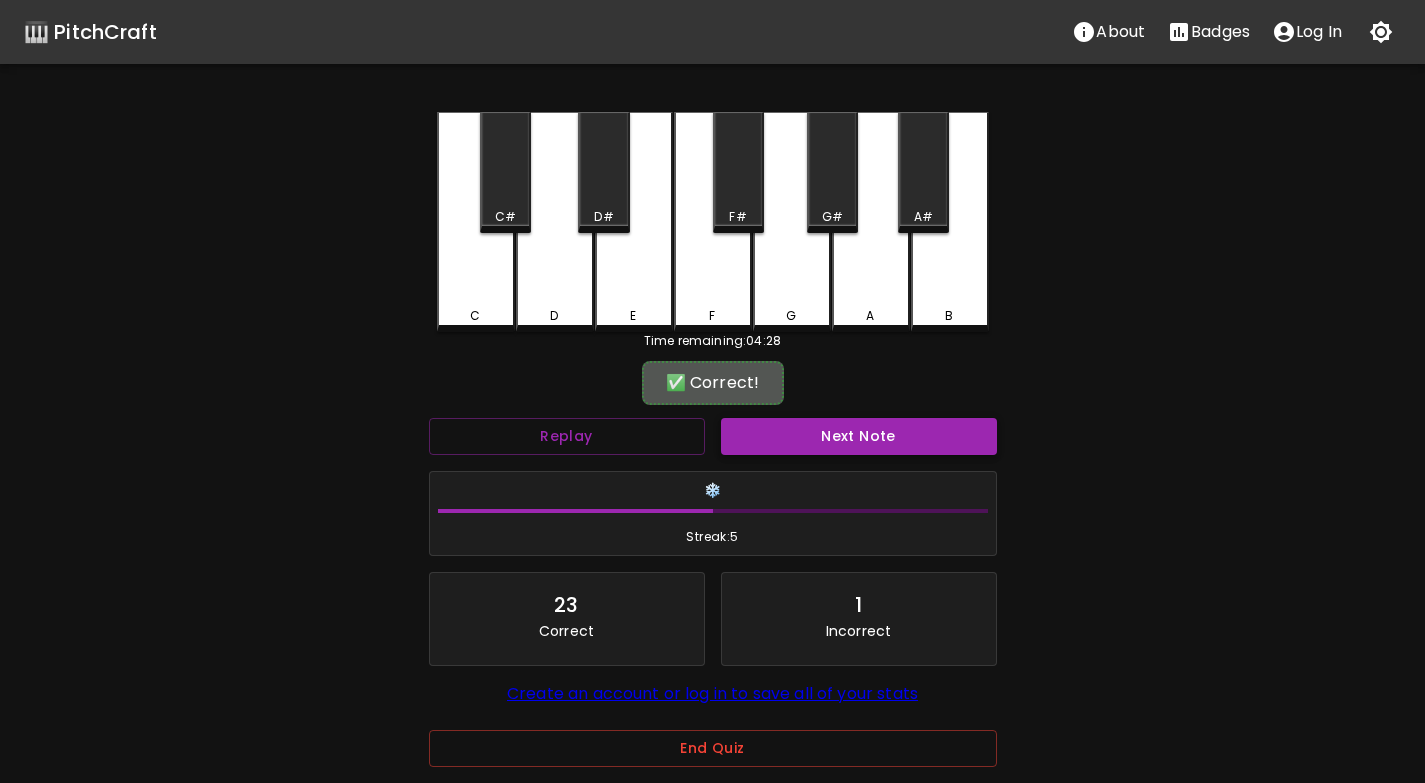 click on "Next Note" at bounding box center [859, 436] 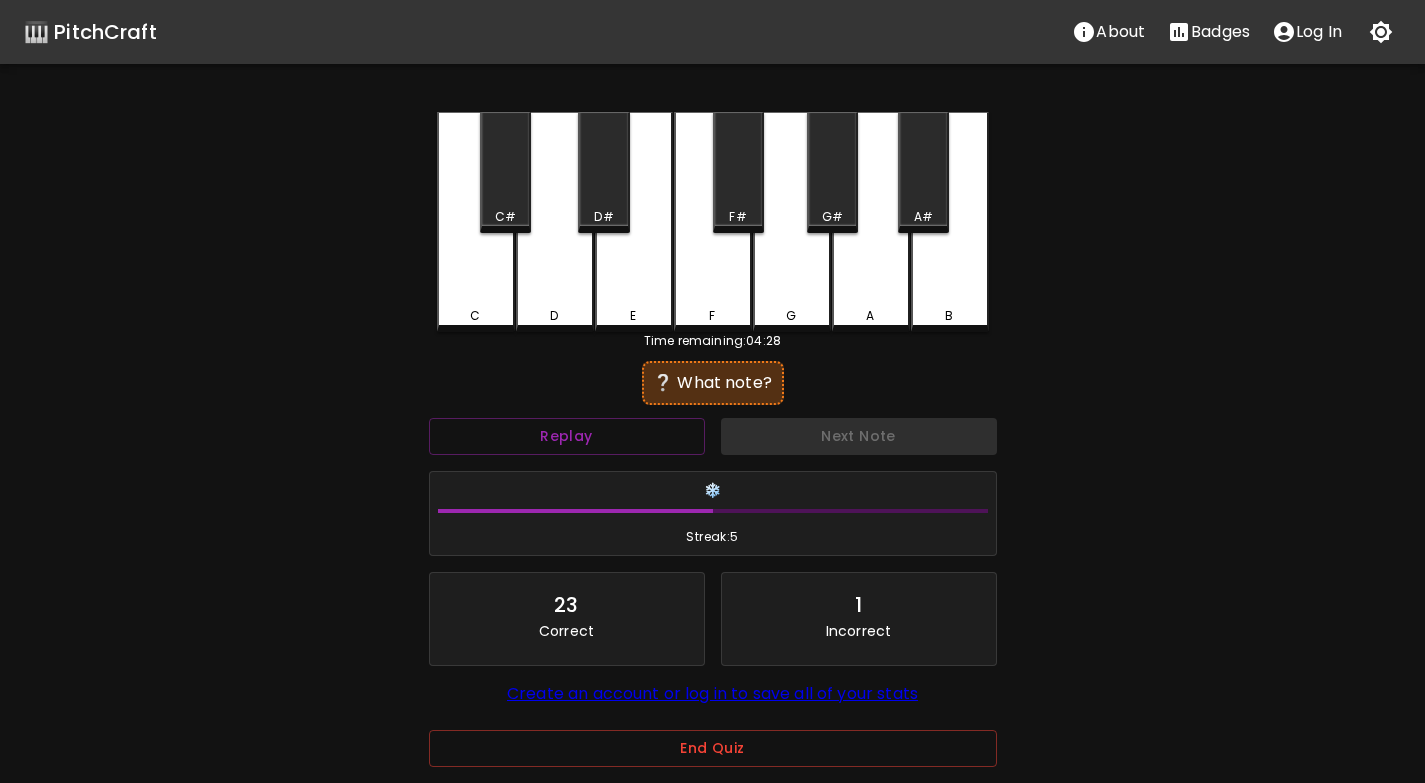 click on "D" at bounding box center [555, 222] 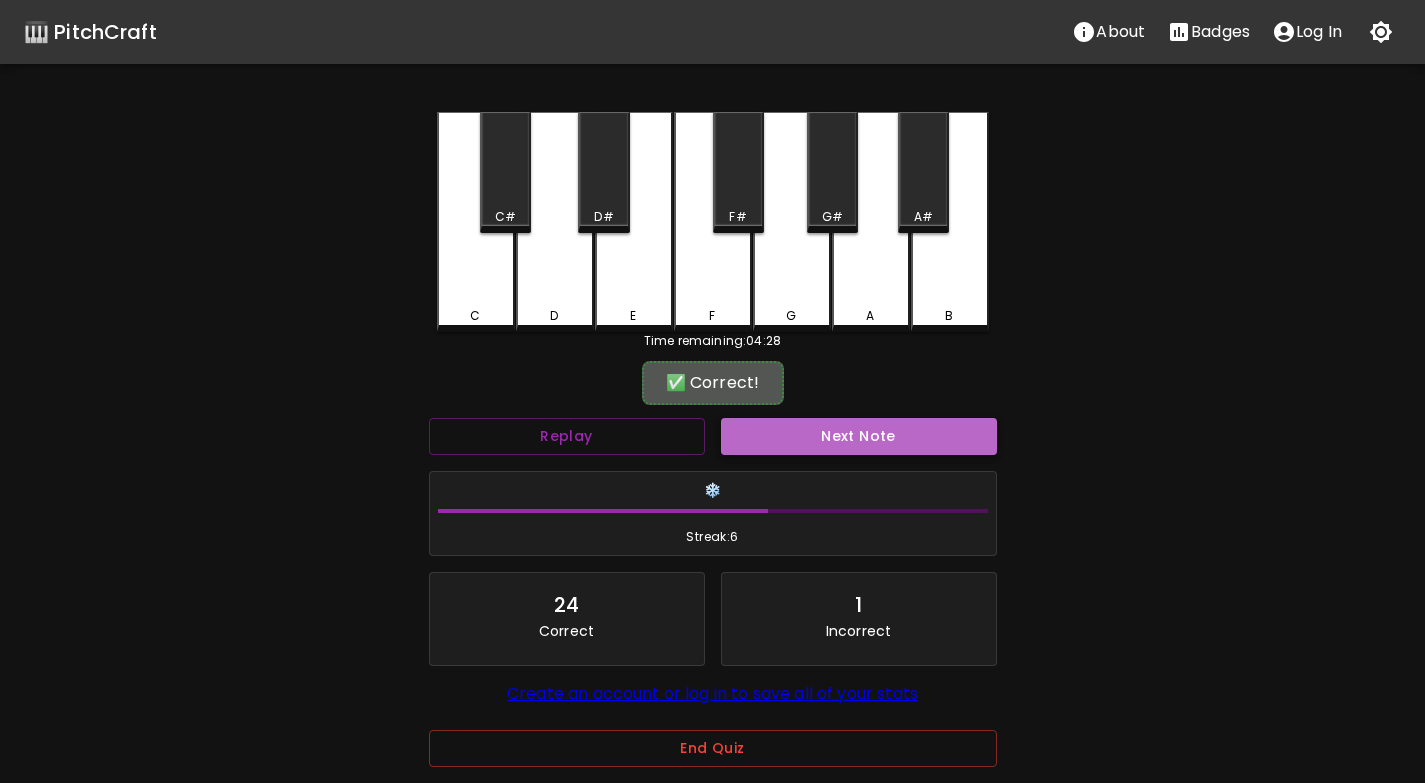 click on "Next Note" at bounding box center [859, 436] 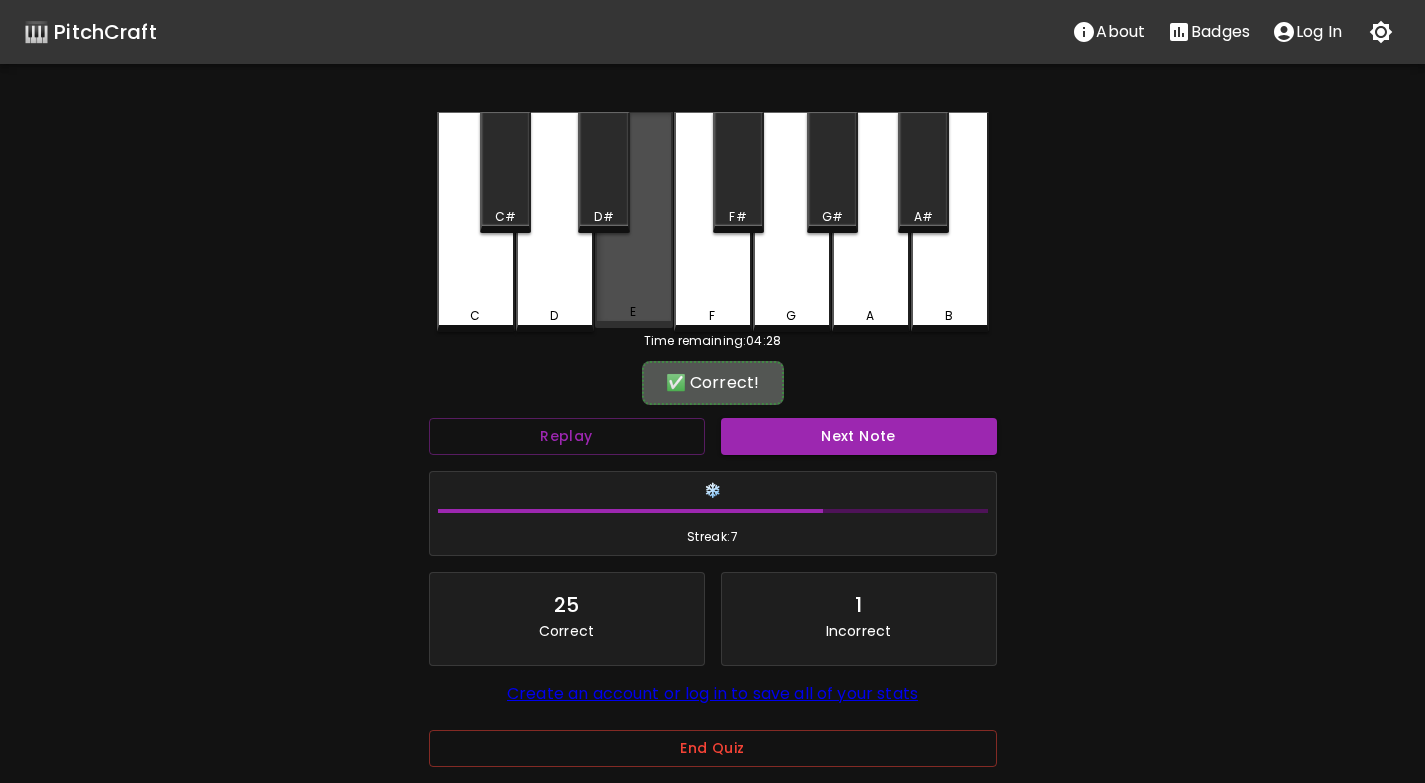 click on "E" at bounding box center [634, 220] 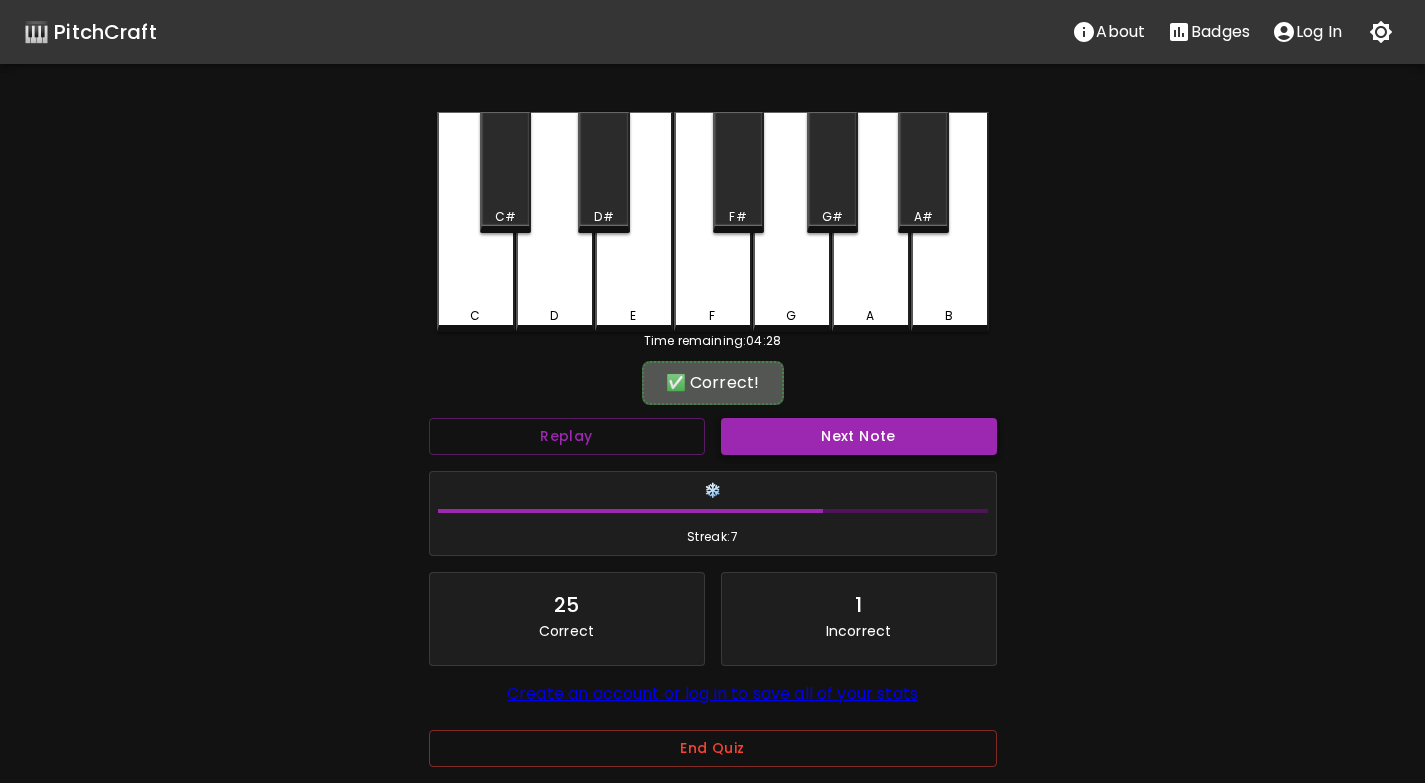click on "Next Note" at bounding box center [859, 436] 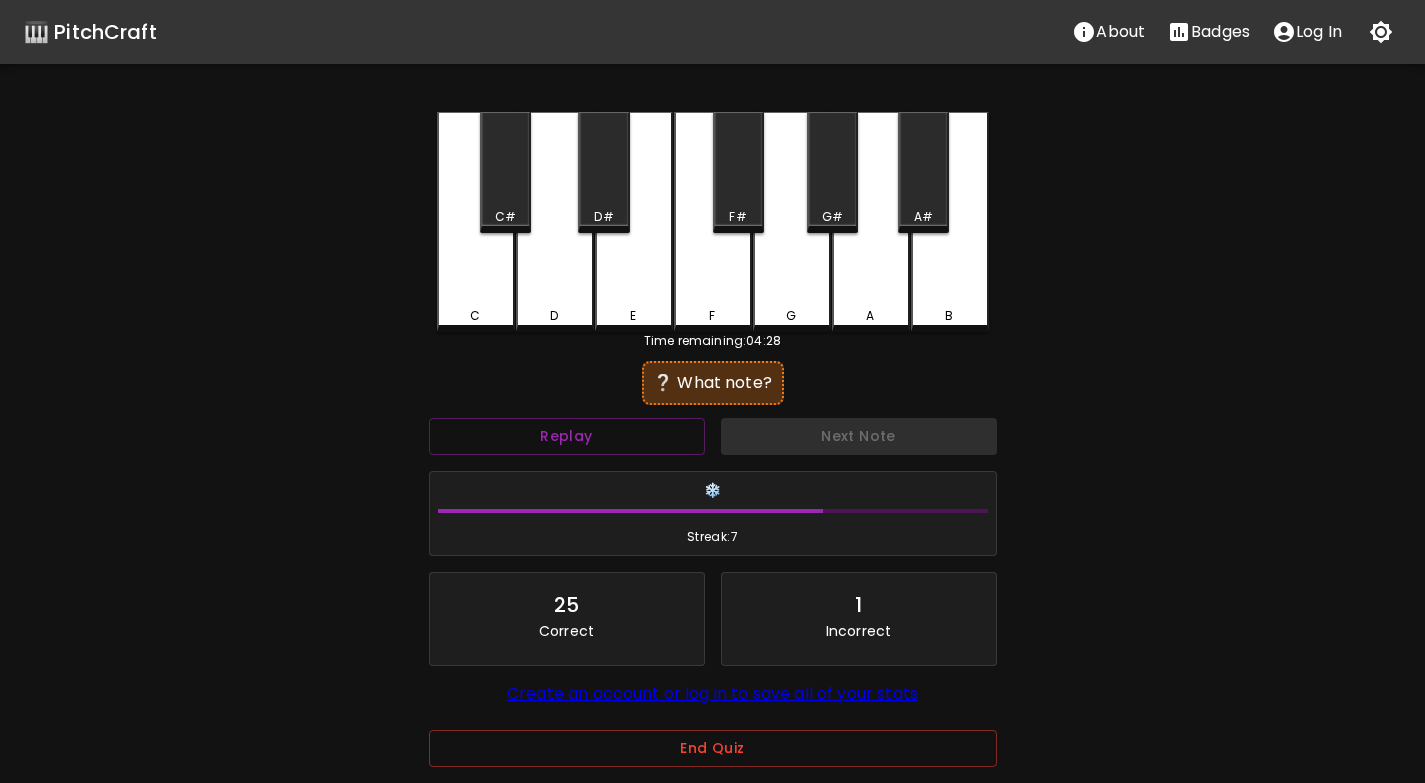 click on "C" at bounding box center [476, 222] 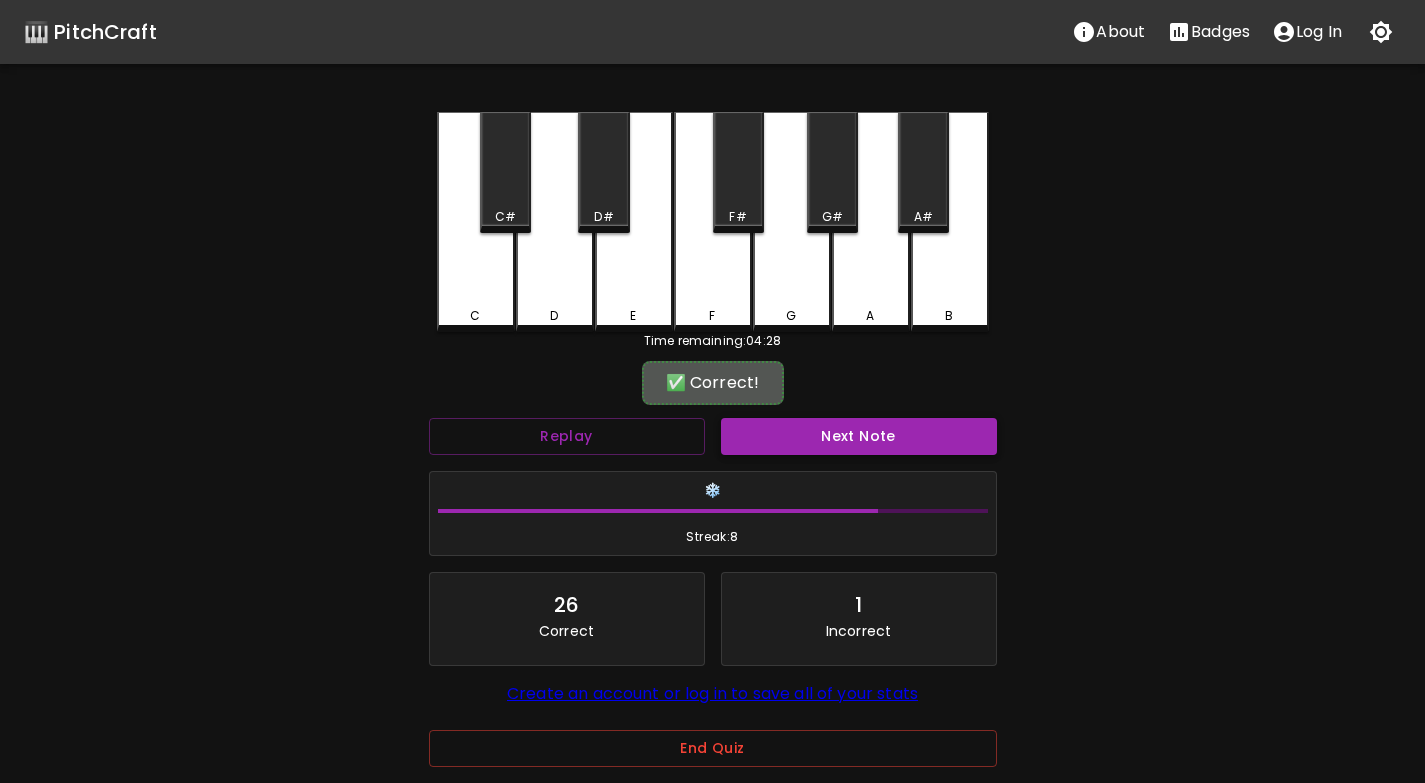 click on "Next Note" at bounding box center (859, 436) 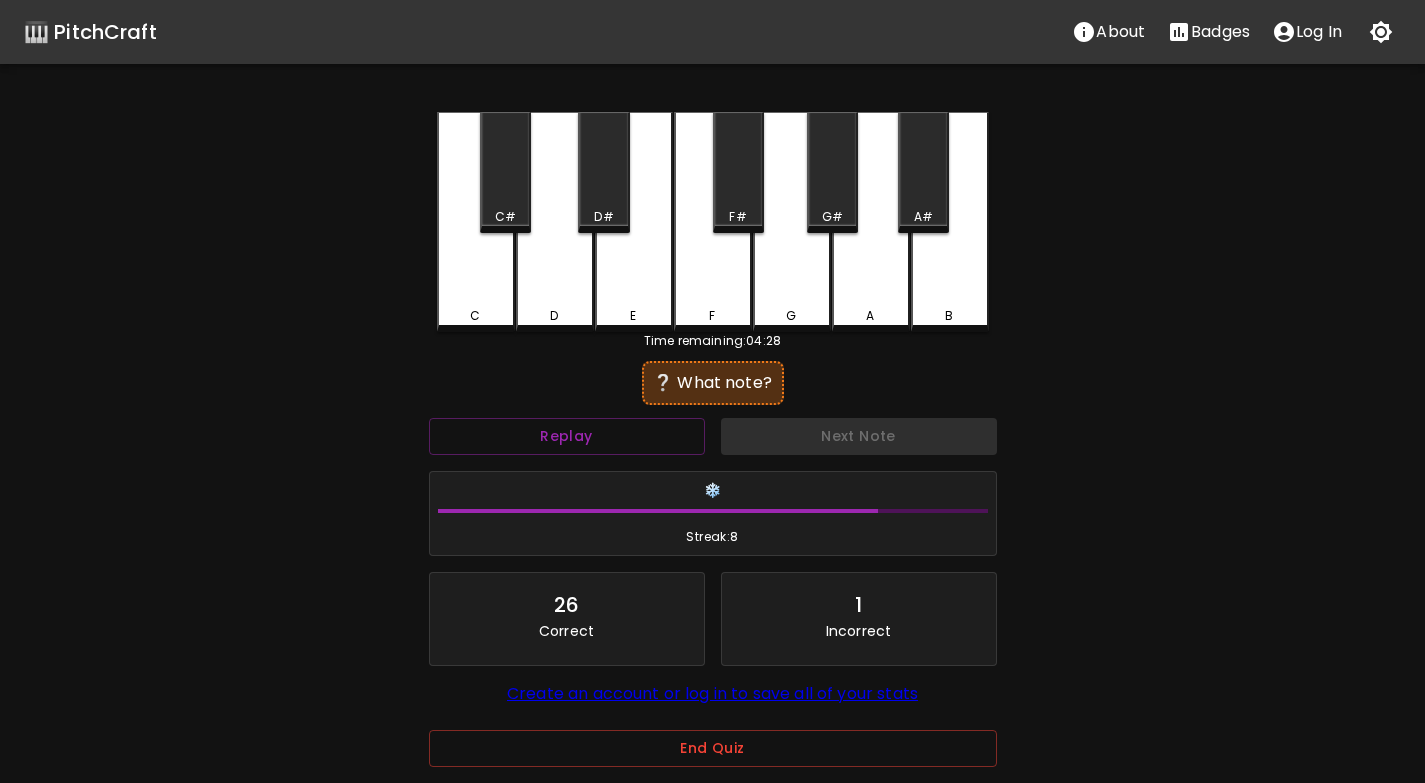 click on "E" at bounding box center (634, 222) 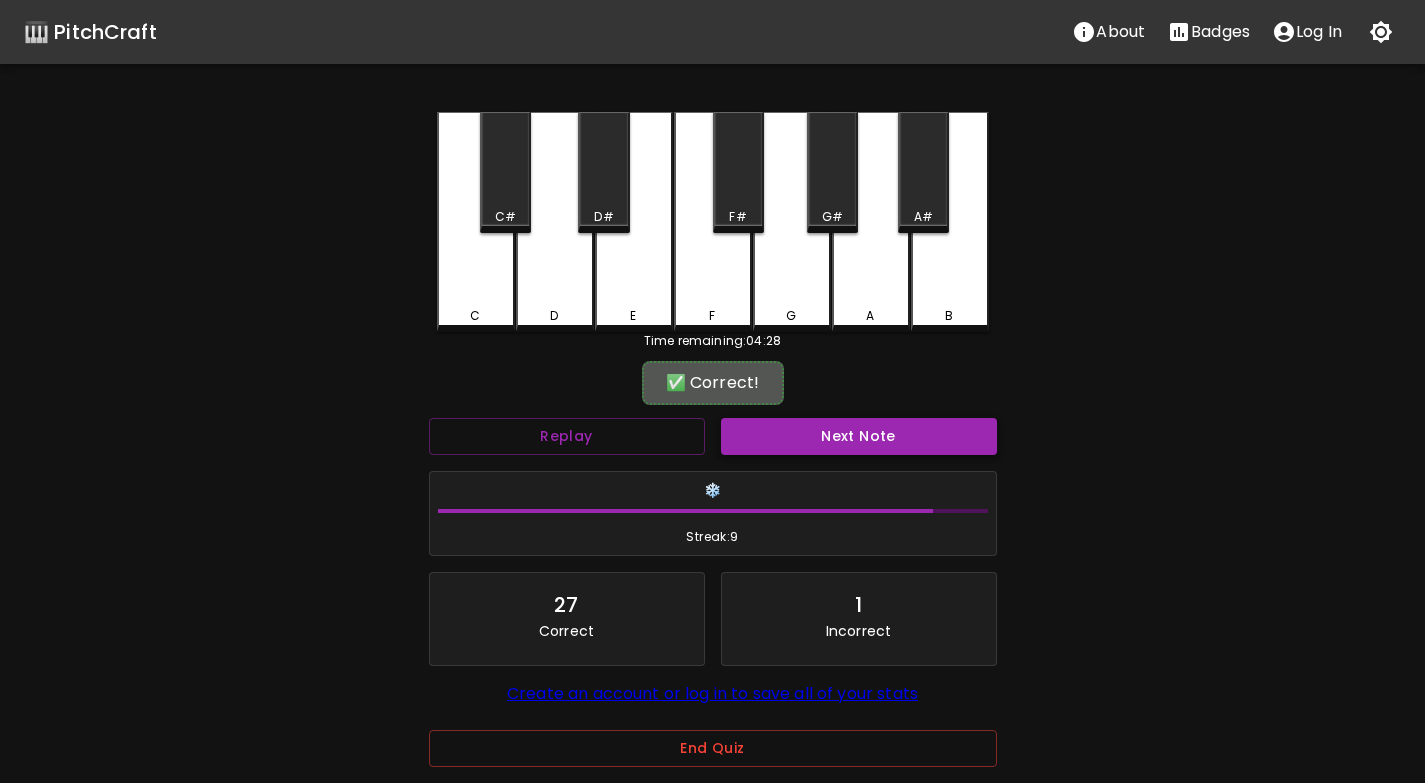 click on "Next Note" at bounding box center (859, 436) 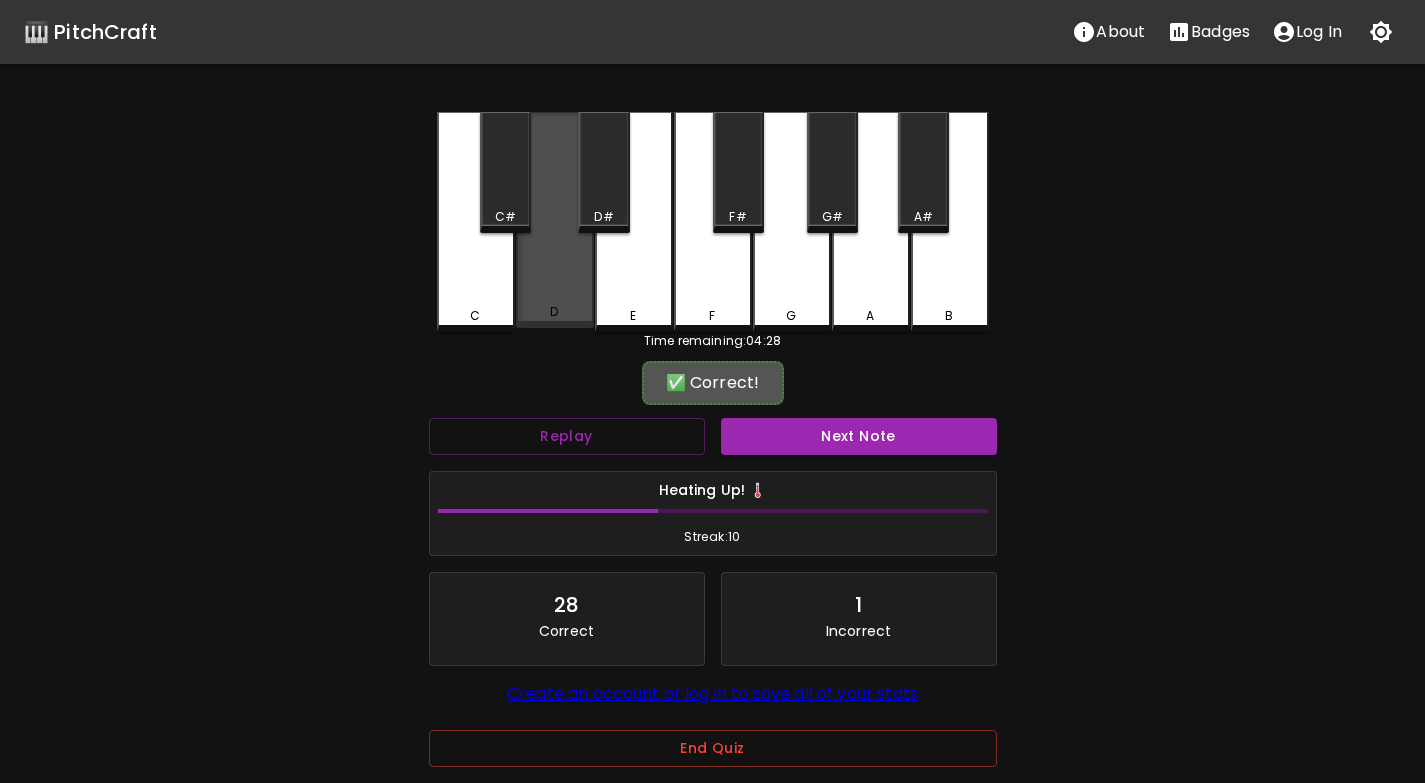 click on "D" at bounding box center (555, 220) 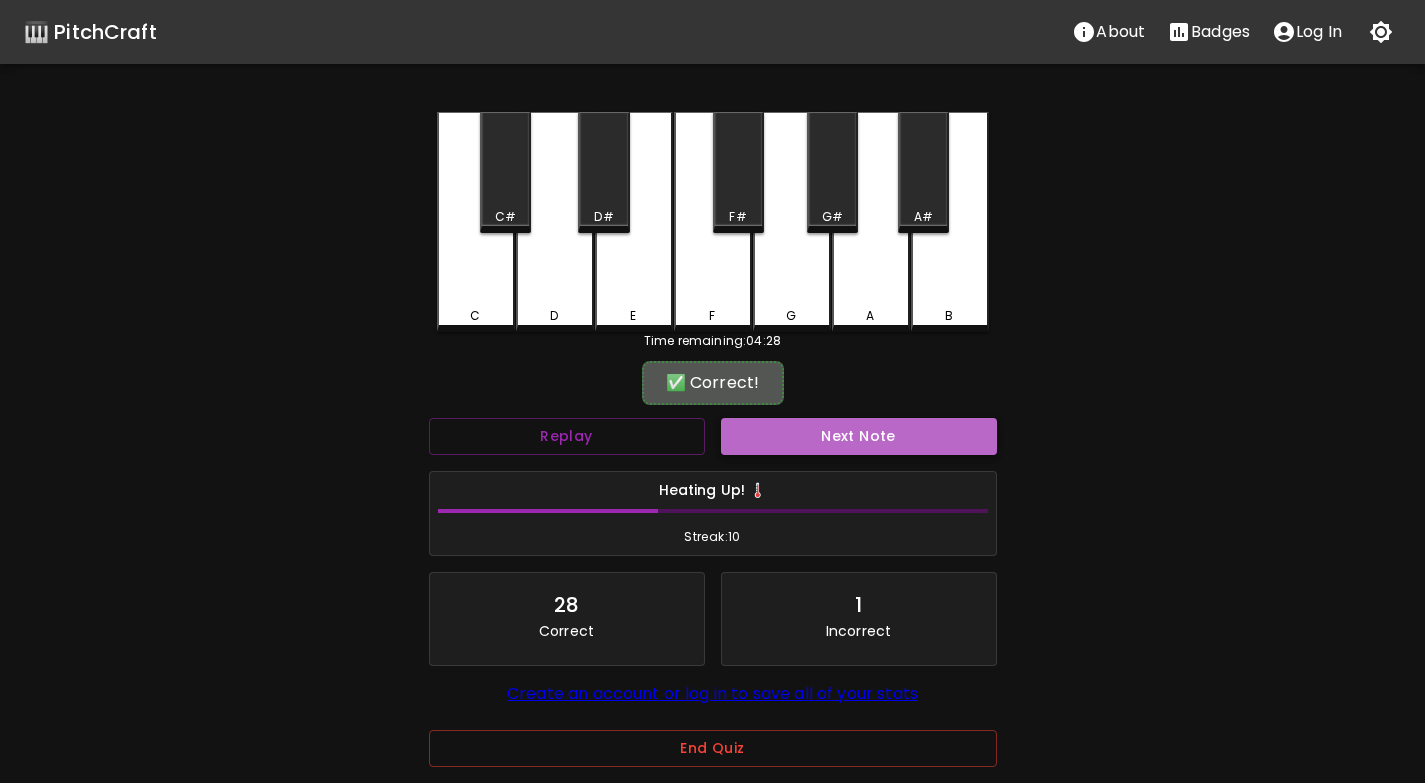 click on "Next Note" at bounding box center [859, 436] 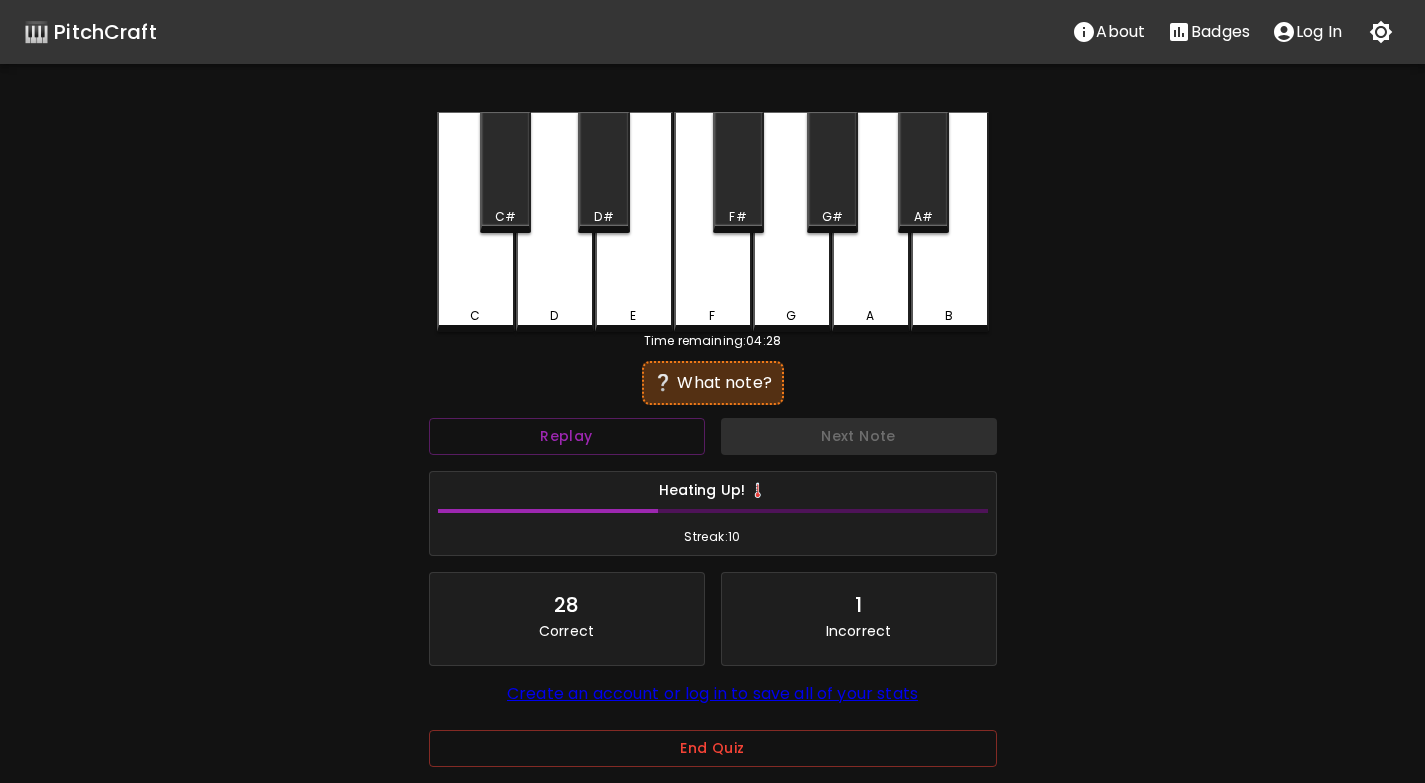 click on "E" at bounding box center (634, 222) 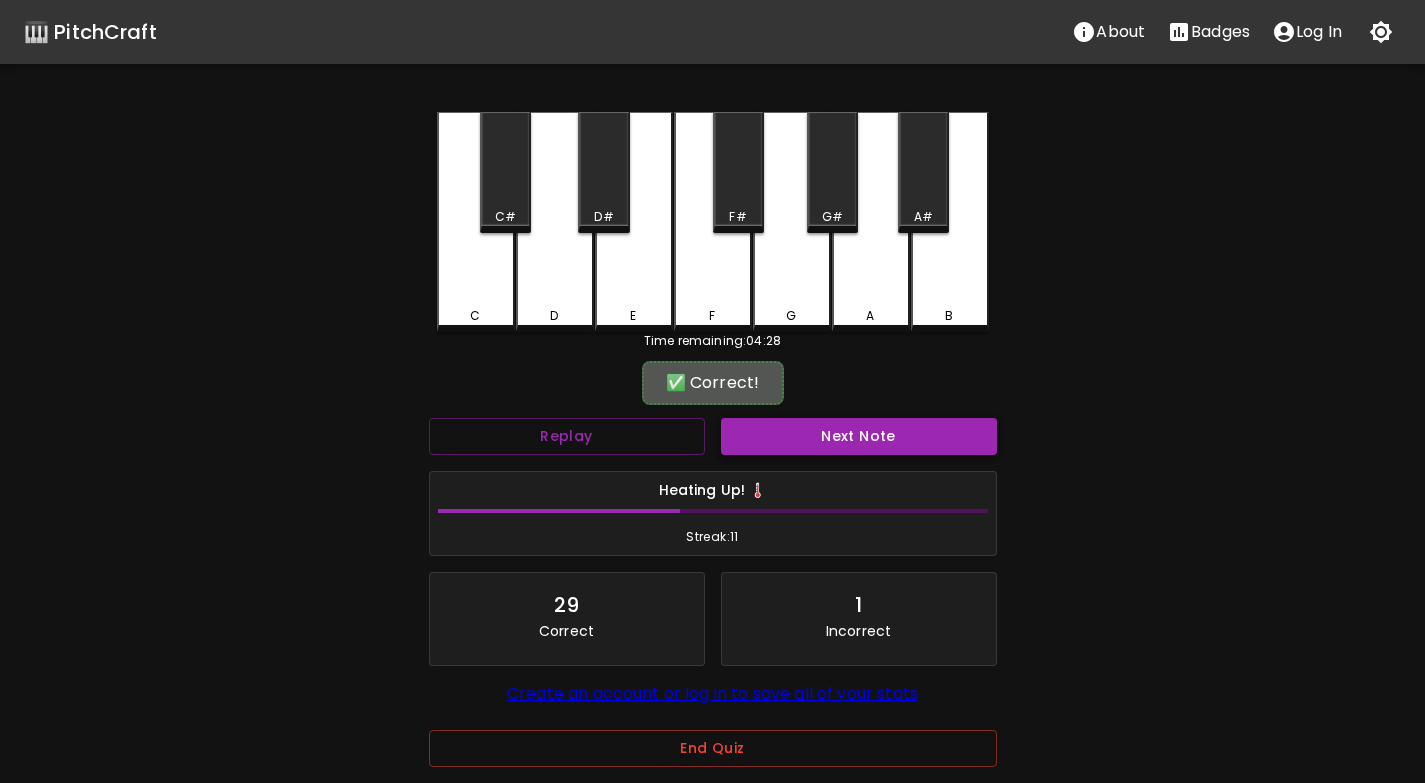 click on "Next Note" at bounding box center [859, 436] 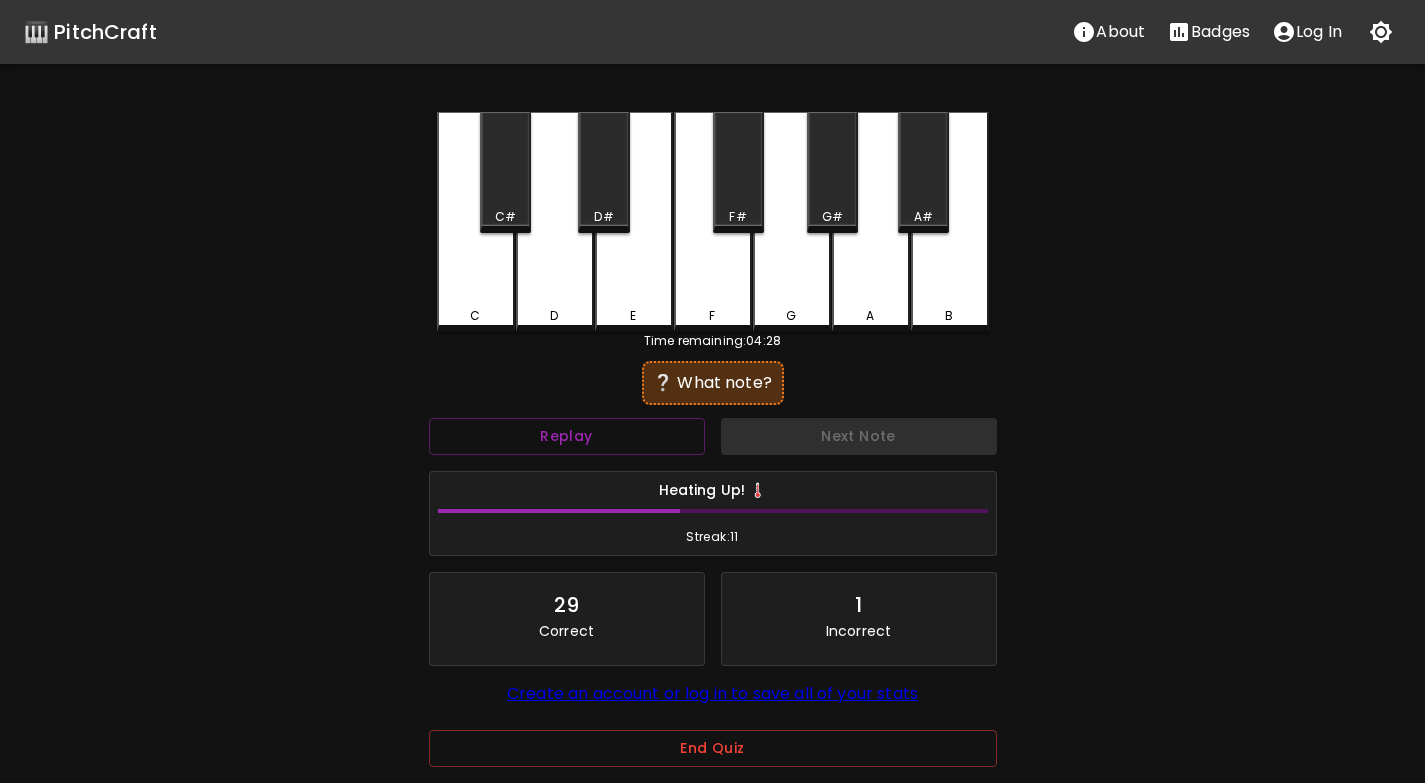 click on "D" at bounding box center [555, 222] 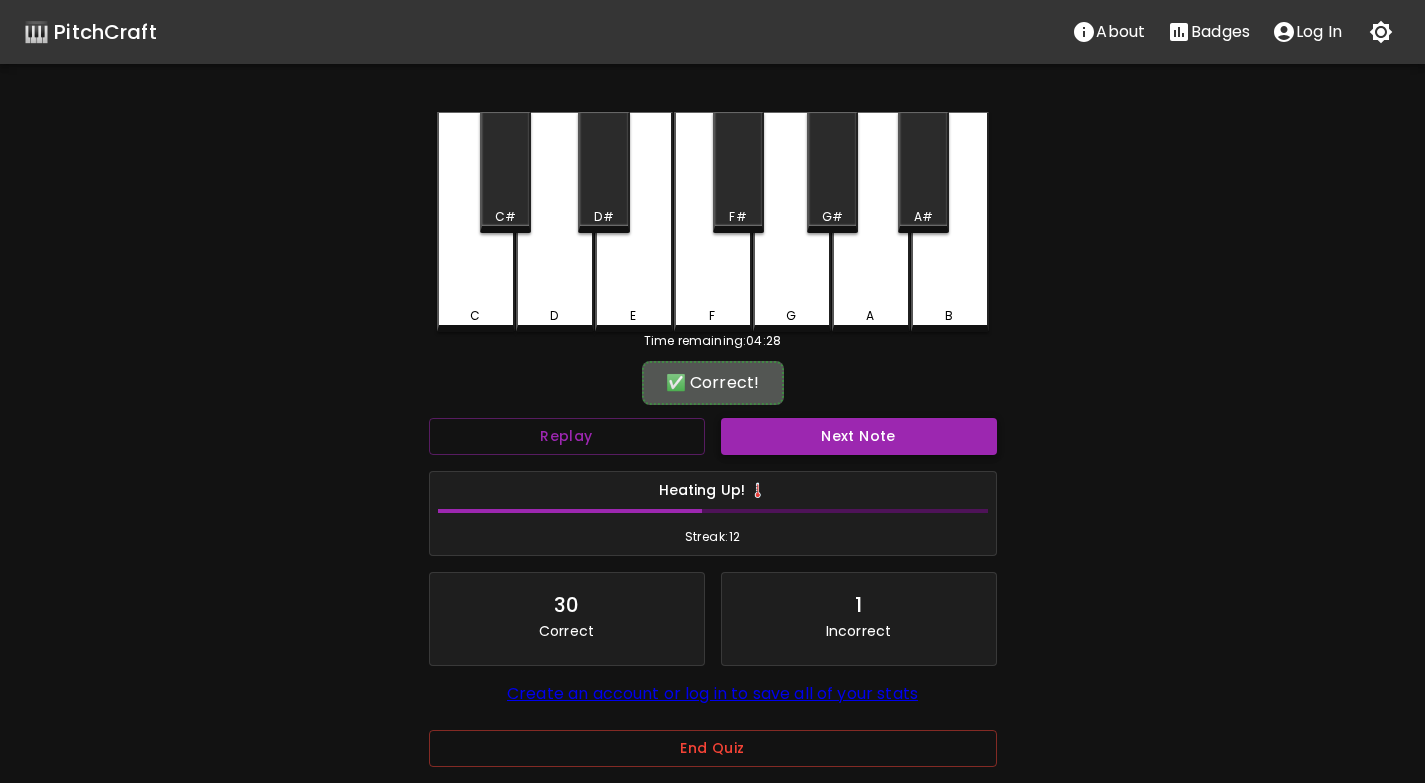 click on "Next Note" at bounding box center (859, 436) 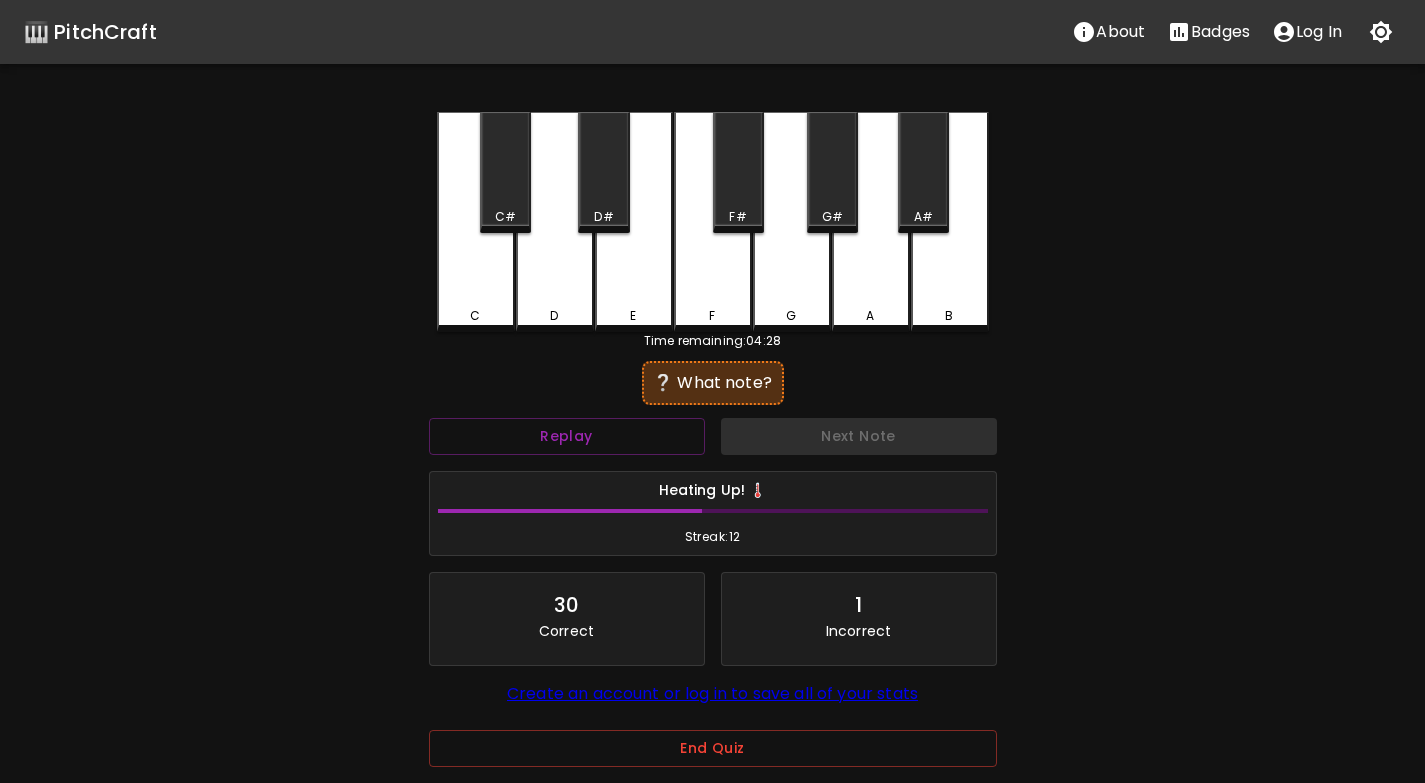 click on "C" at bounding box center [476, 222] 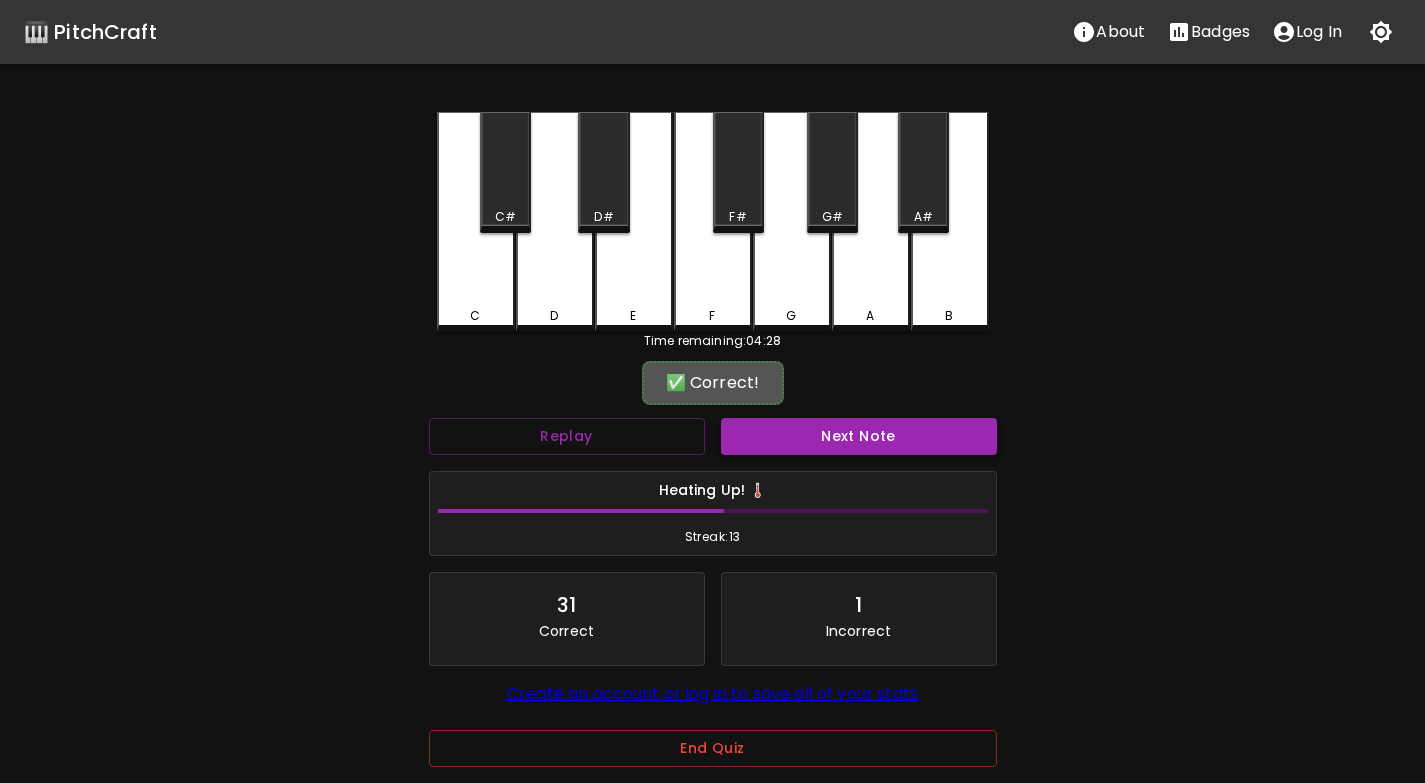 click on "Next Note" at bounding box center [859, 436] 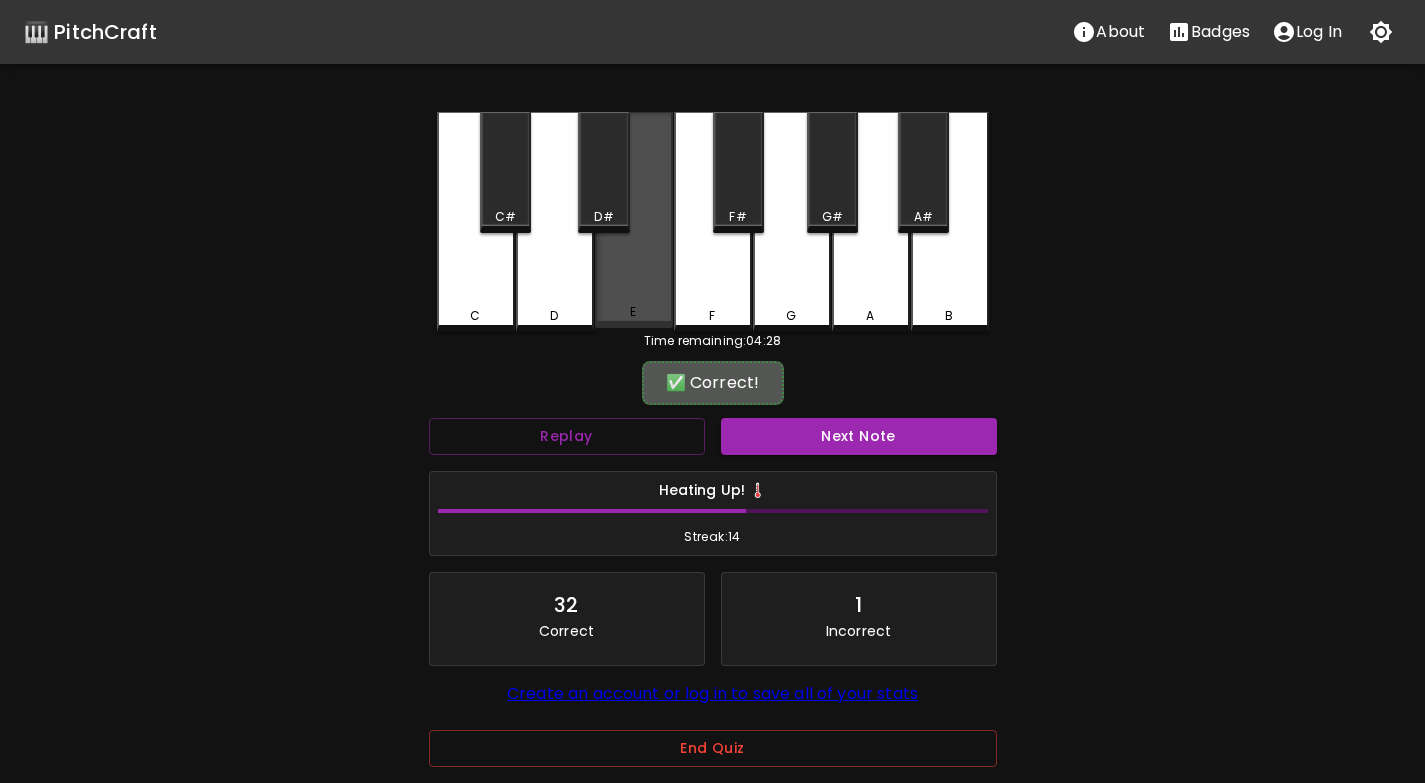 click on "E" at bounding box center (634, 220) 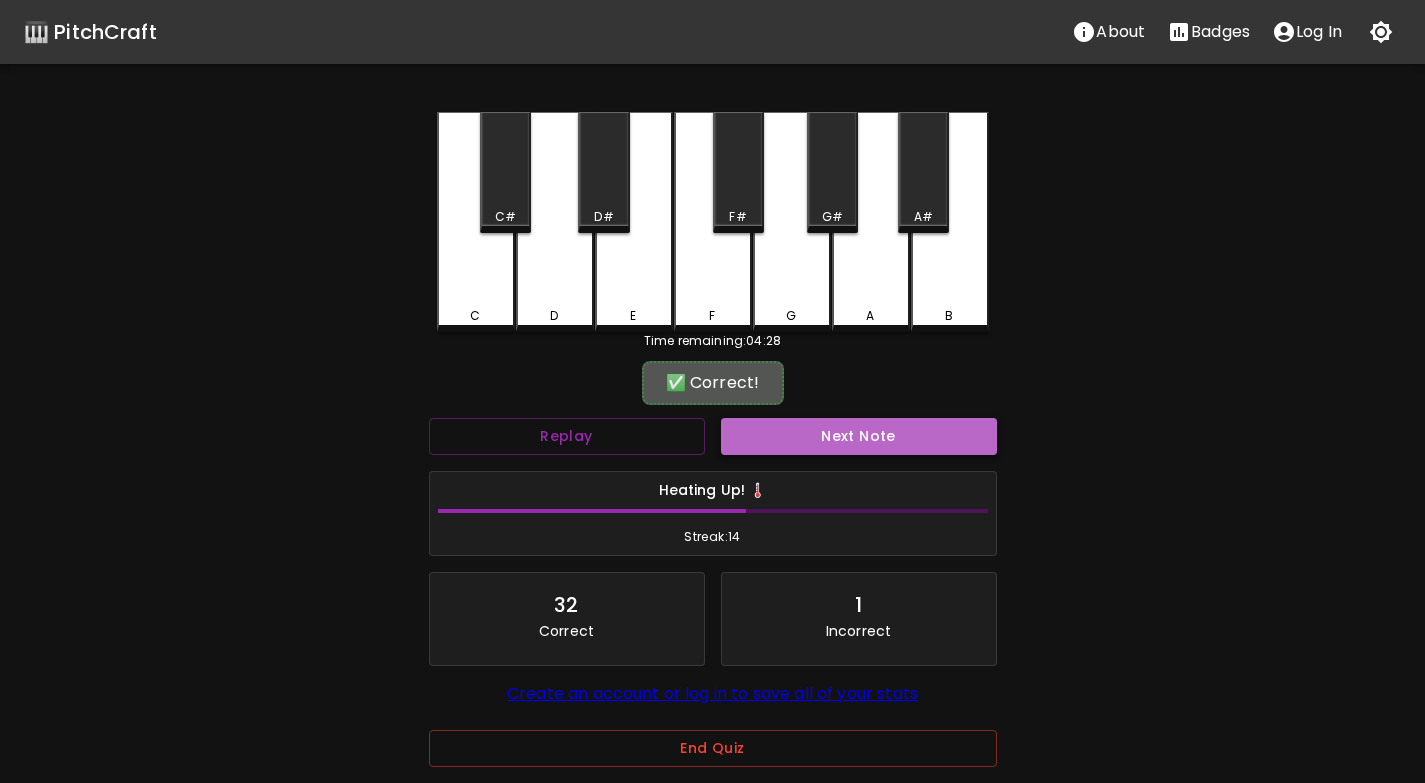 click on "Next Note" at bounding box center (859, 436) 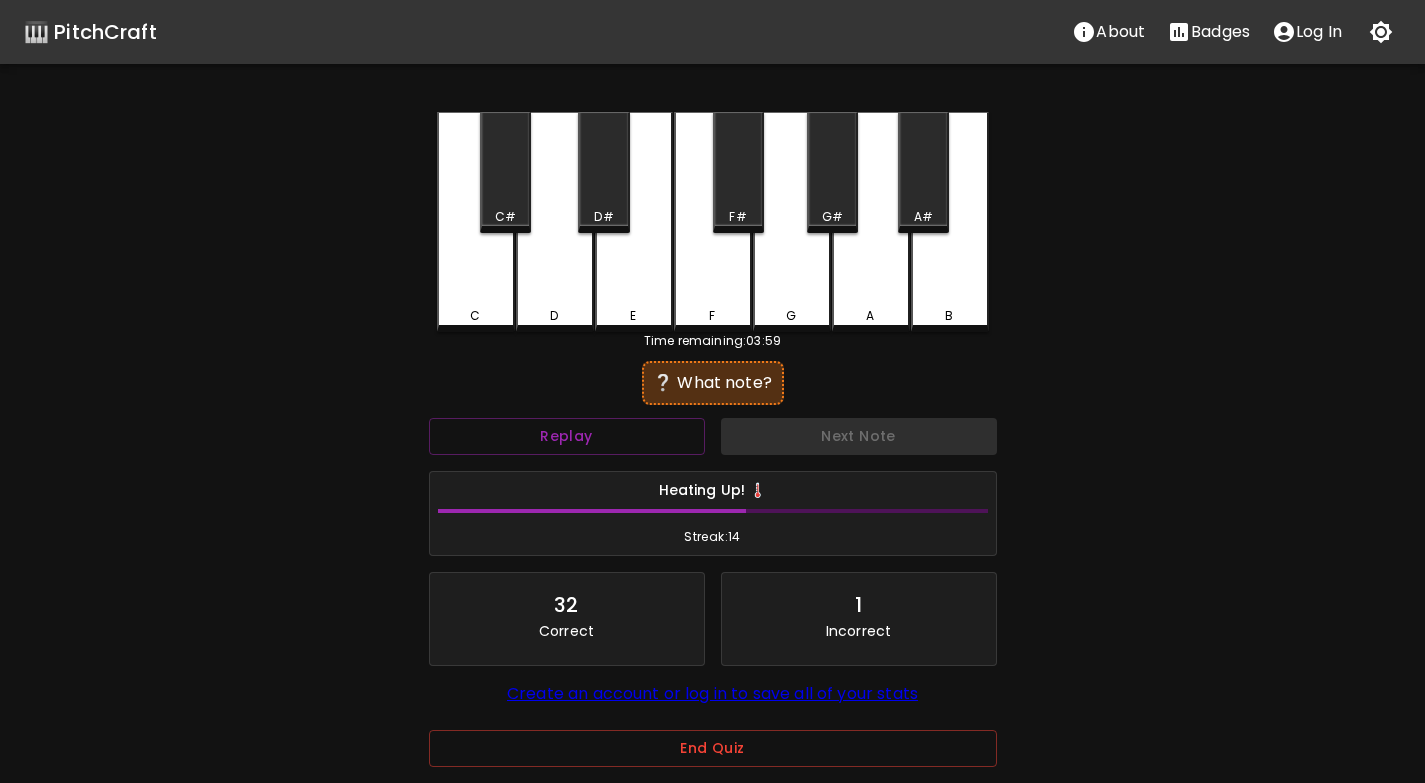 click on "D" at bounding box center (555, 222) 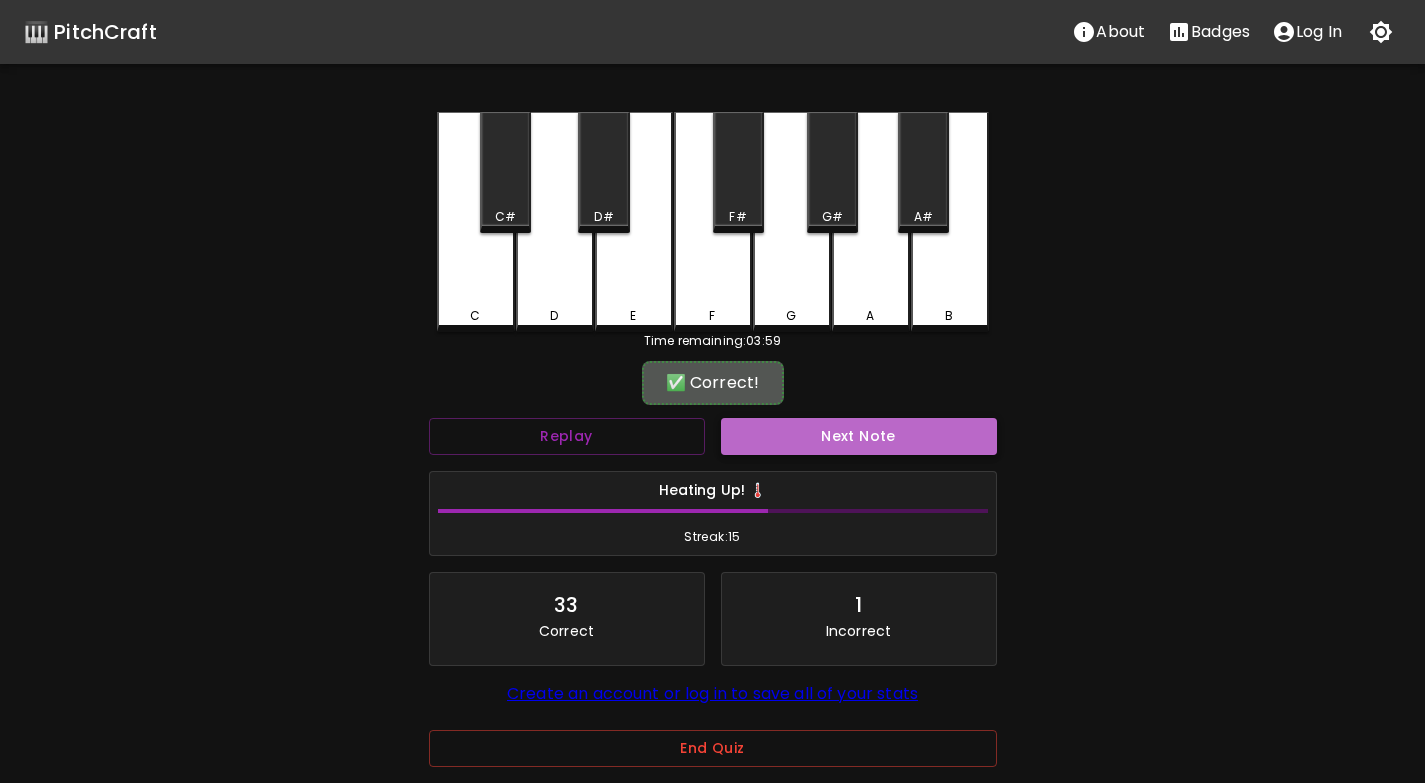 click on "Next Note" at bounding box center [859, 436] 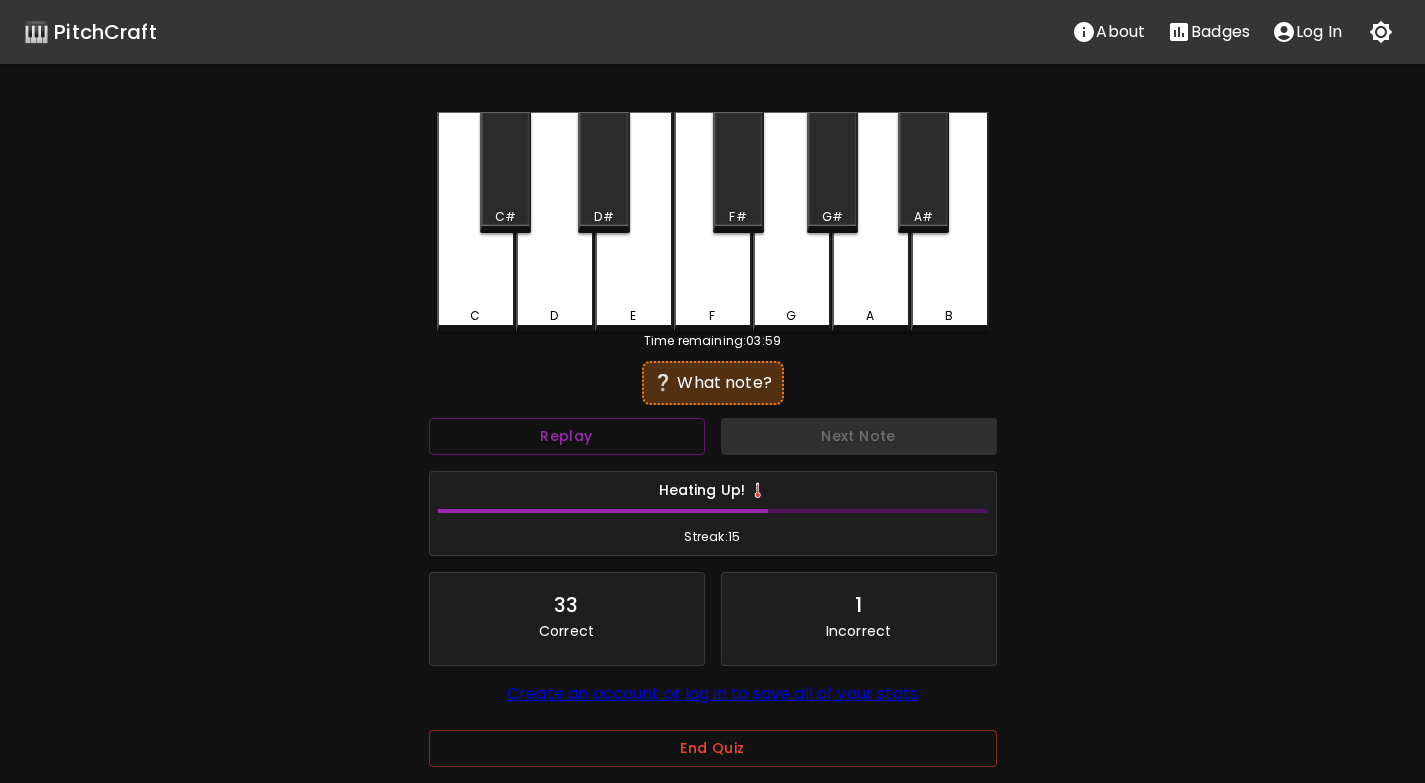 click on "E" at bounding box center (634, 222) 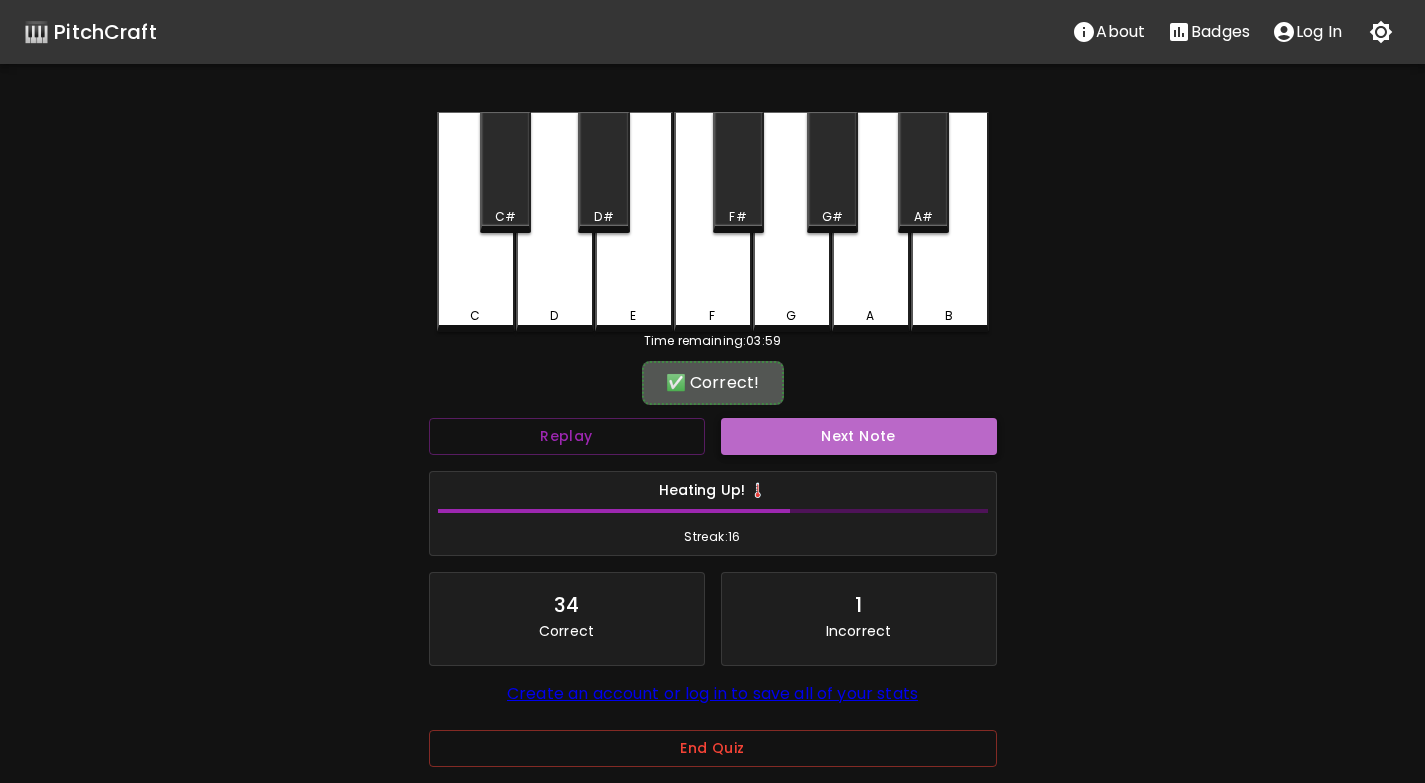 click on "Next Note" at bounding box center [859, 436] 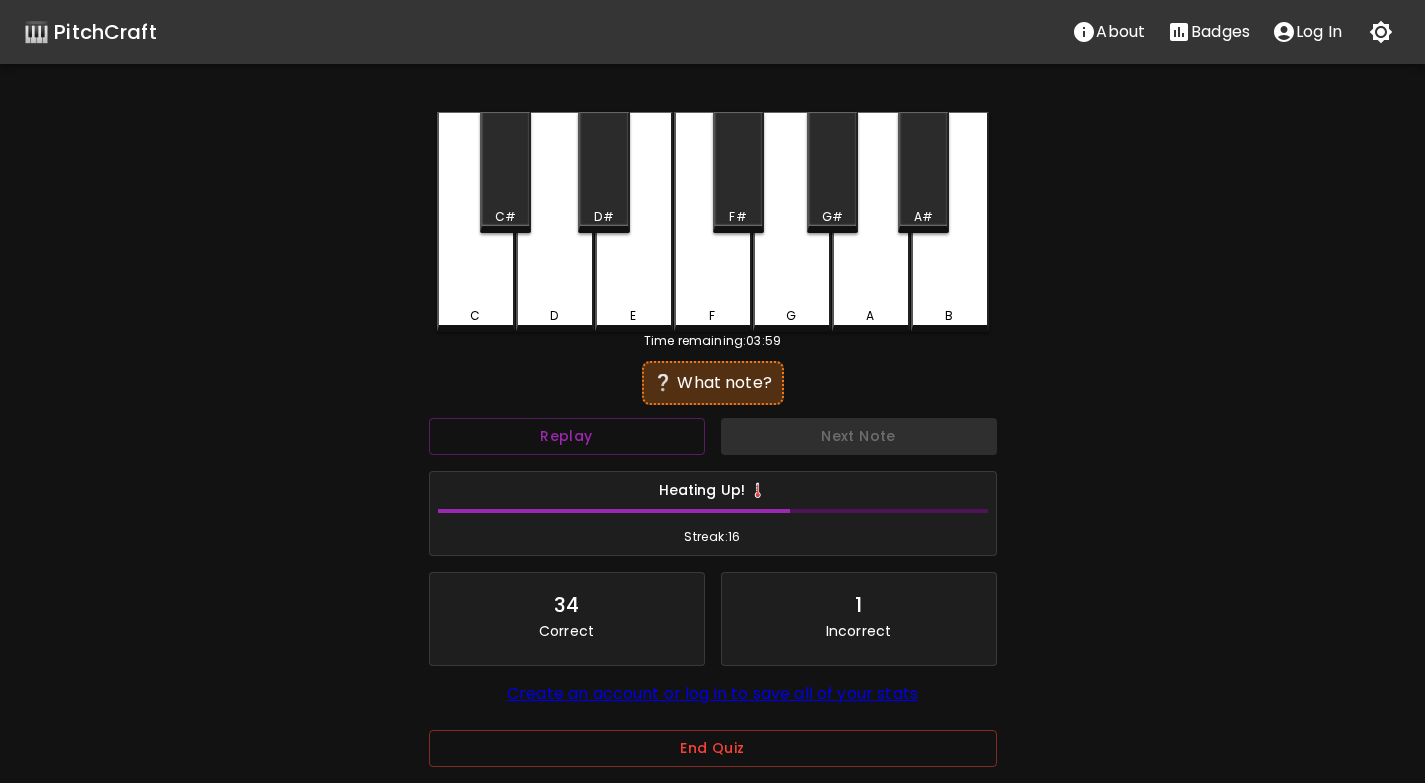 click on "C" at bounding box center [476, 222] 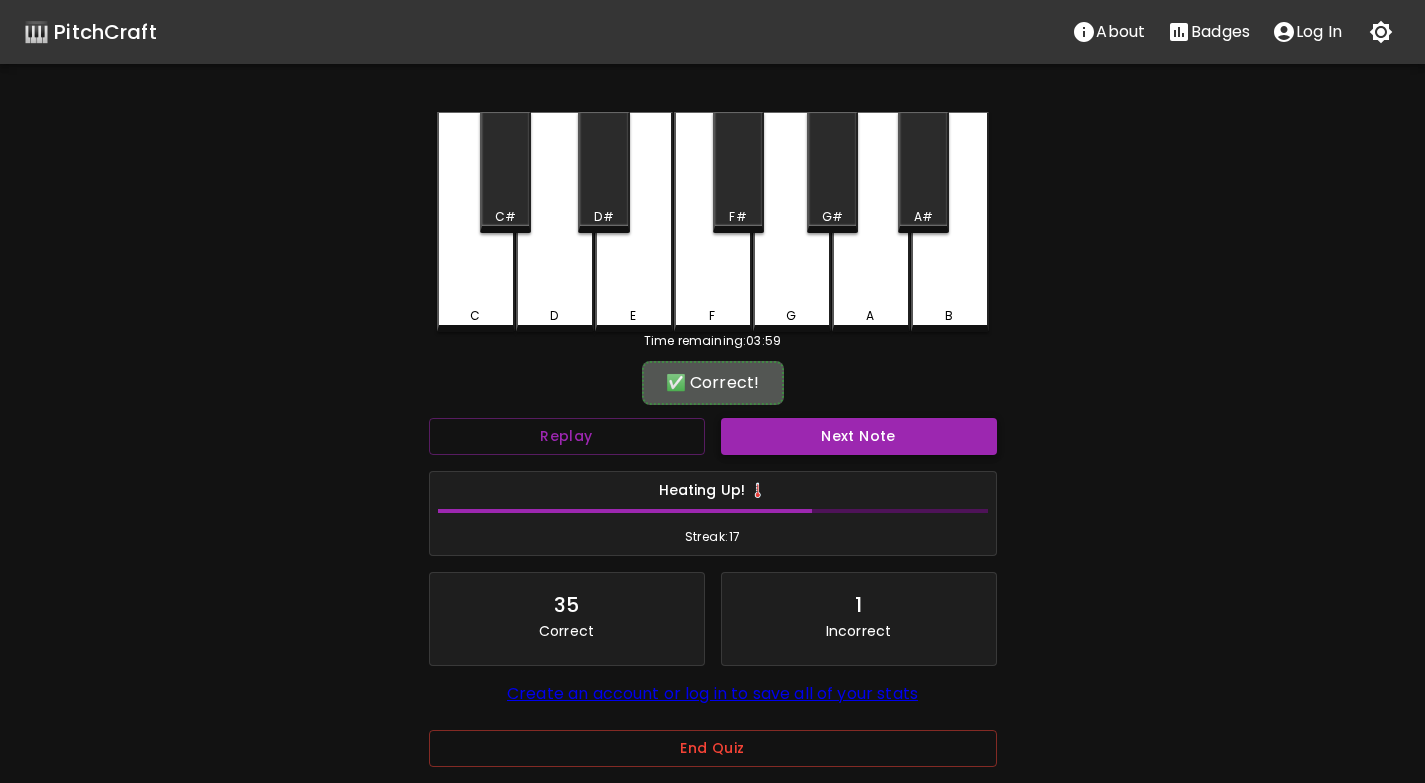 click on "Next Note" at bounding box center (859, 436) 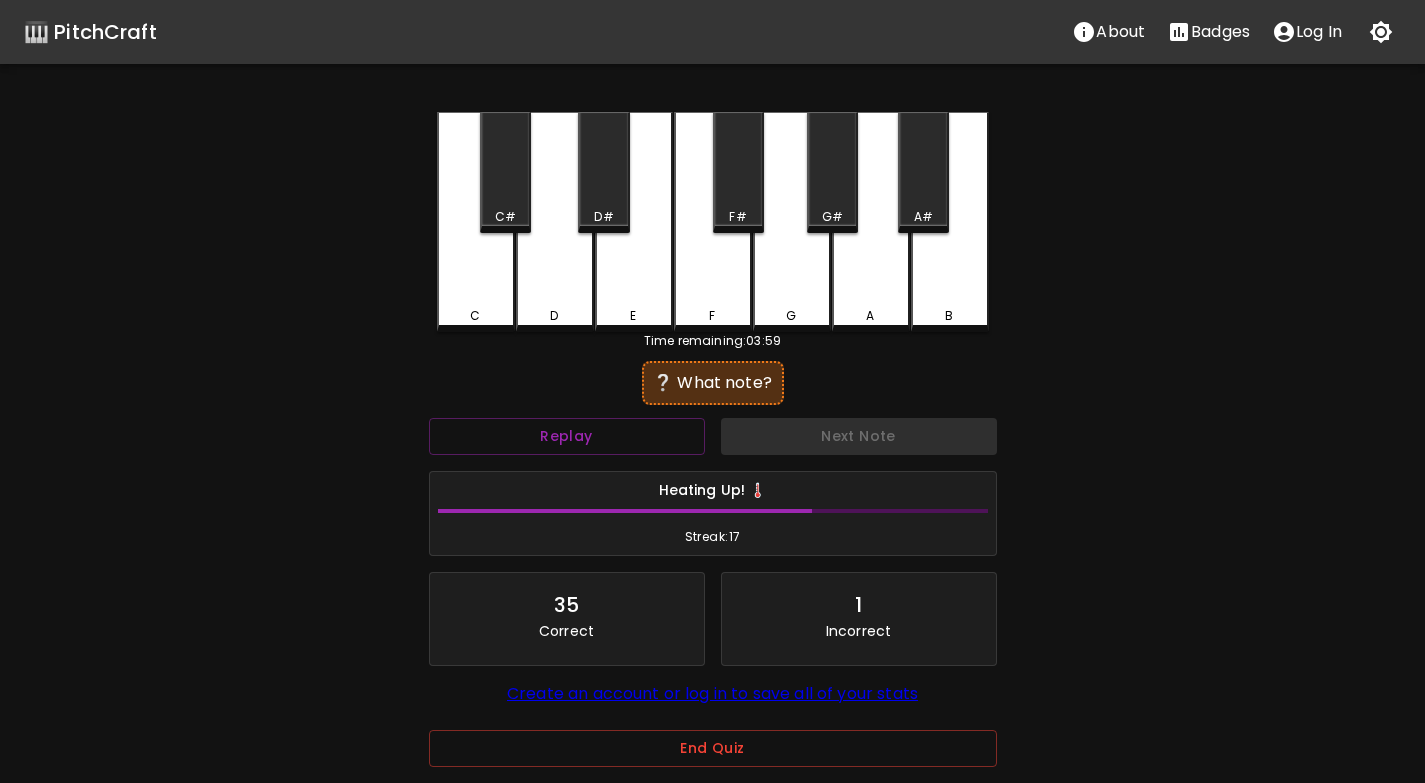 click on "E" at bounding box center [634, 222] 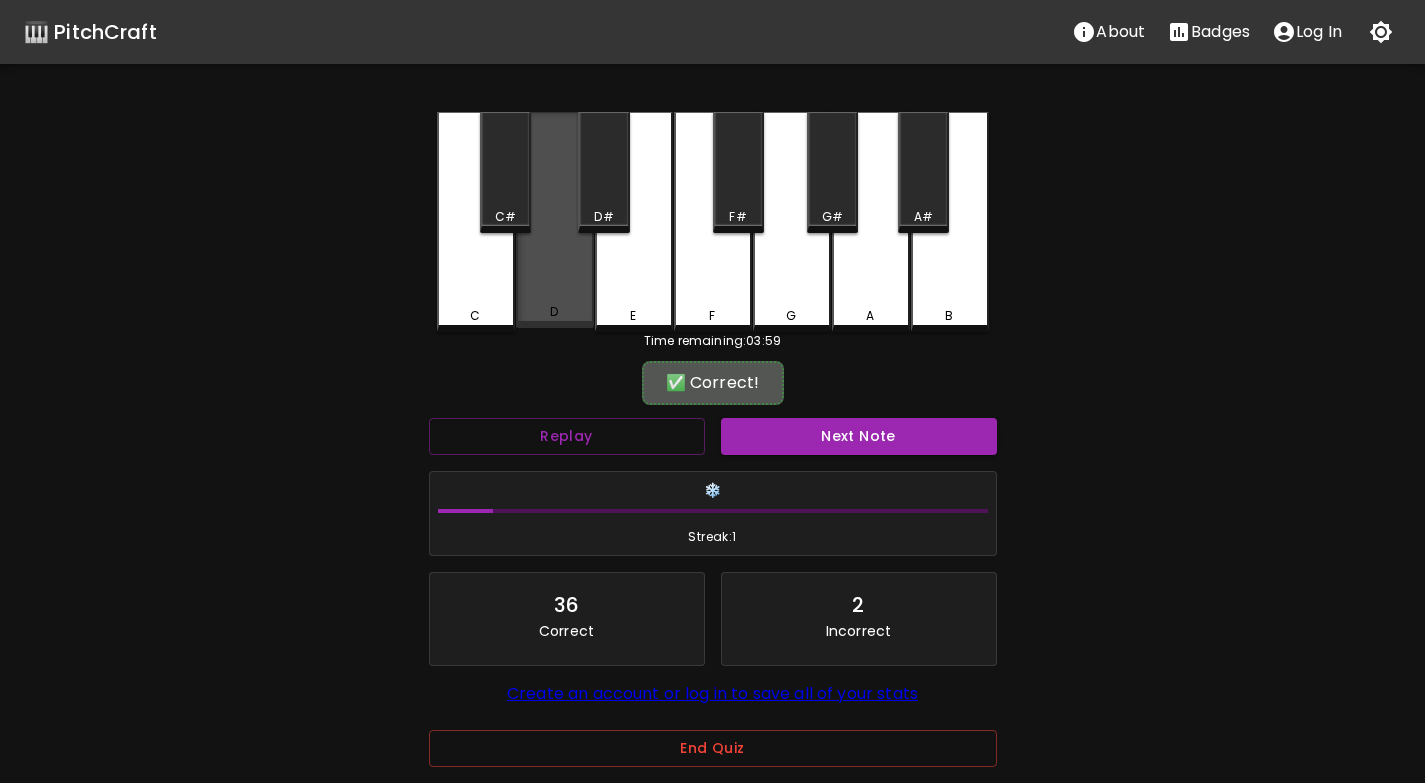 click on "D" at bounding box center (555, 220) 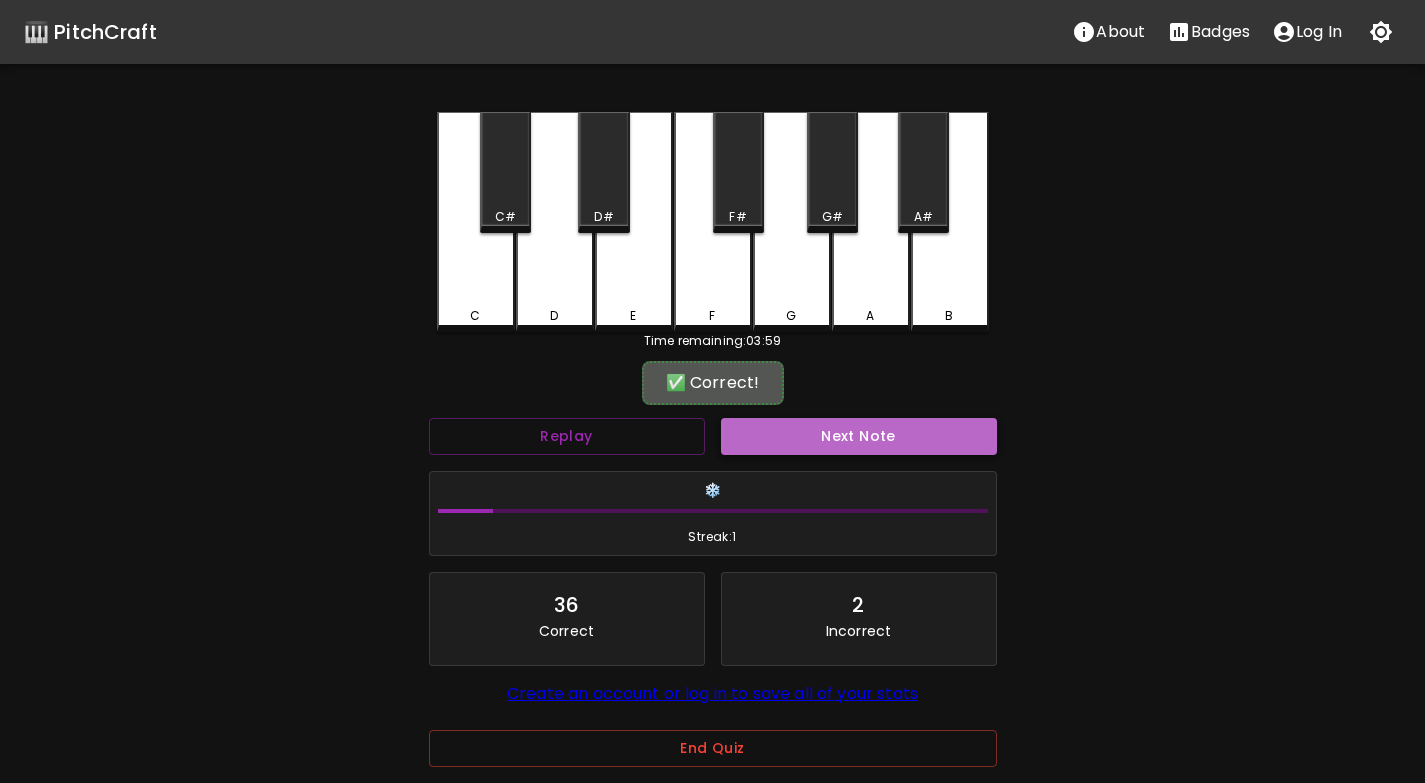 click on "Next Note" at bounding box center (859, 436) 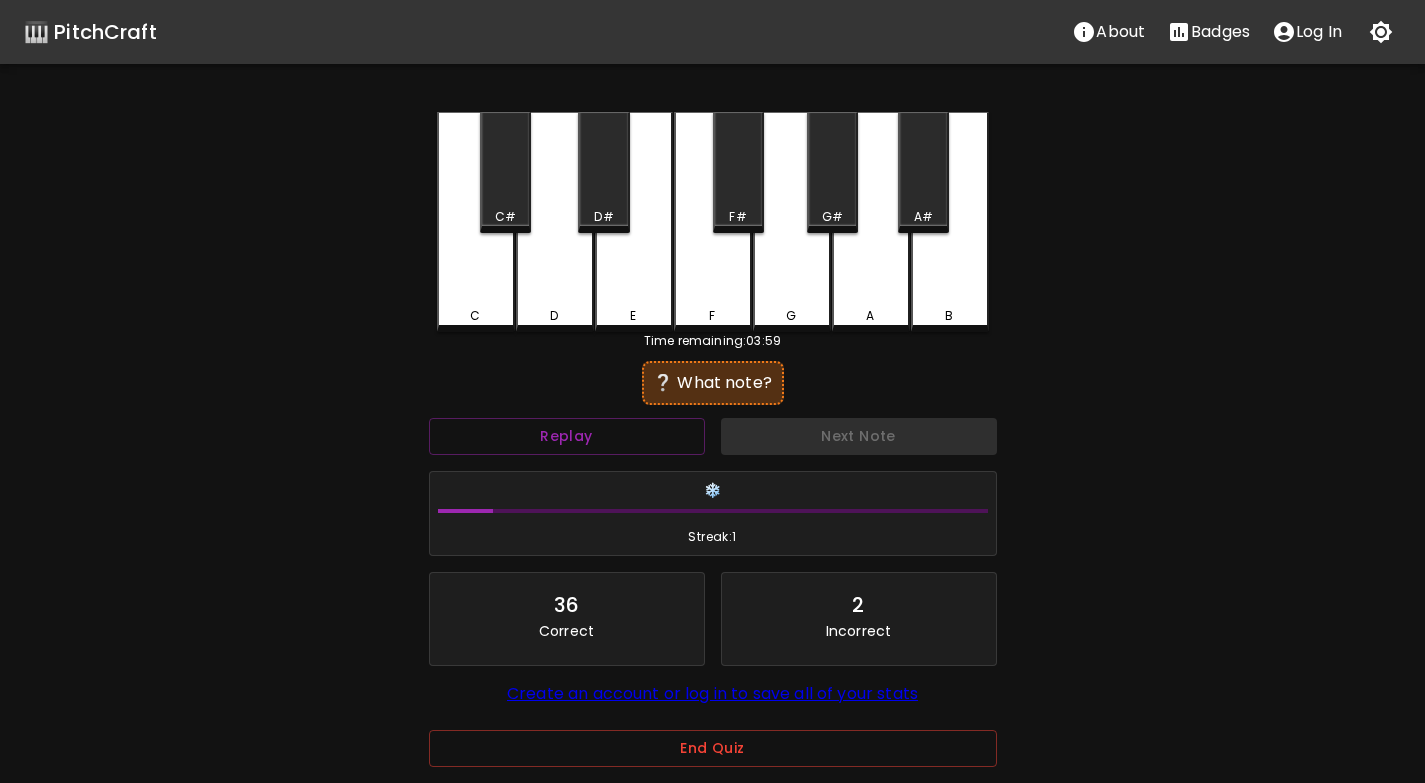 click on "C" at bounding box center (476, 222) 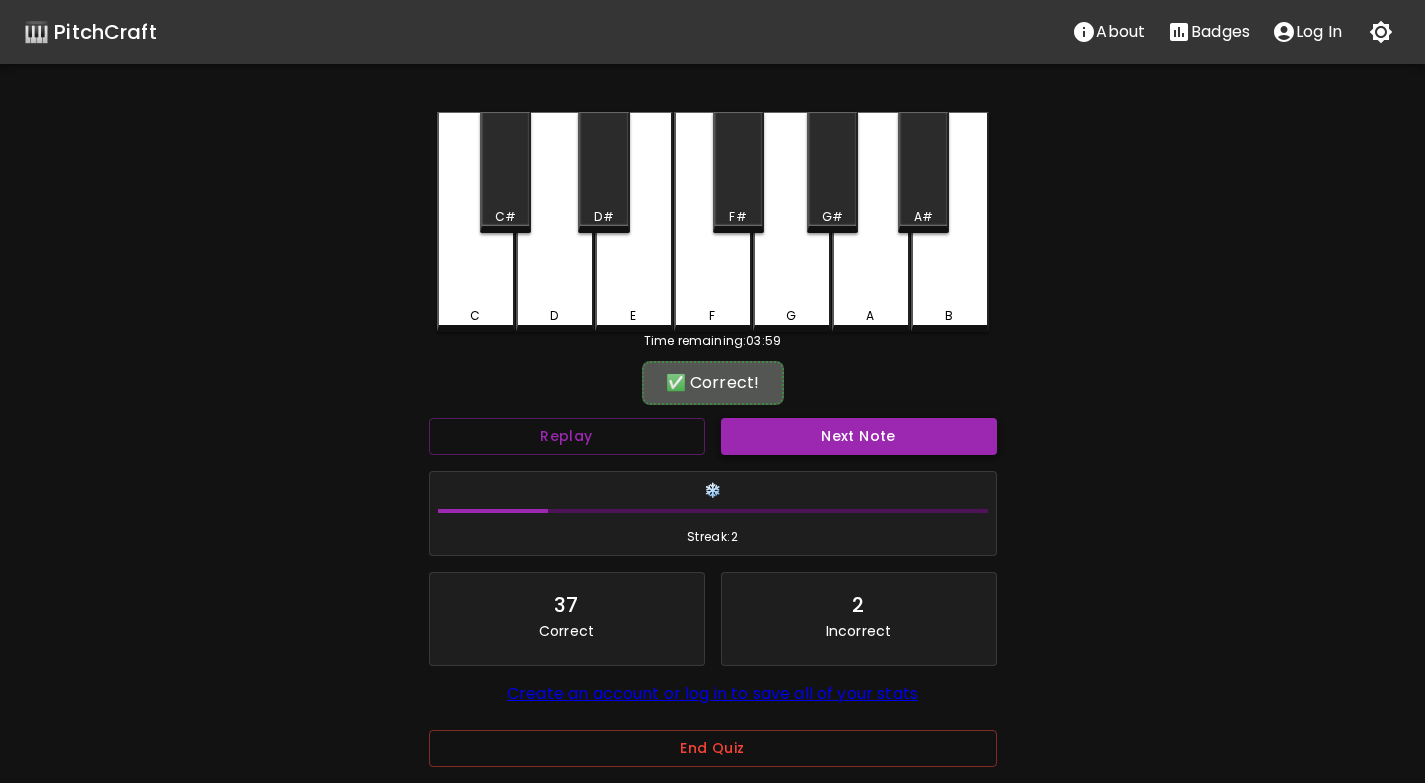 click on "Next Note" at bounding box center (859, 436) 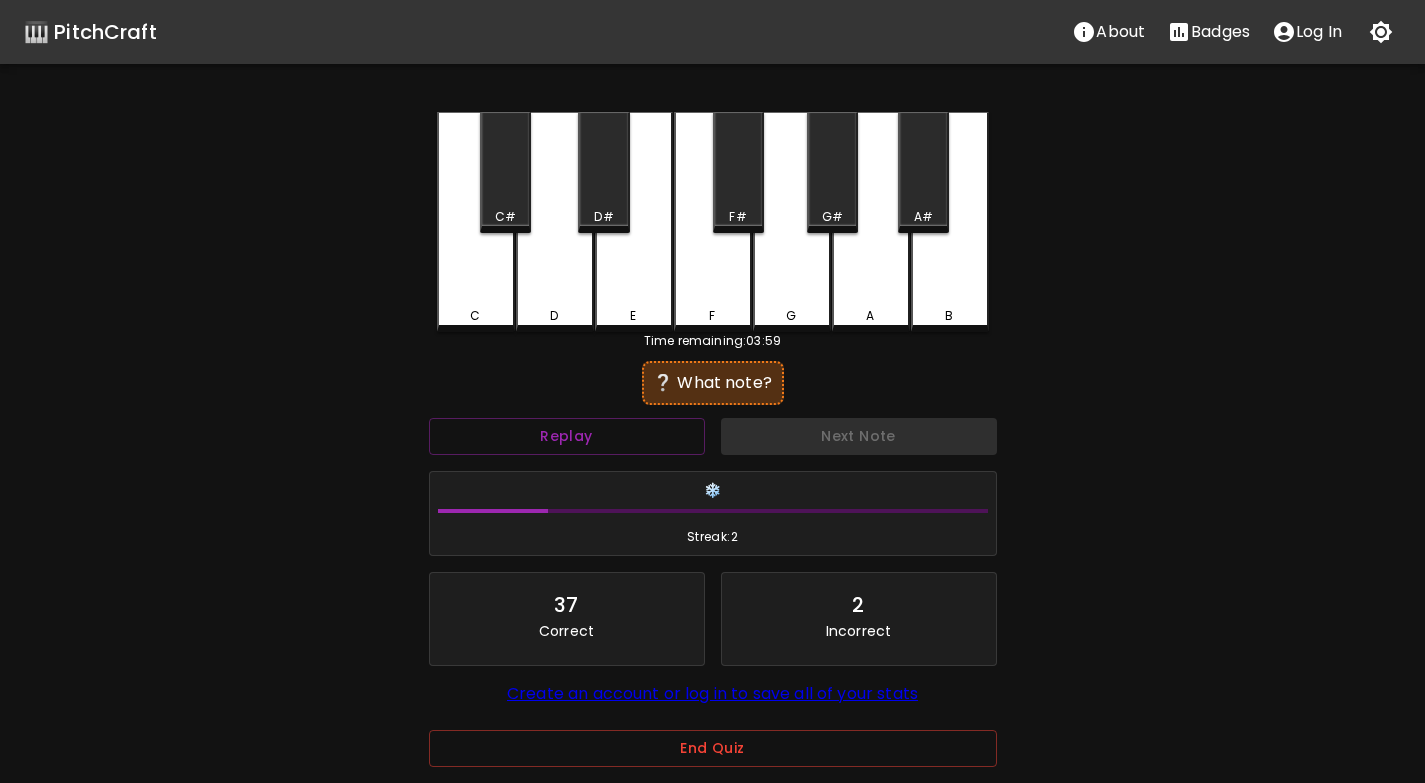 click on "C" at bounding box center [476, 222] 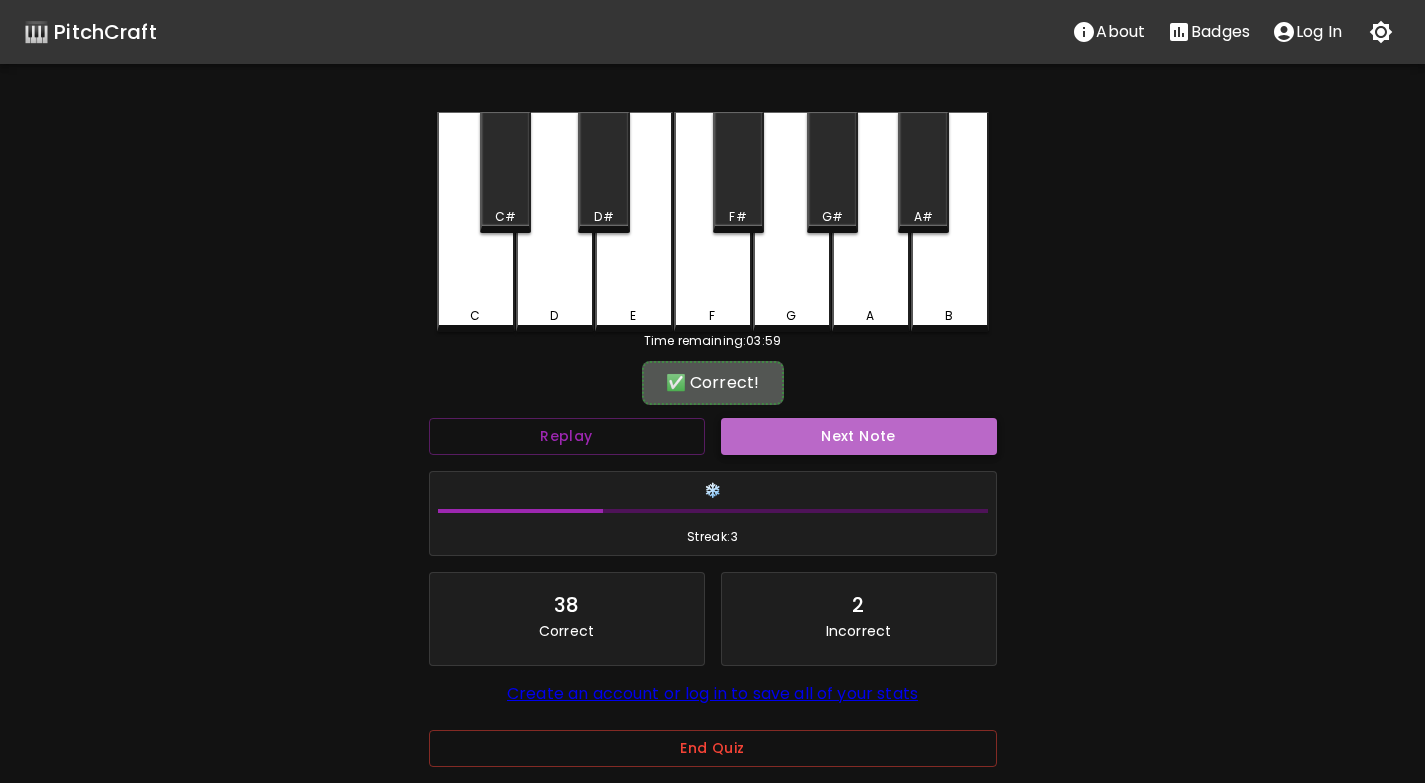 click on "Next Note" at bounding box center (859, 436) 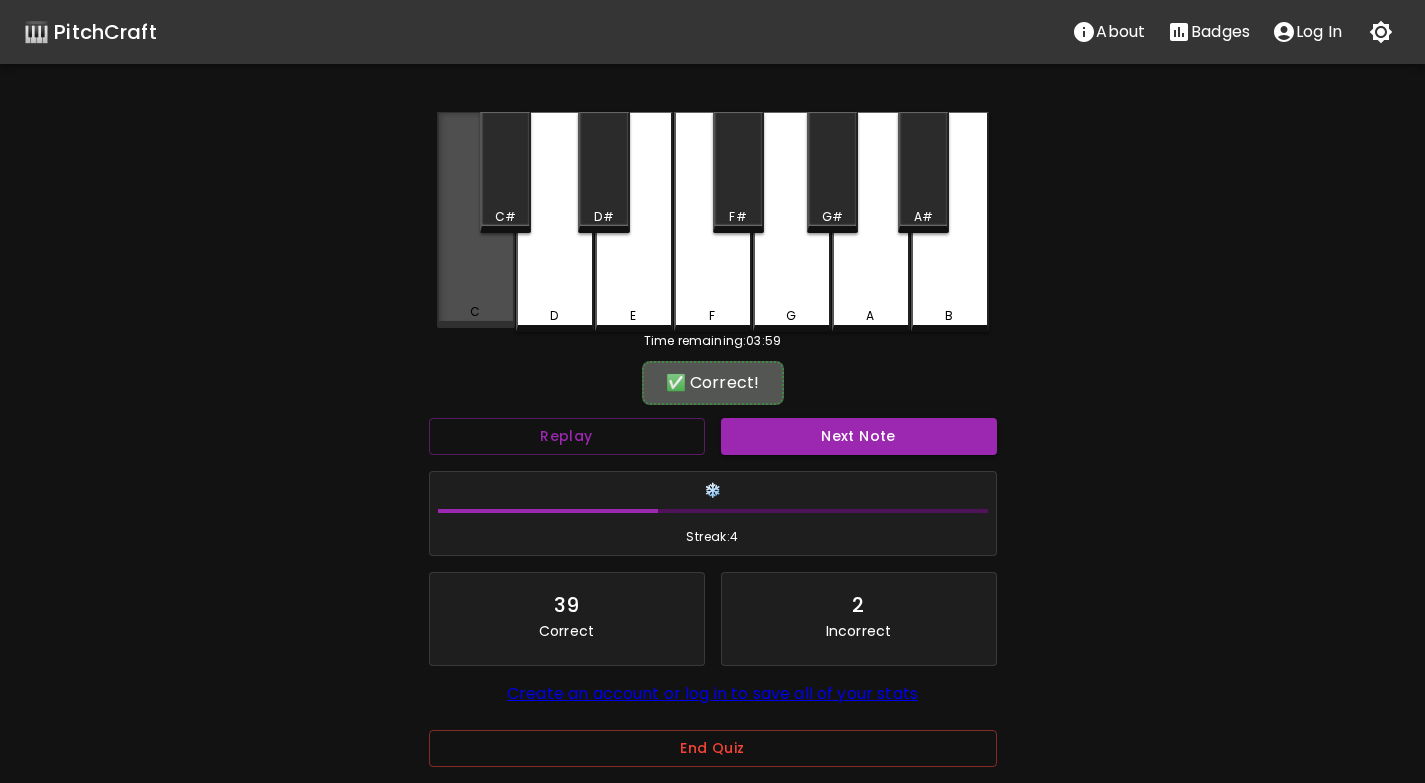 click on "C" at bounding box center (476, 220) 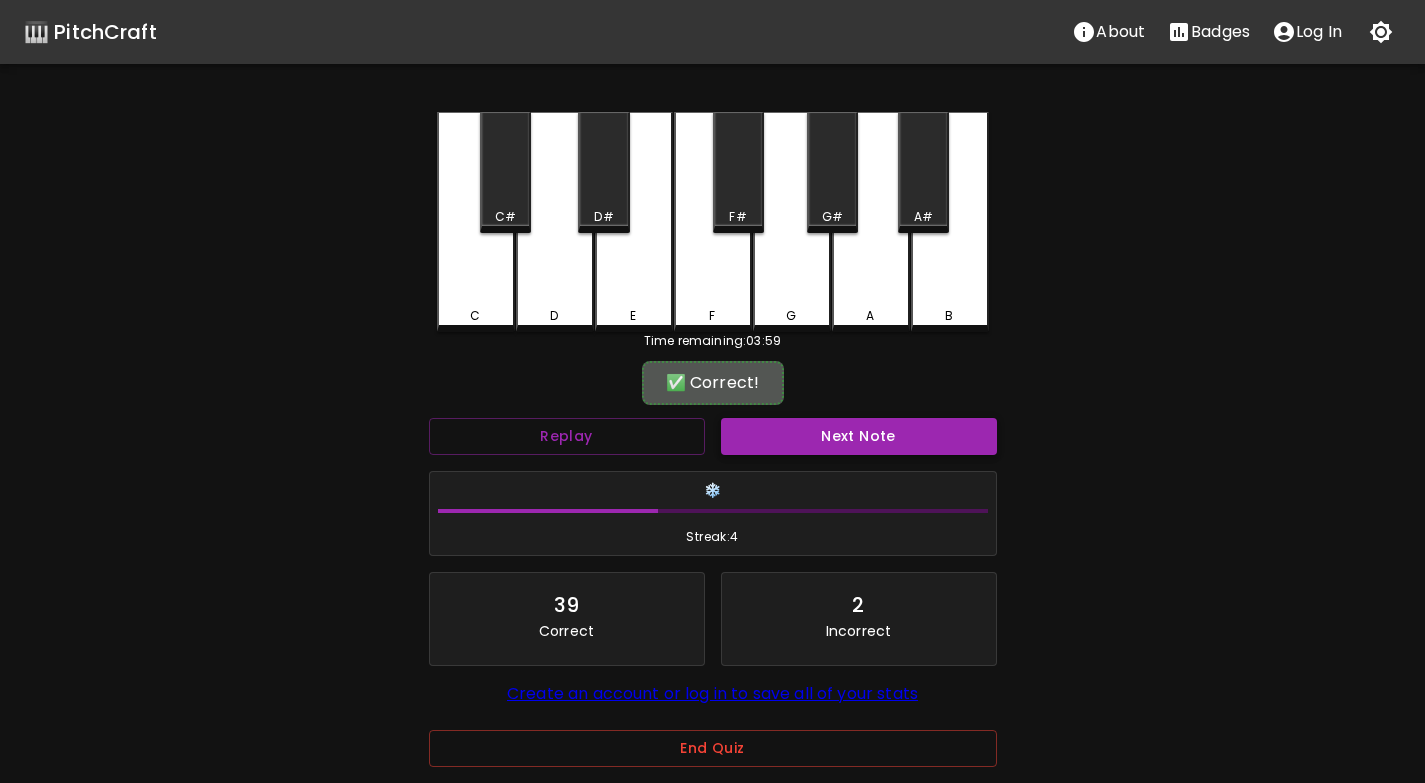click on "Next Note" at bounding box center [859, 436] 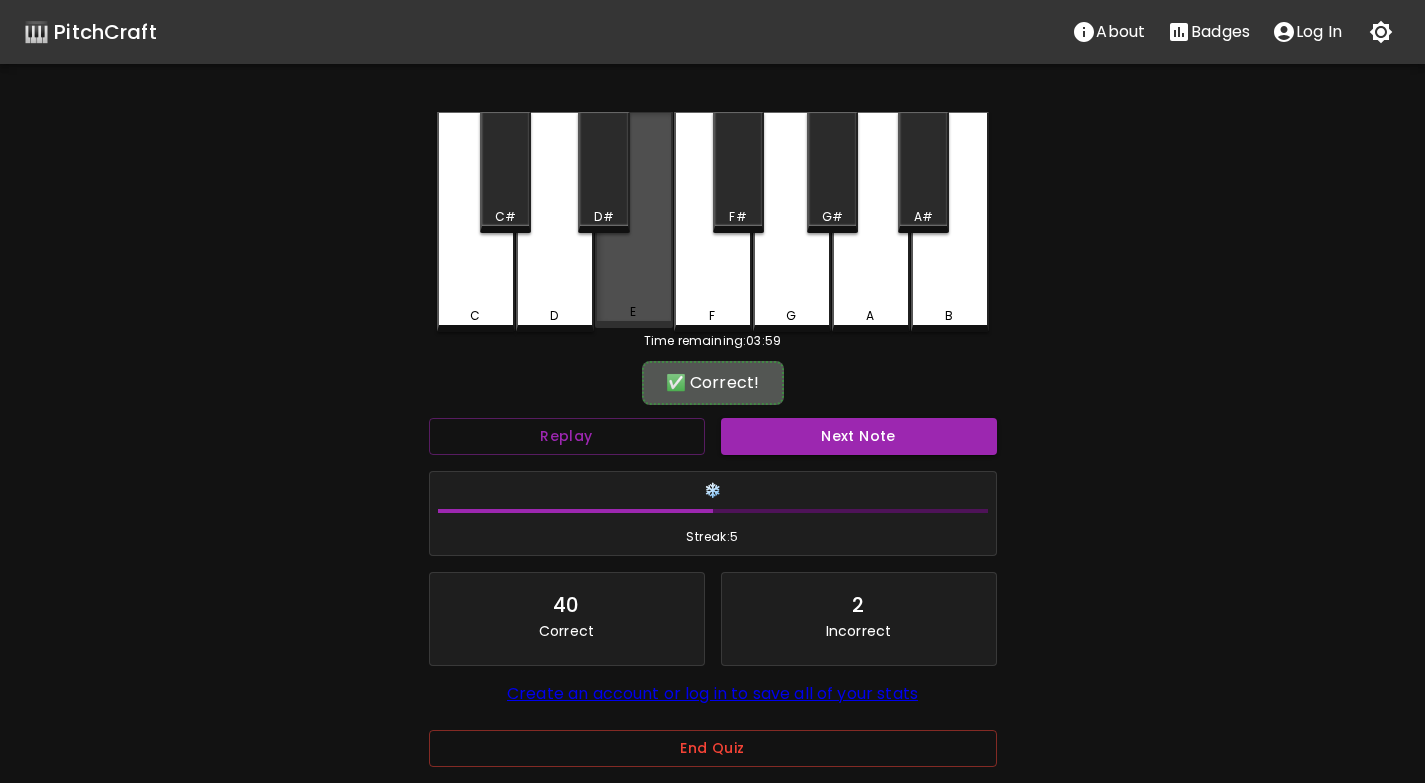 click on "E" at bounding box center [634, 220] 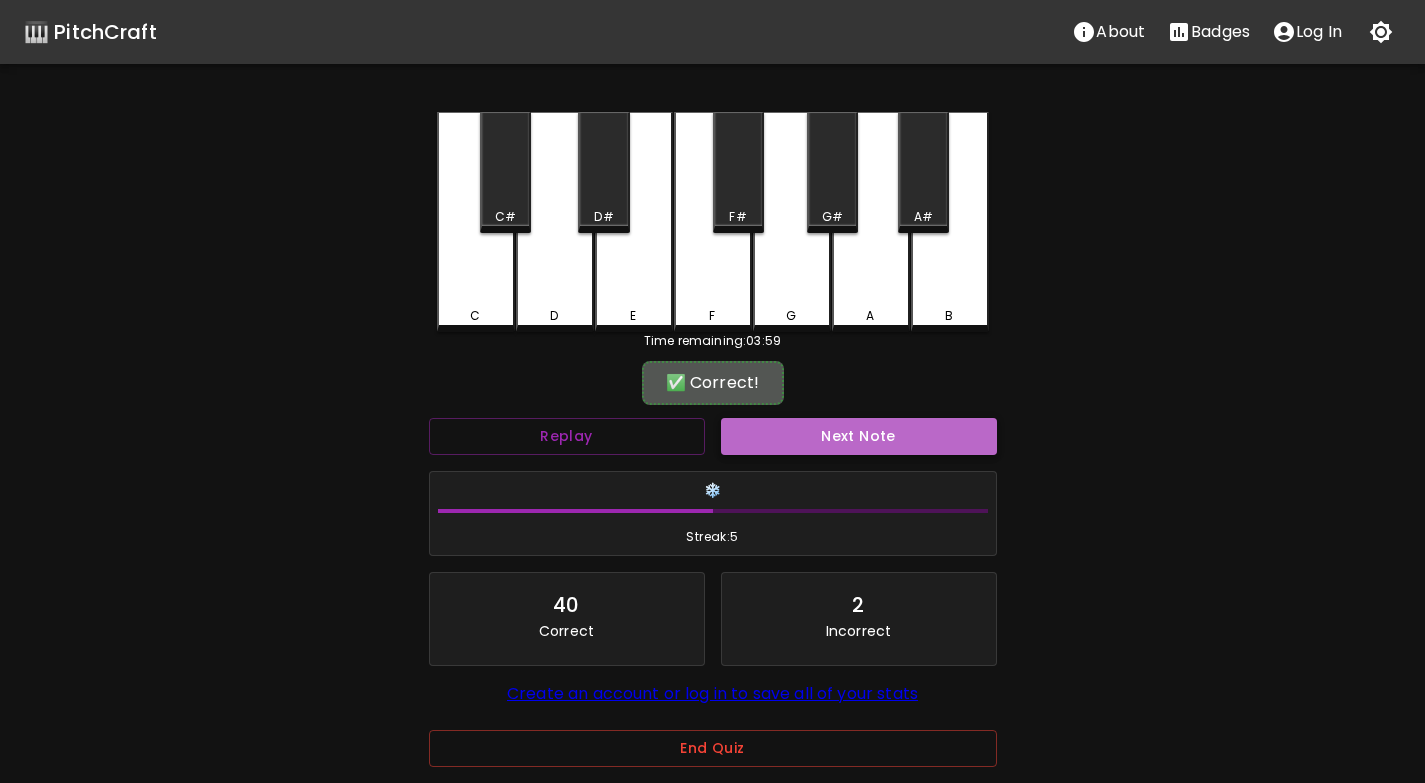 click on "Next Note" at bounding box center (859, 436) 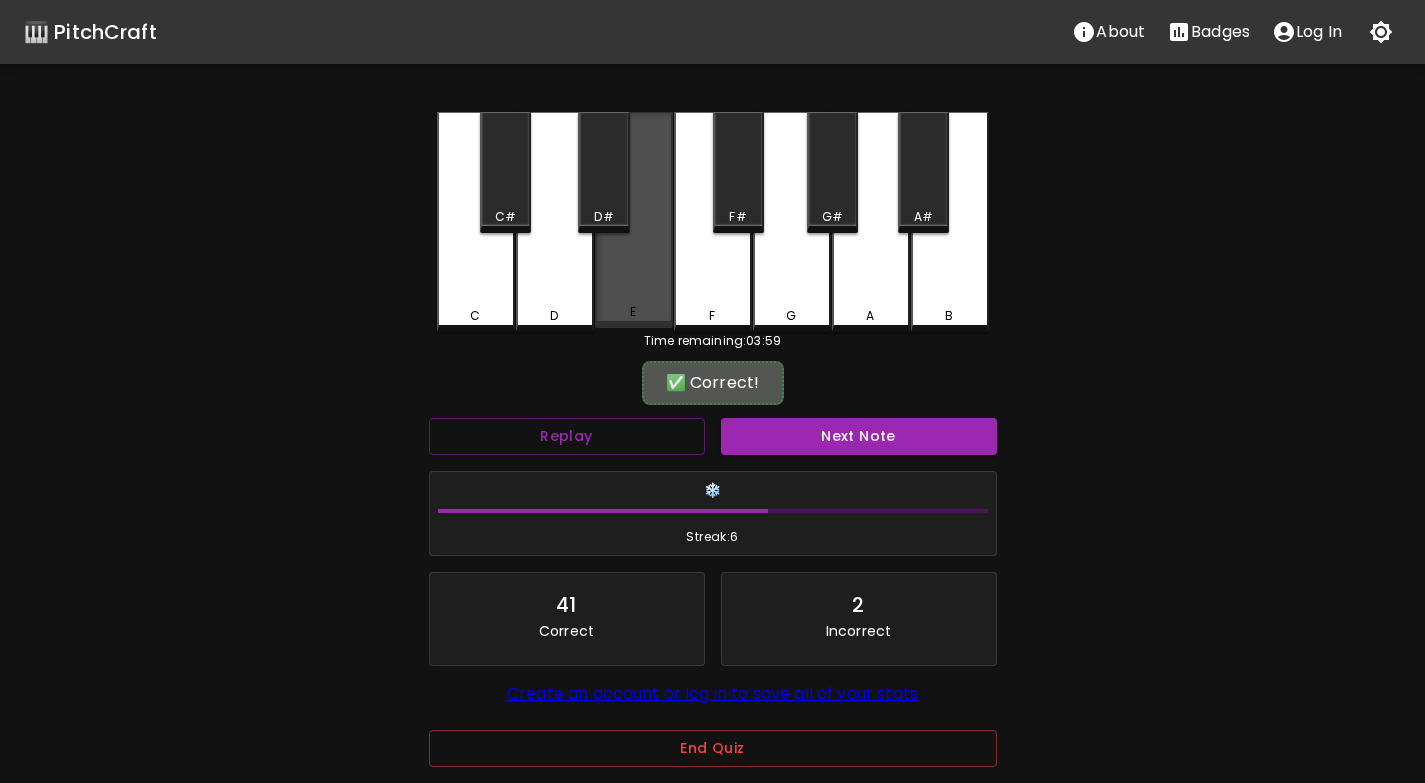 click on "E" at bounding box center [634, 220] 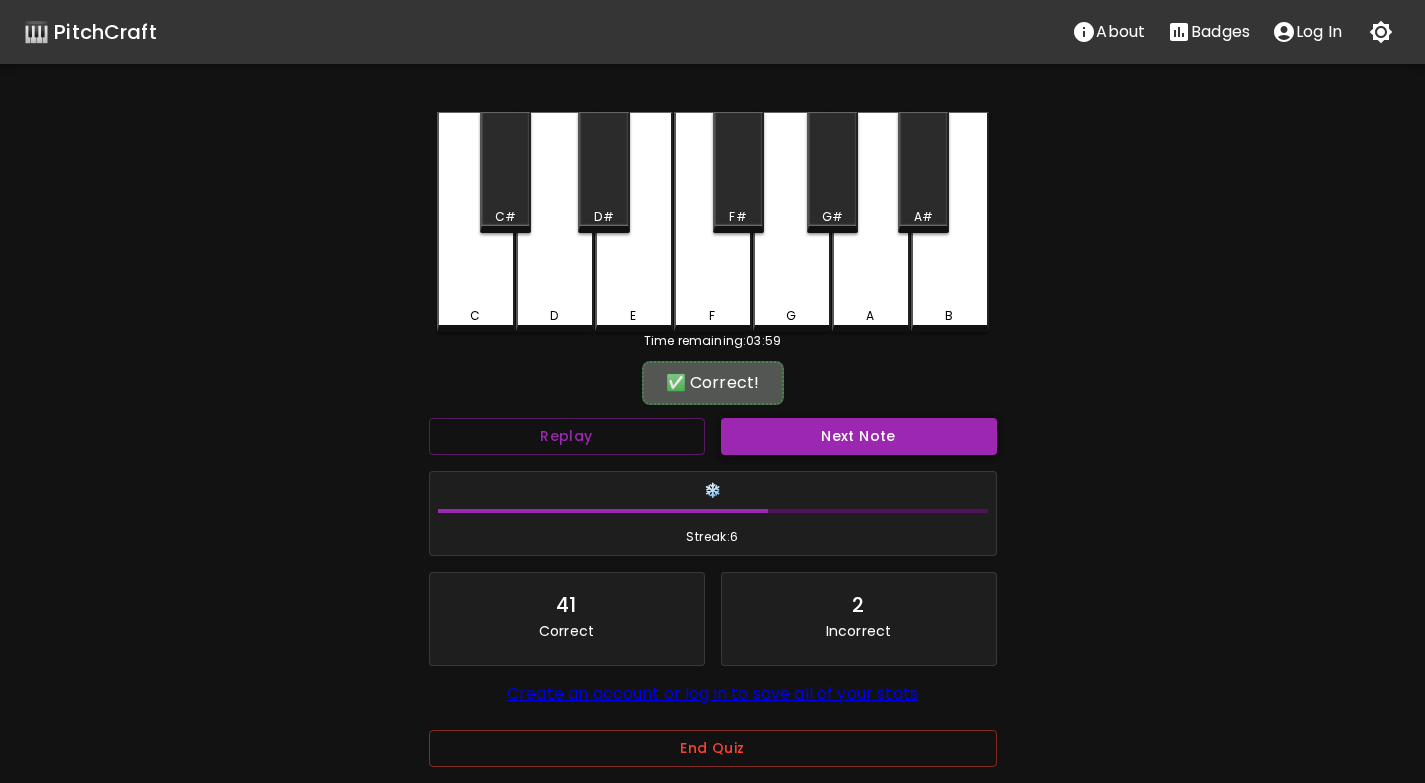 click on "Next Note" at bounding box center (859, 436) 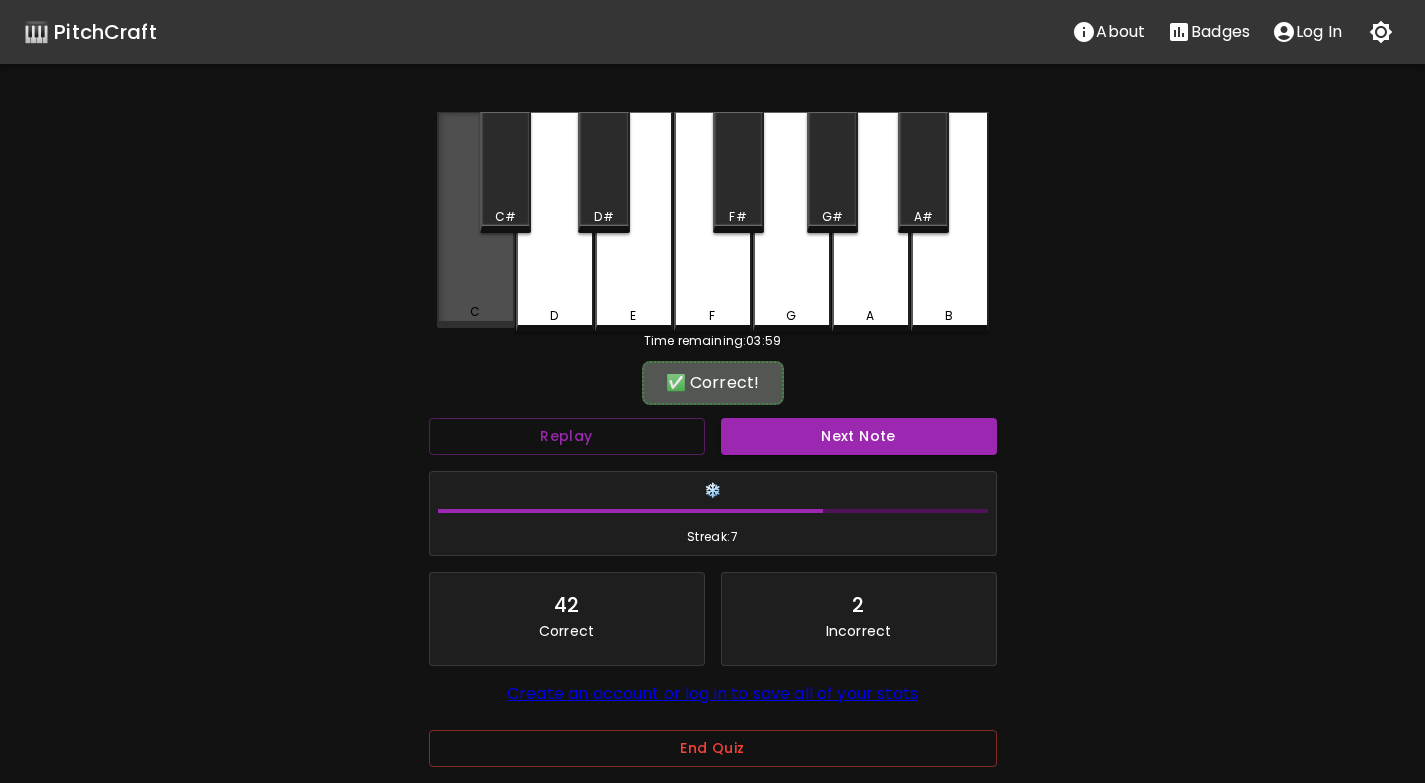 click on "C" at bounding box center [476, 220] 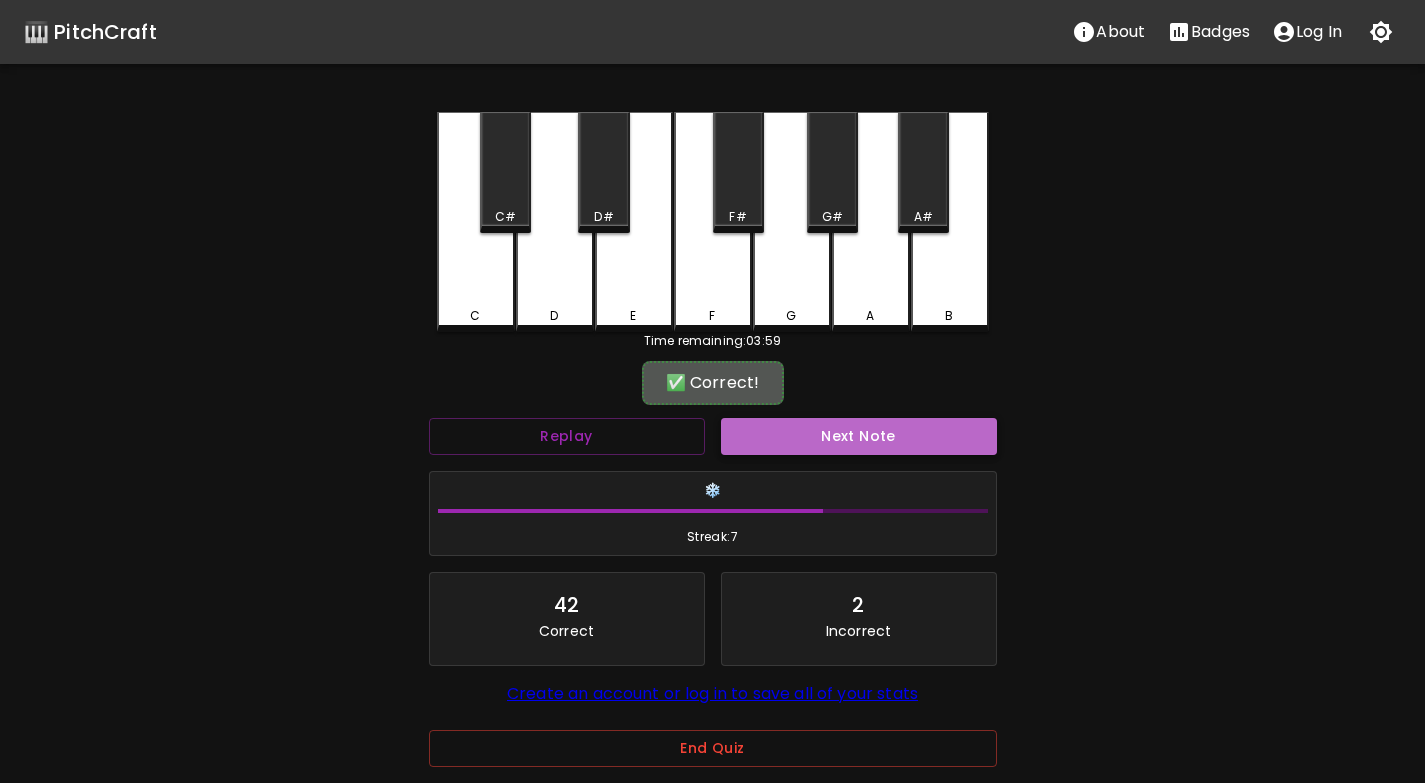 click on "Next Note" at bounding box center [859, 436] 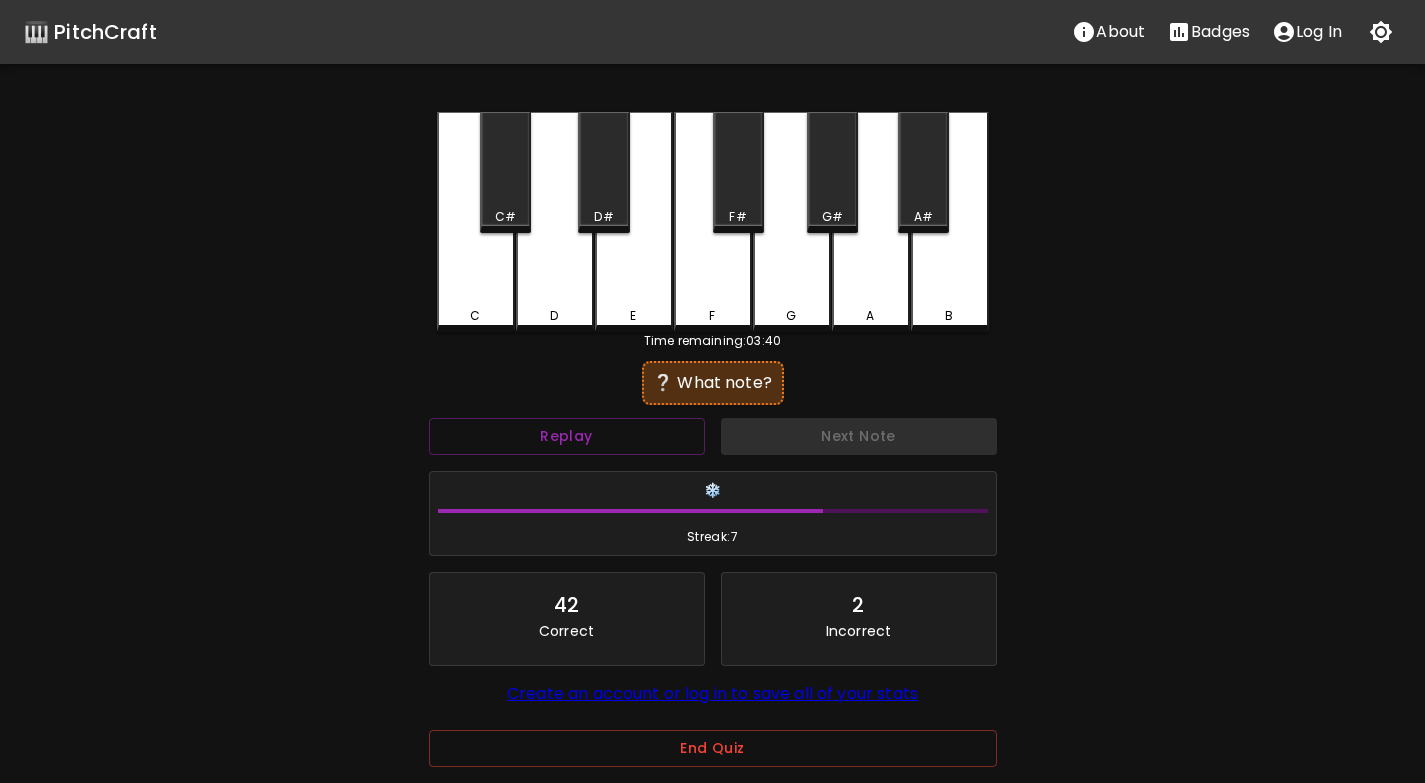 click on "D" at bounding box center (555, 222) 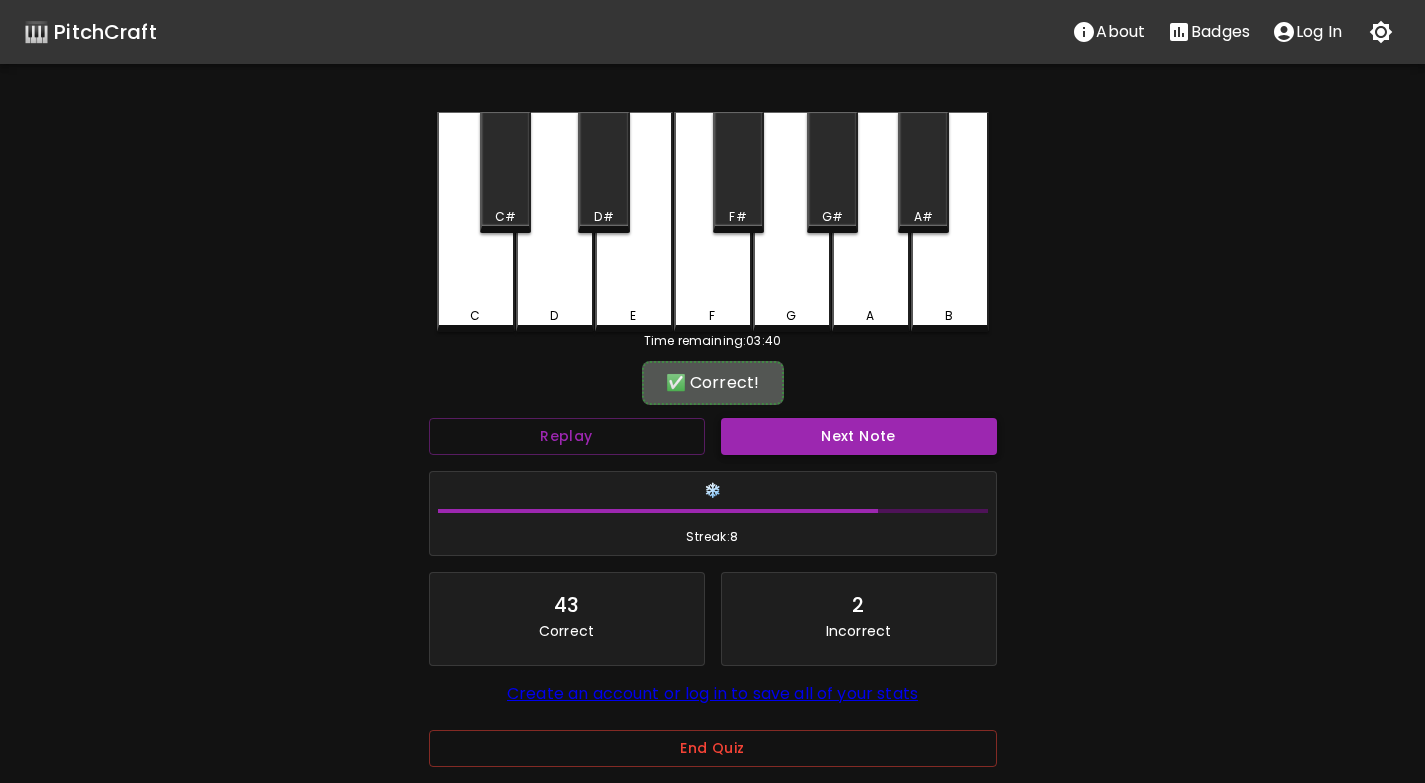 click on "Next Note" at bounding box center [859, 436] 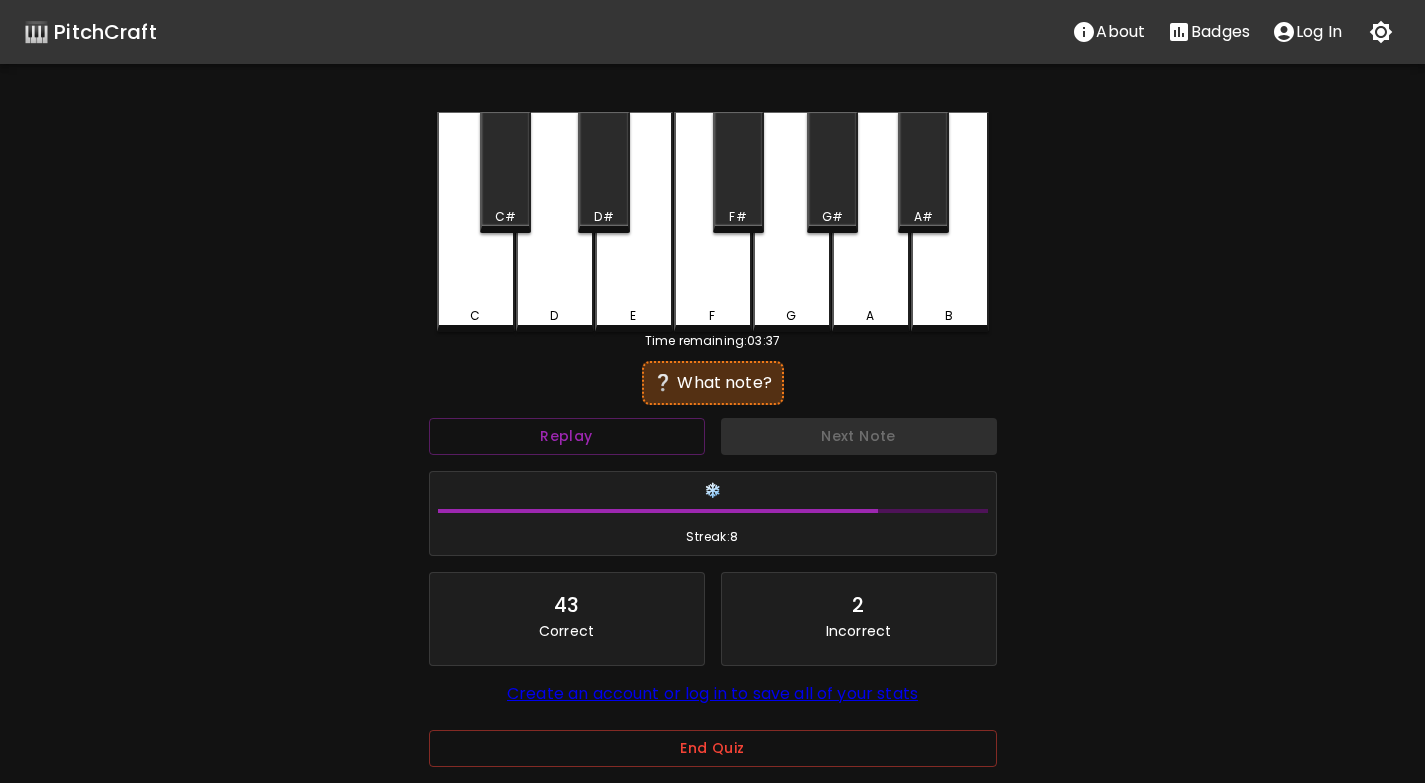 click on "E" at bounding box center (634, 222) 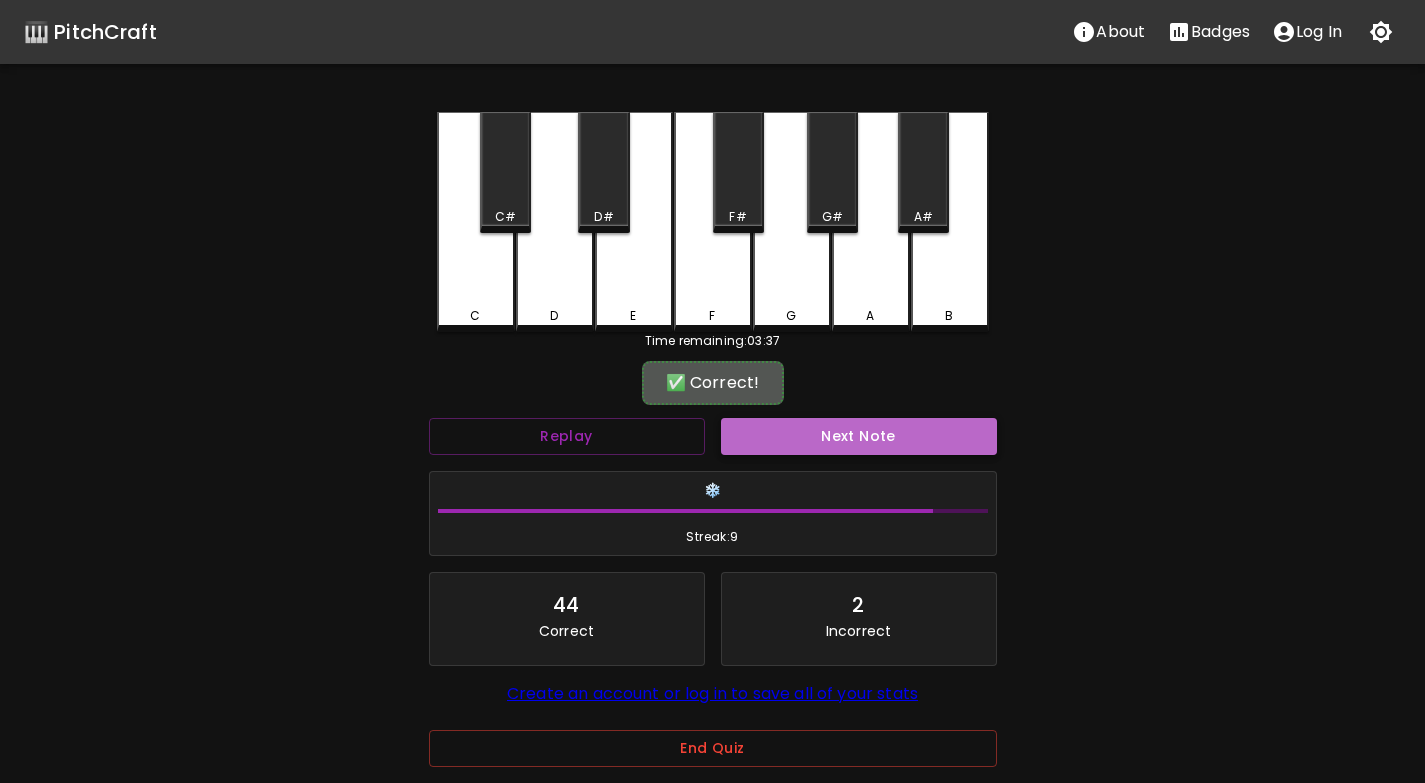 click on "Next Note" at bounding box center [859, 436] 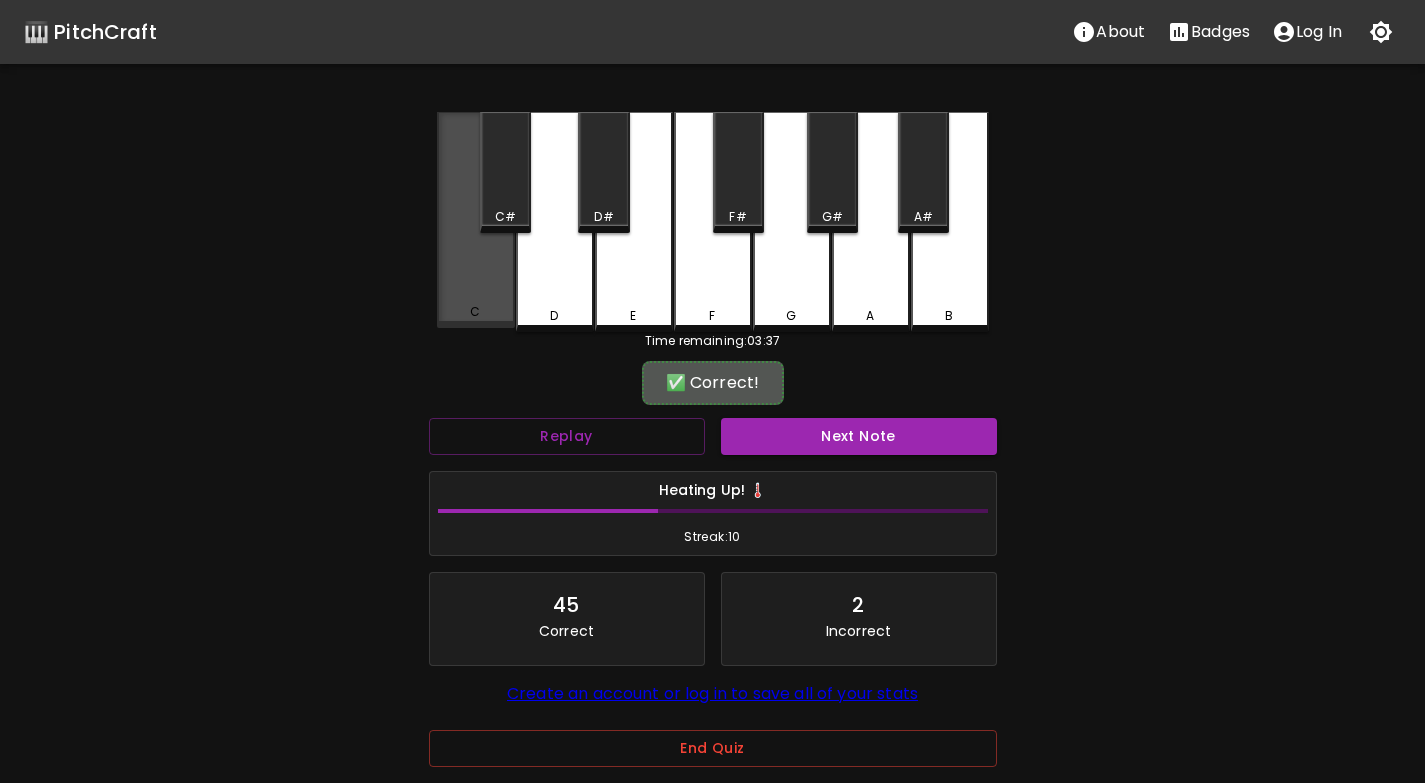 click on "C" at bounding box center [476, 220] 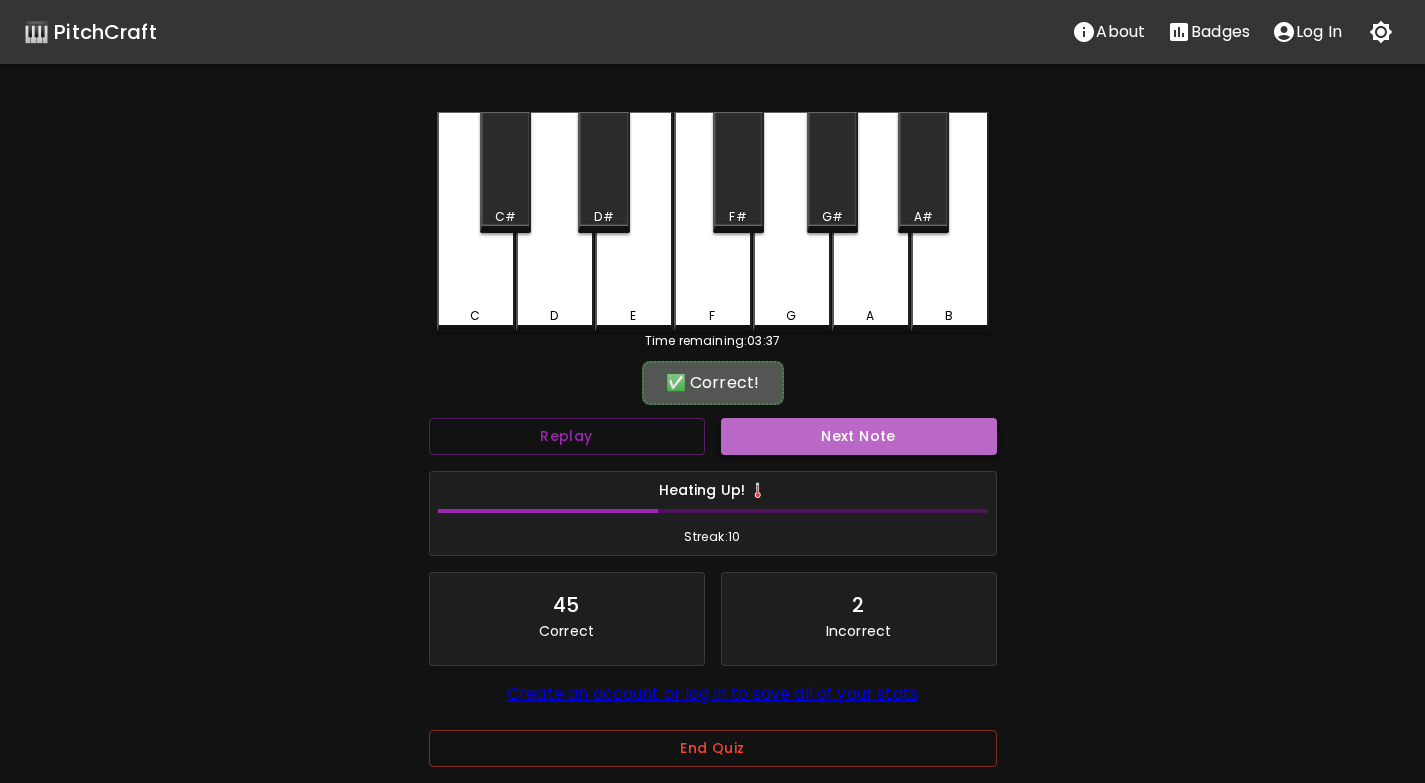 click on "Next Note" at bounding box center [859, 436] 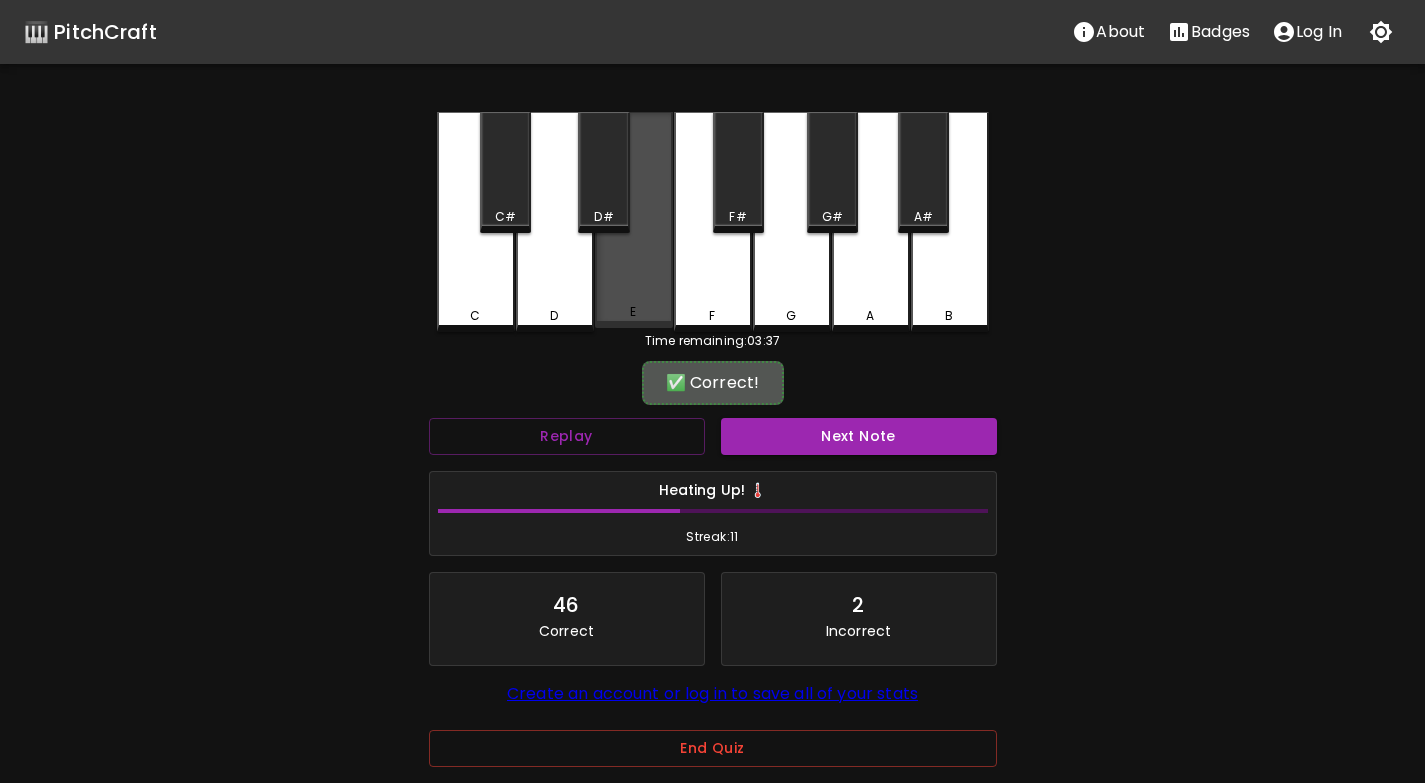 click on "E" at bounding box center [634, 220] 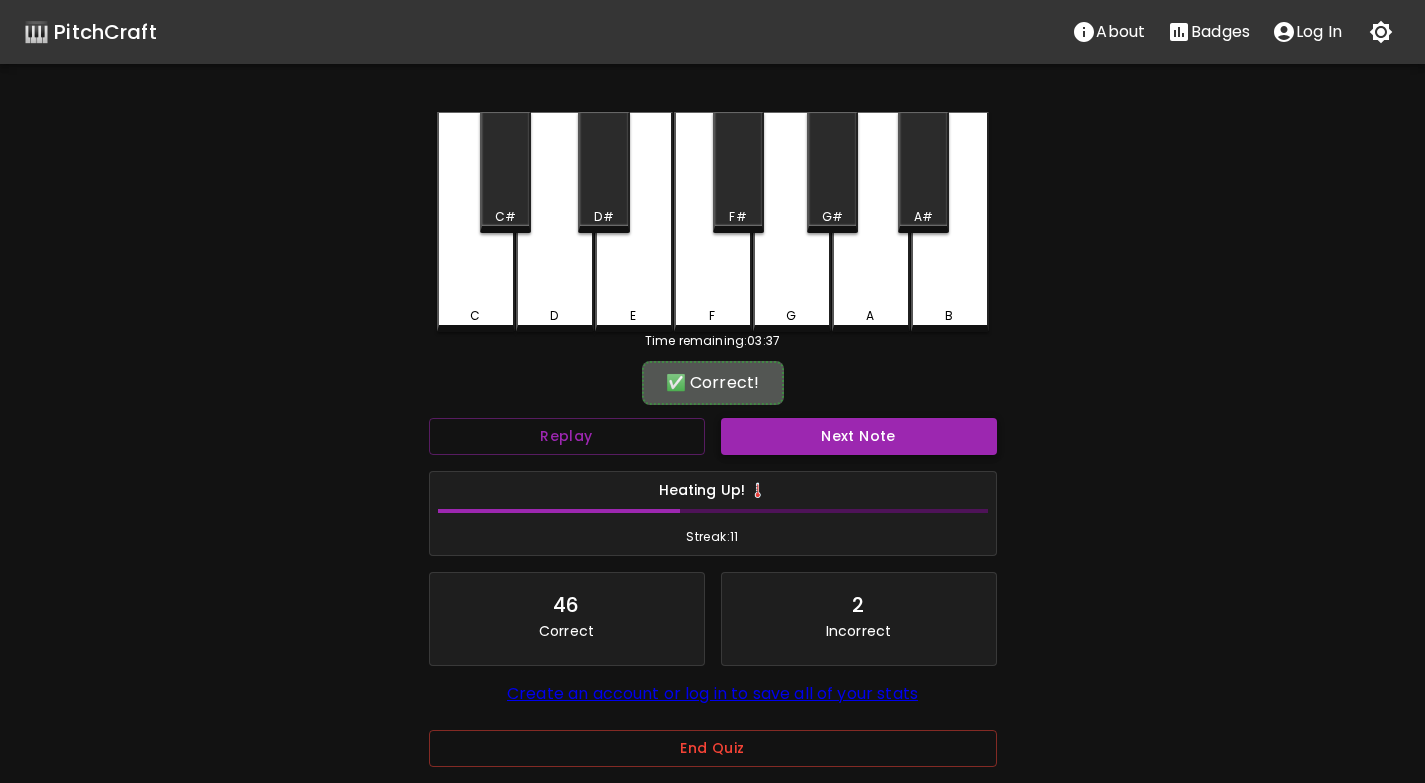 click on "Next Note" at bounding box center [859, 436] 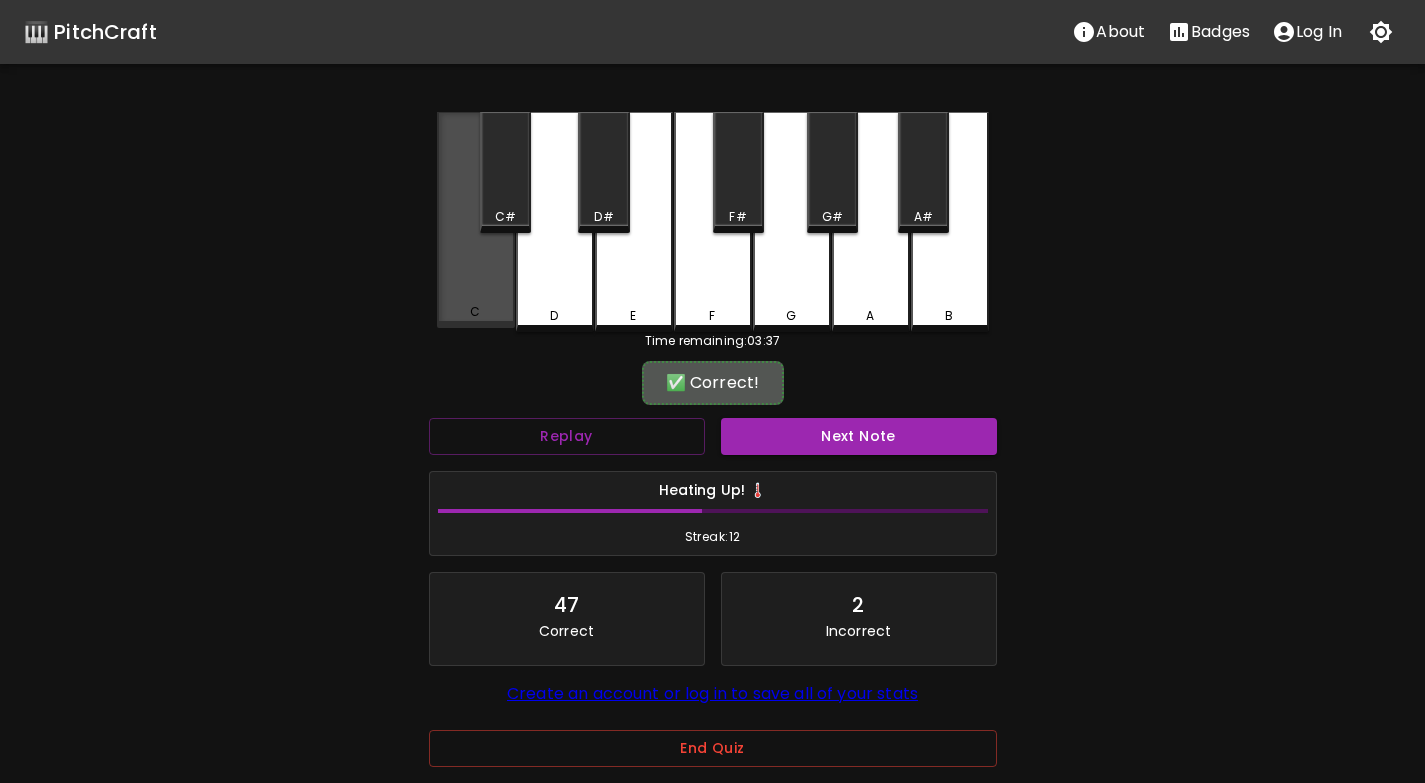 click on "C" at bounding box center [476, 220] 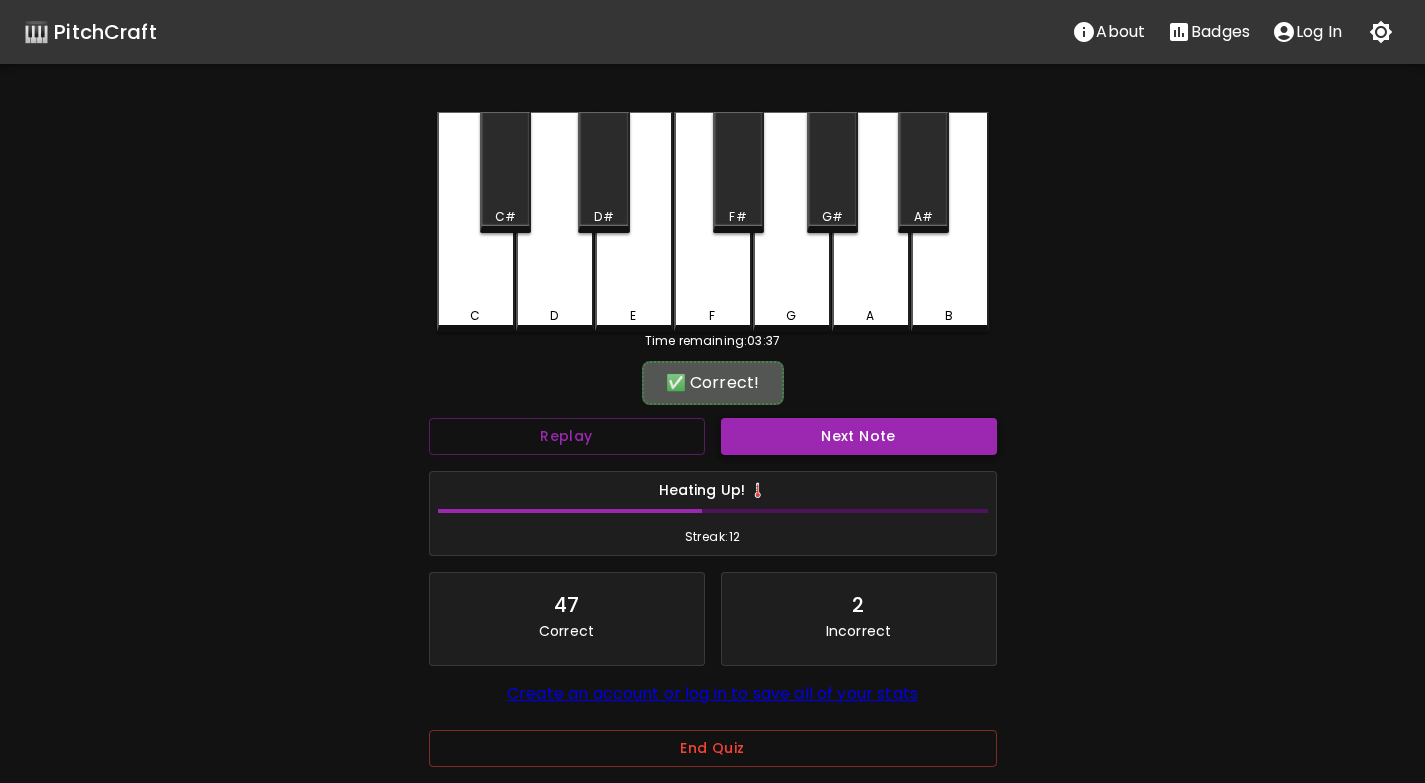 click on "Next Note" at bounding box center [859, 436] 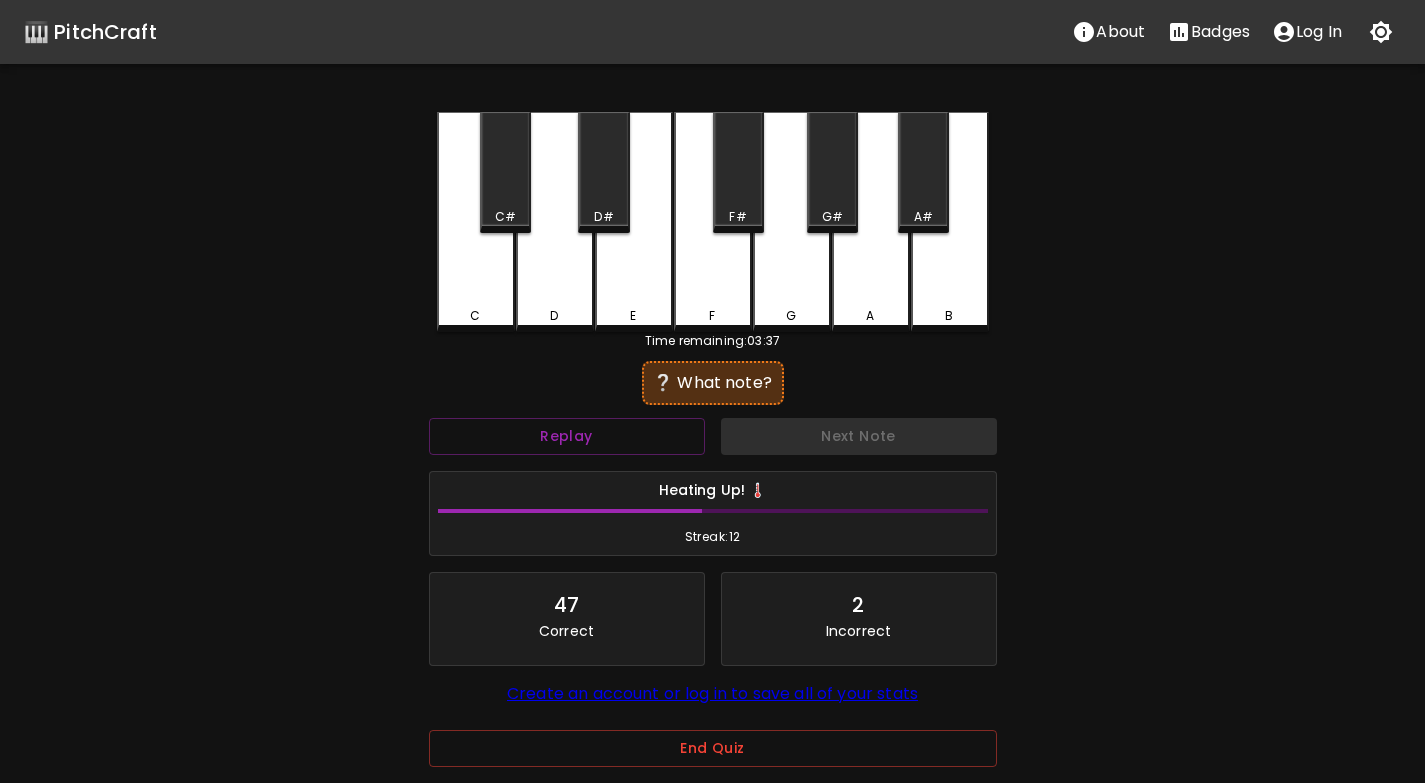click on "E" at bounding box center [634, 316] 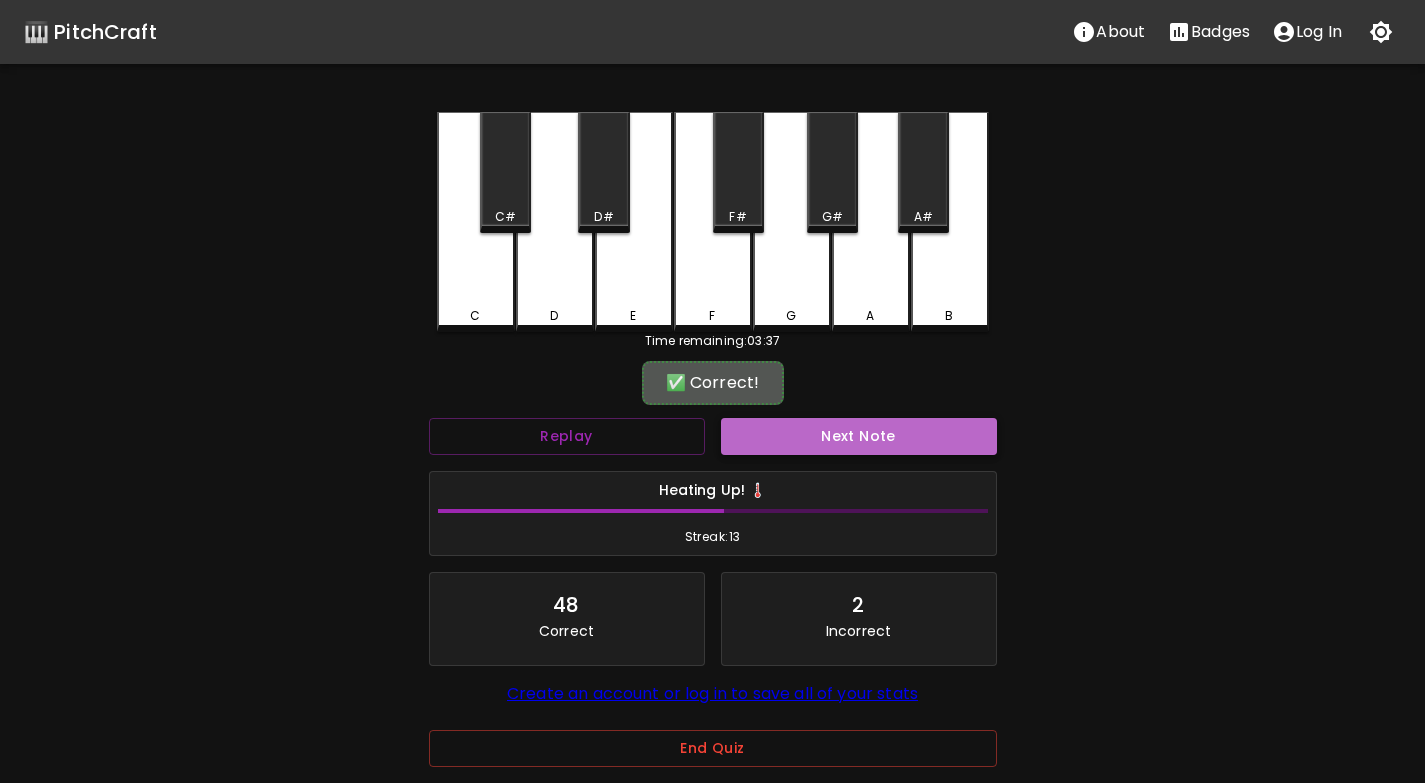 click on "Next Note" at bounding box center (859, 436) 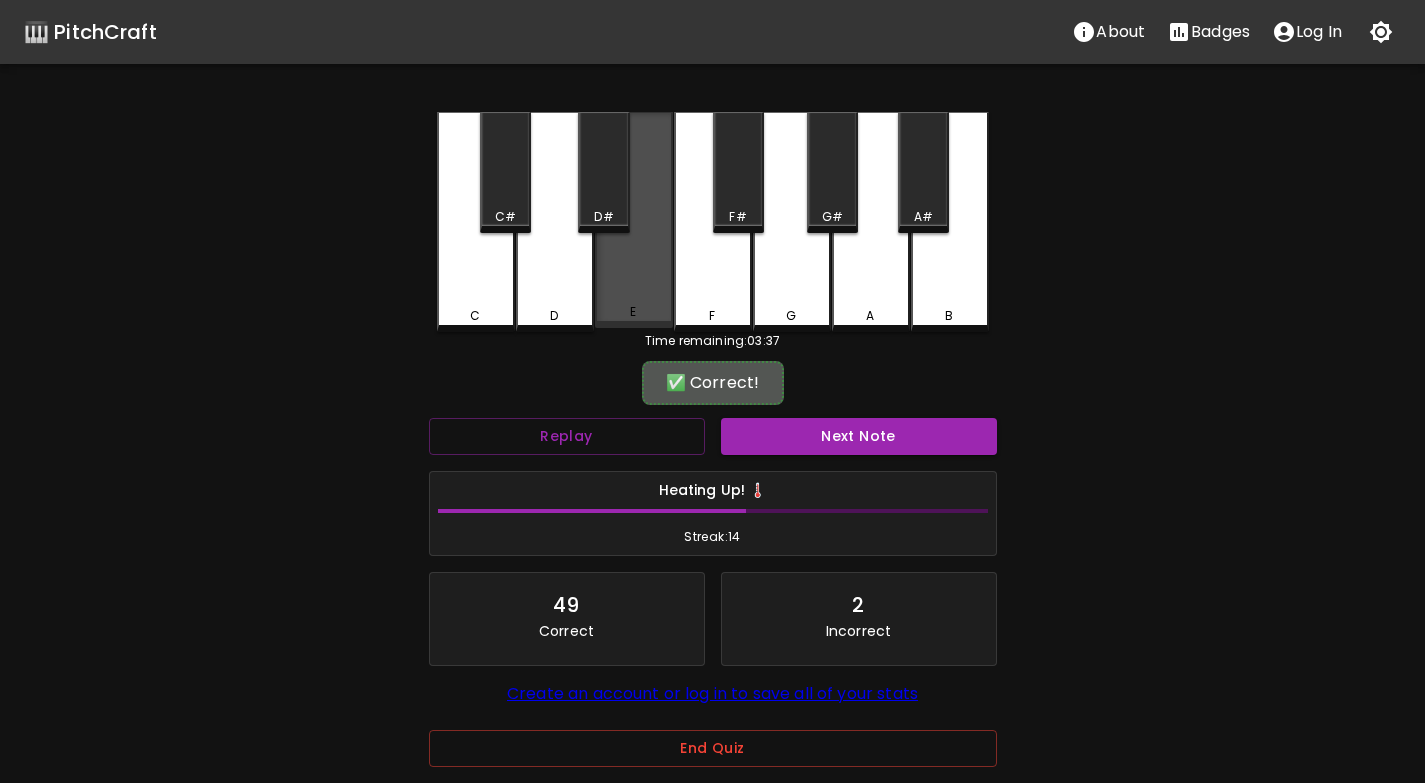 click on "E" at bounding box center (634, 220) 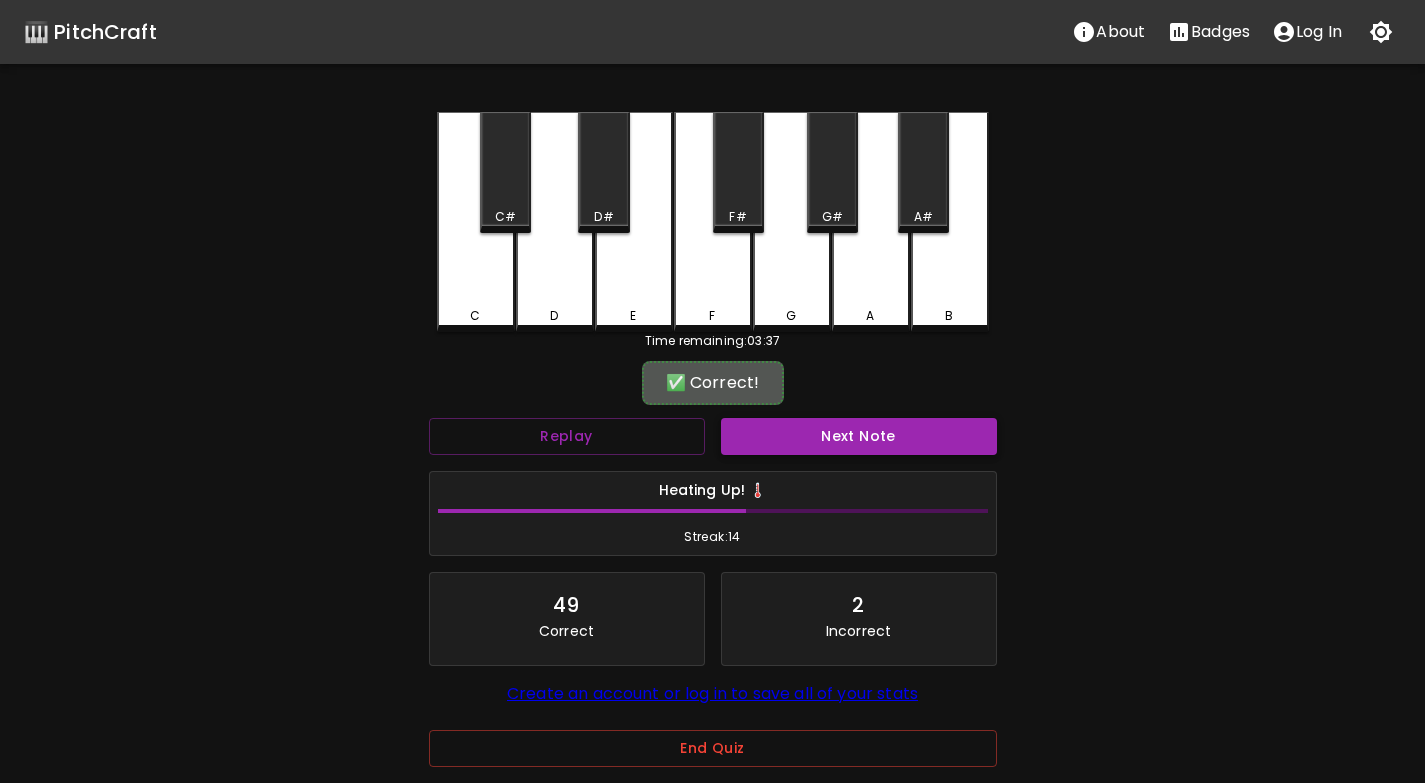 click on "Next Note" at bounding box center [859, 436] 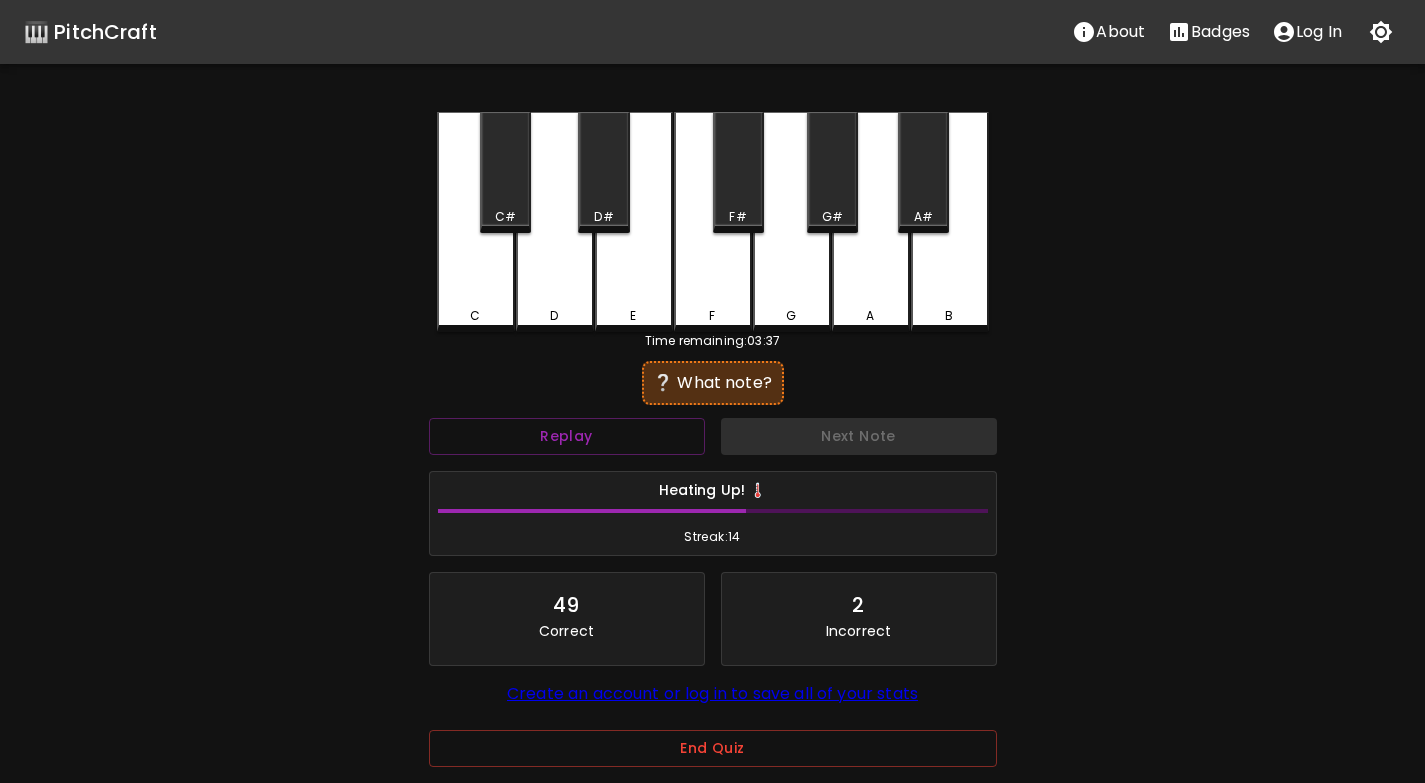 click on "E" at bounding box center [634, 222] 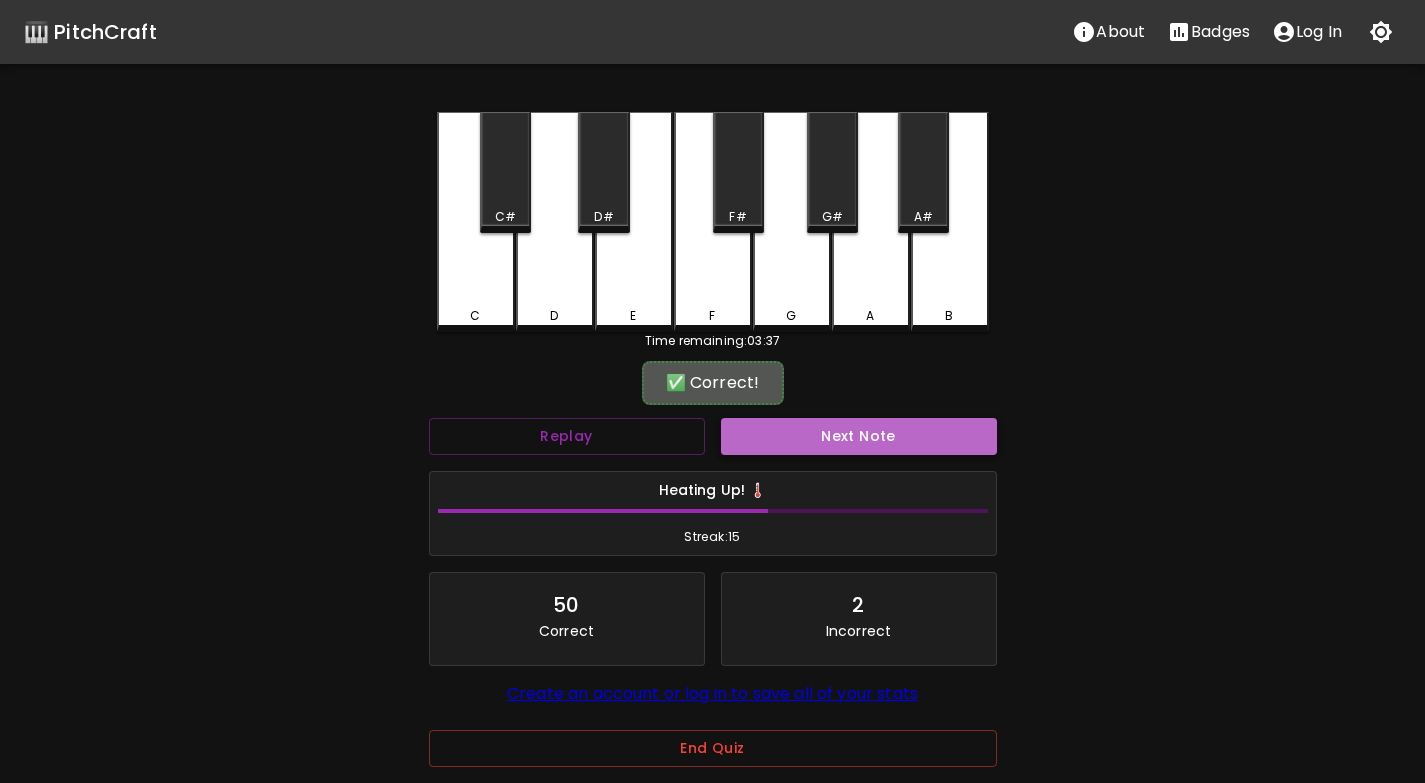 click on "Next Note" at bounding box center [859, 436] 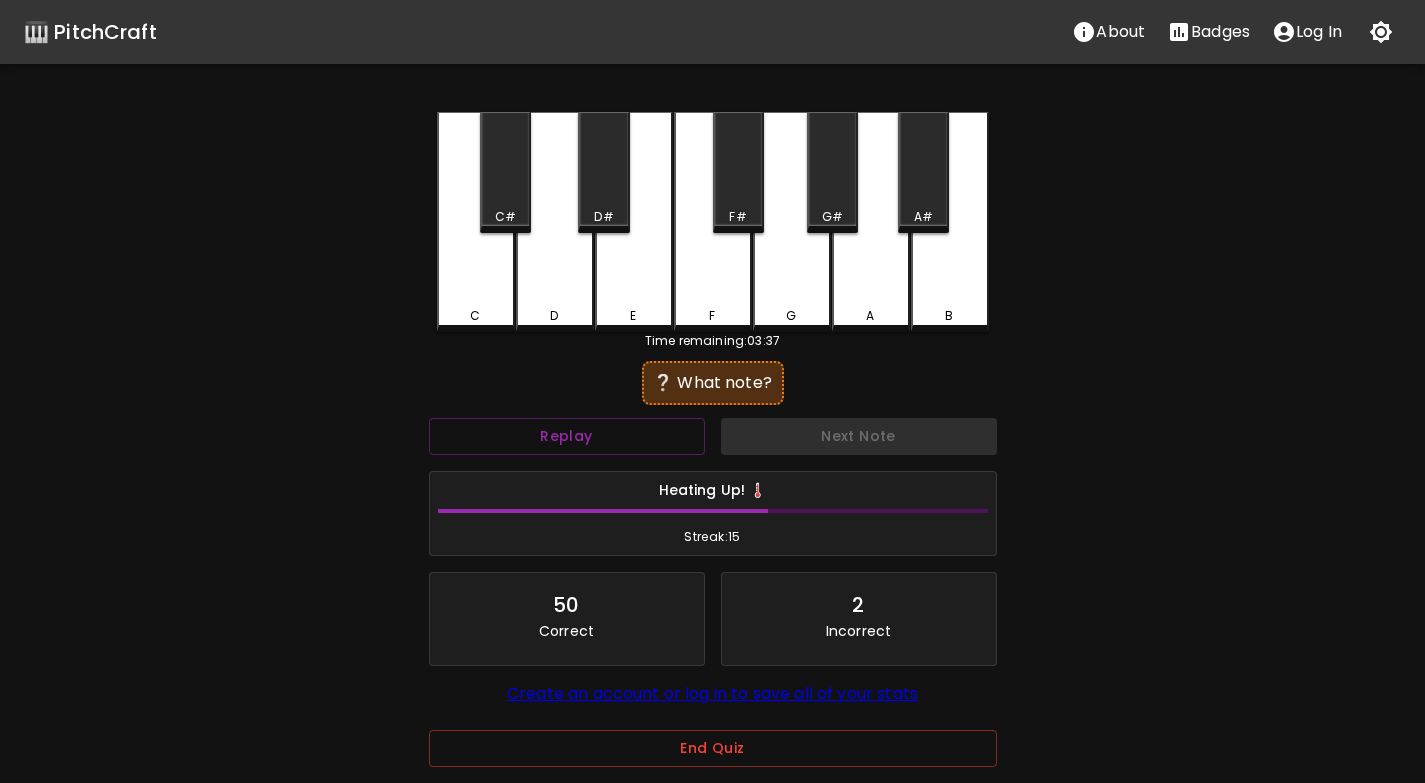 click on "E" at bounding box center (634, 222) 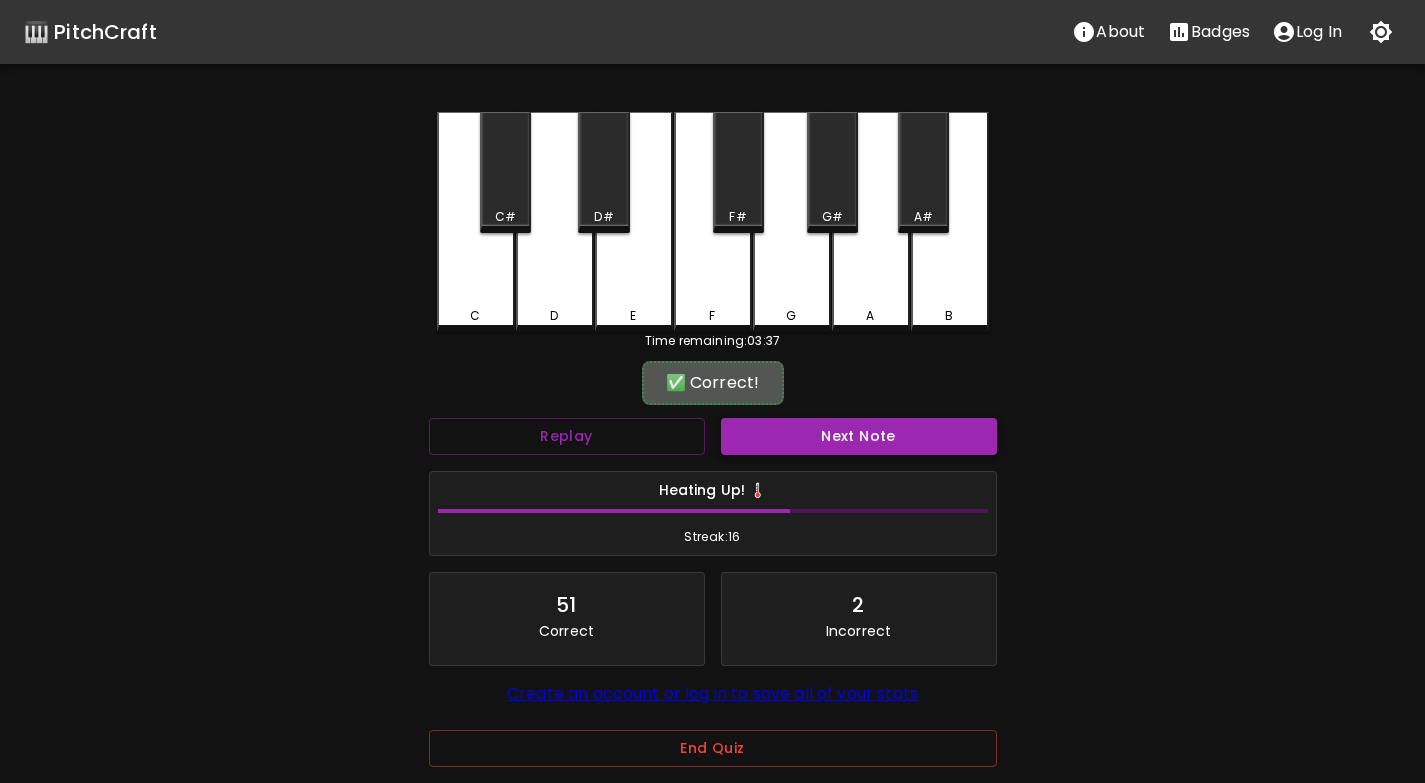 click on "Next Note" at bounding box center [859, 436] 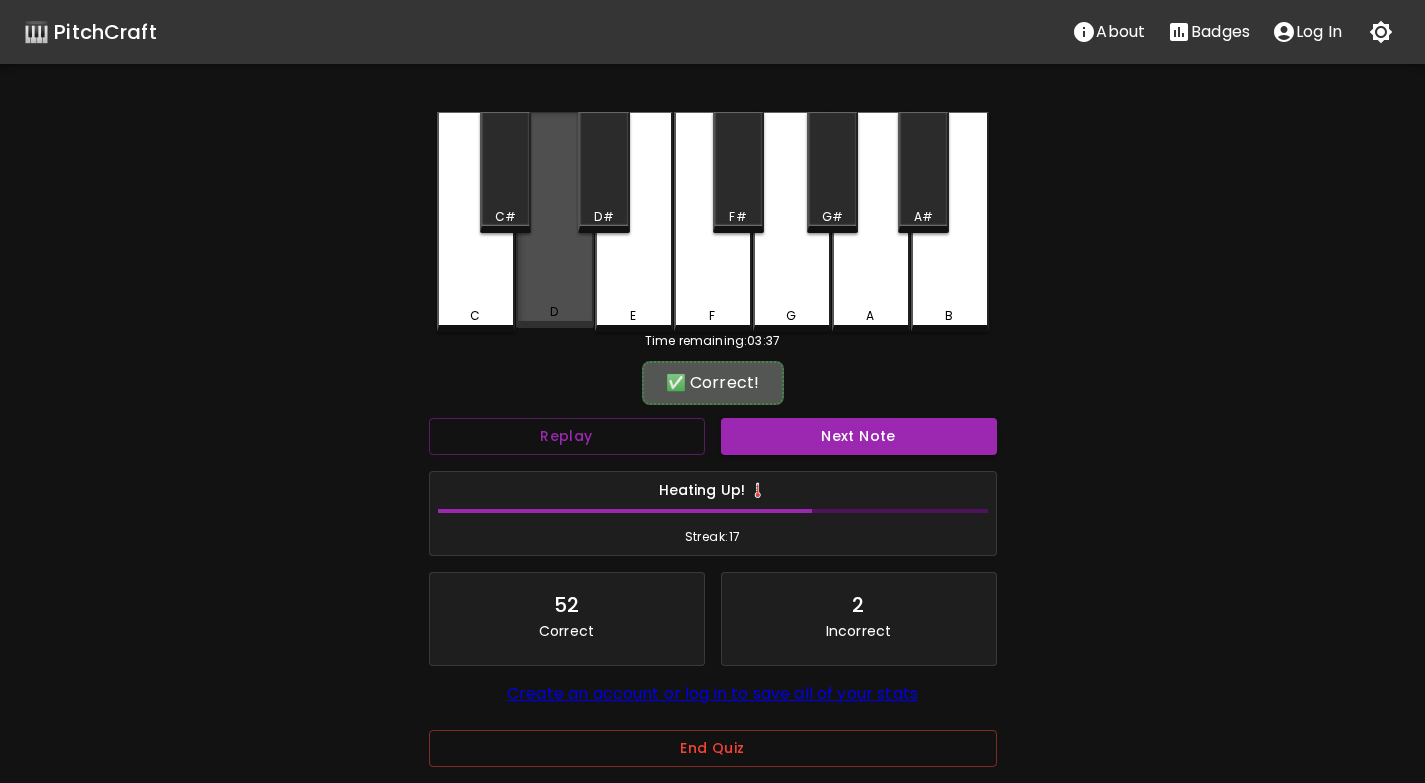 click on "D" at bounding box center (554, 312) 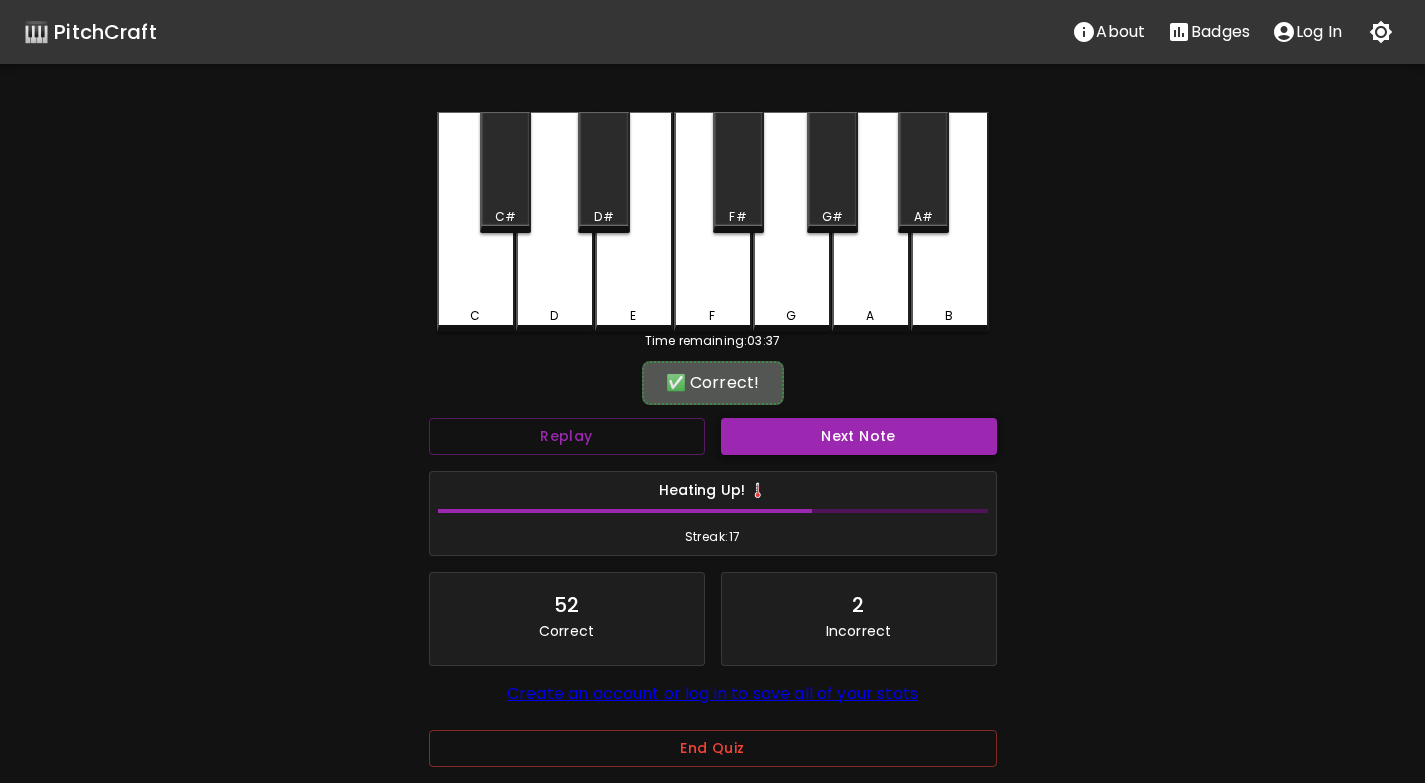 click on "Next Note" at bounding box center [859, 436] 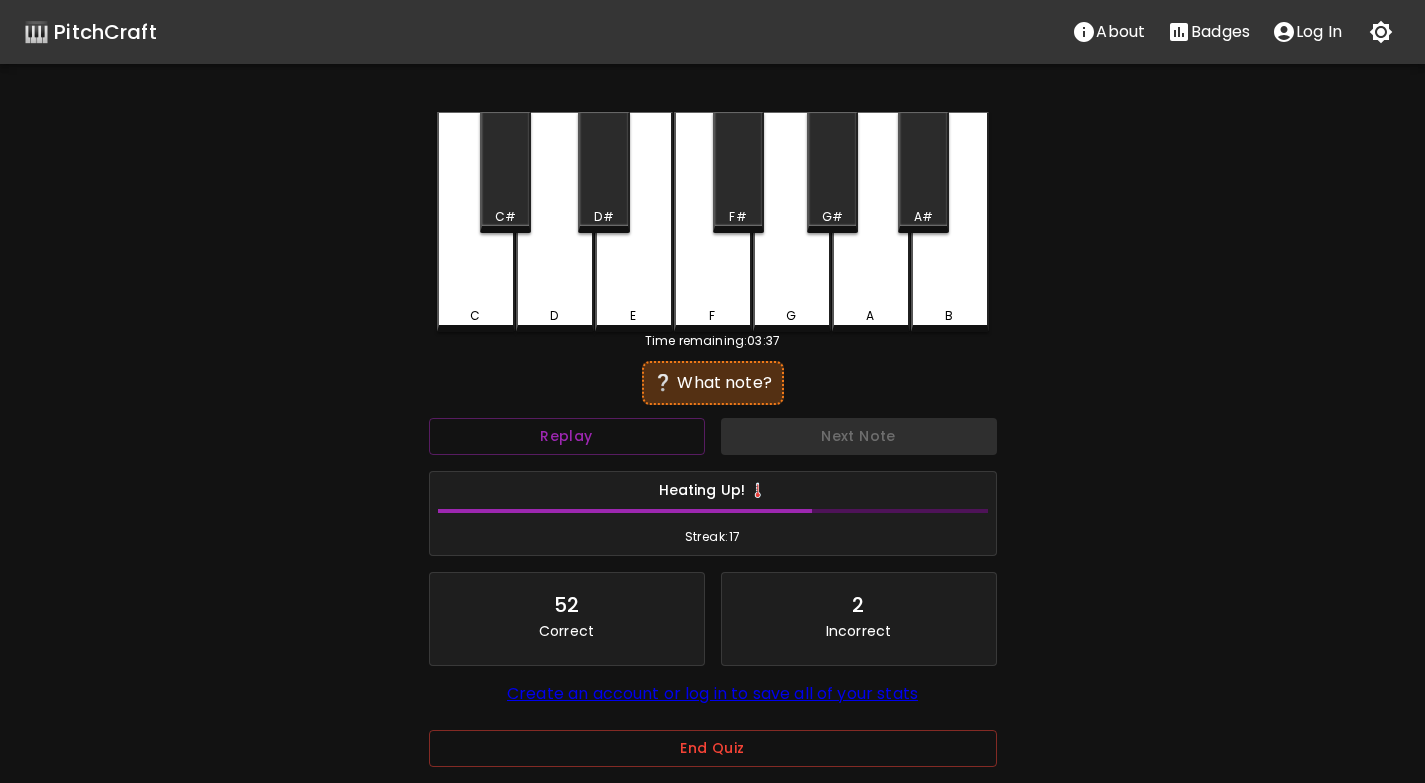 click on "E" at bounding box center [634, 222] 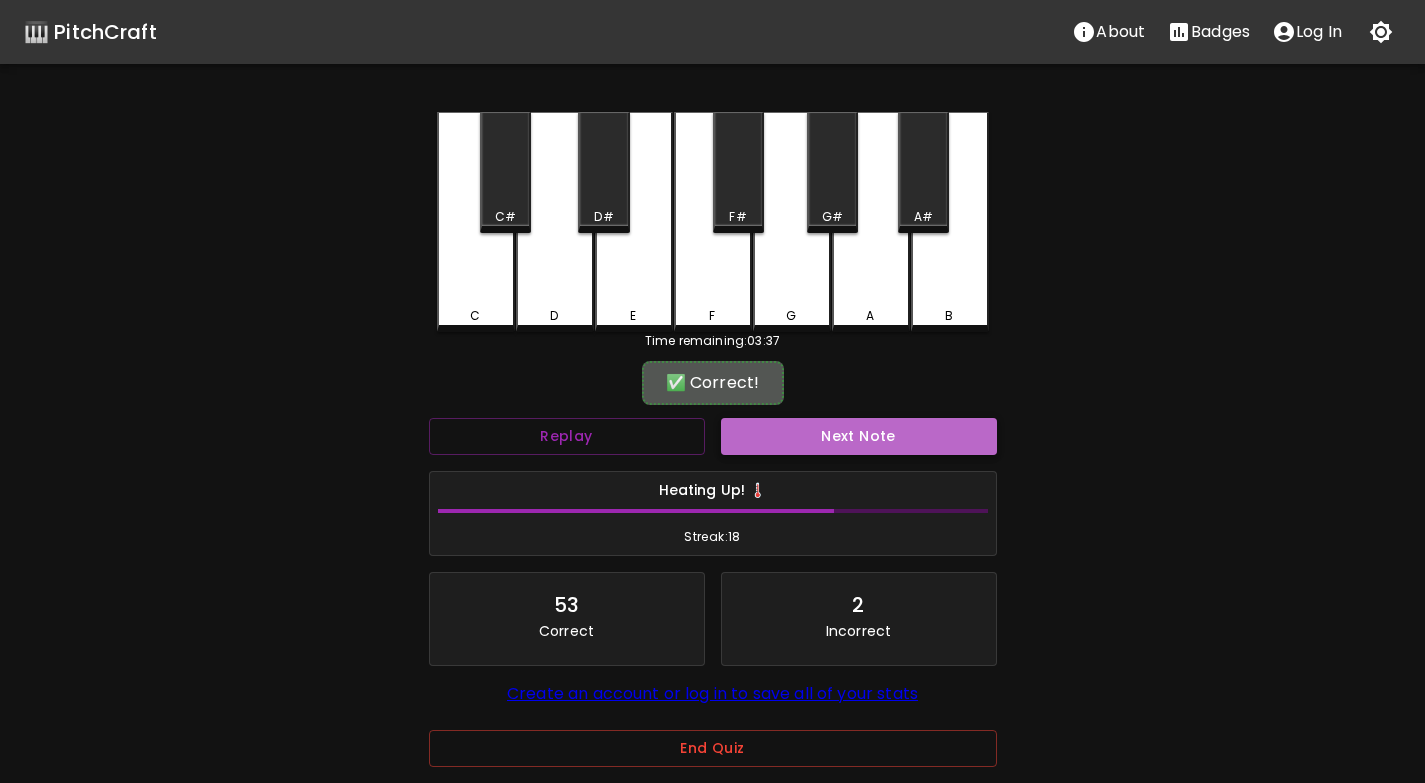 click on "Next Note" at bounding box center [859, 436] 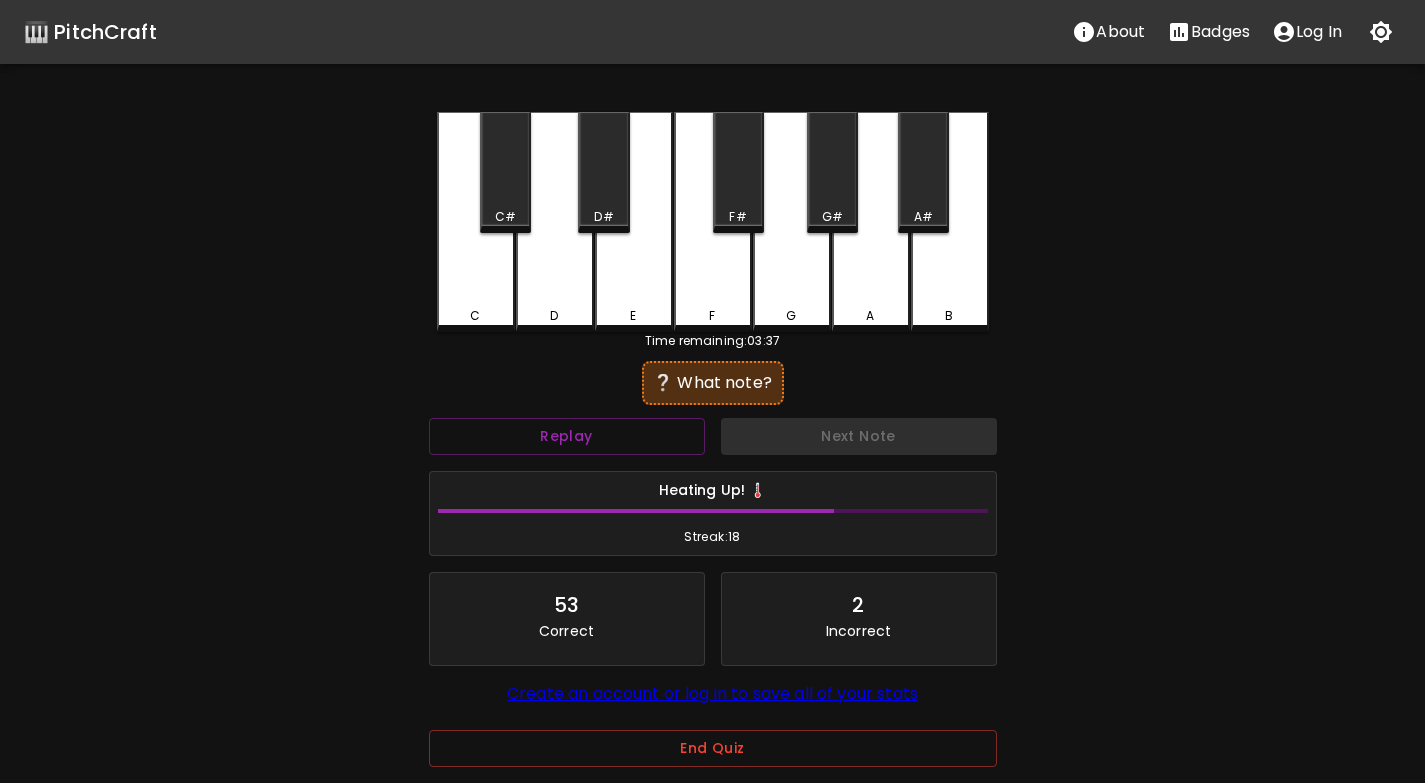 click on "E" at bounding box center [634, 222] 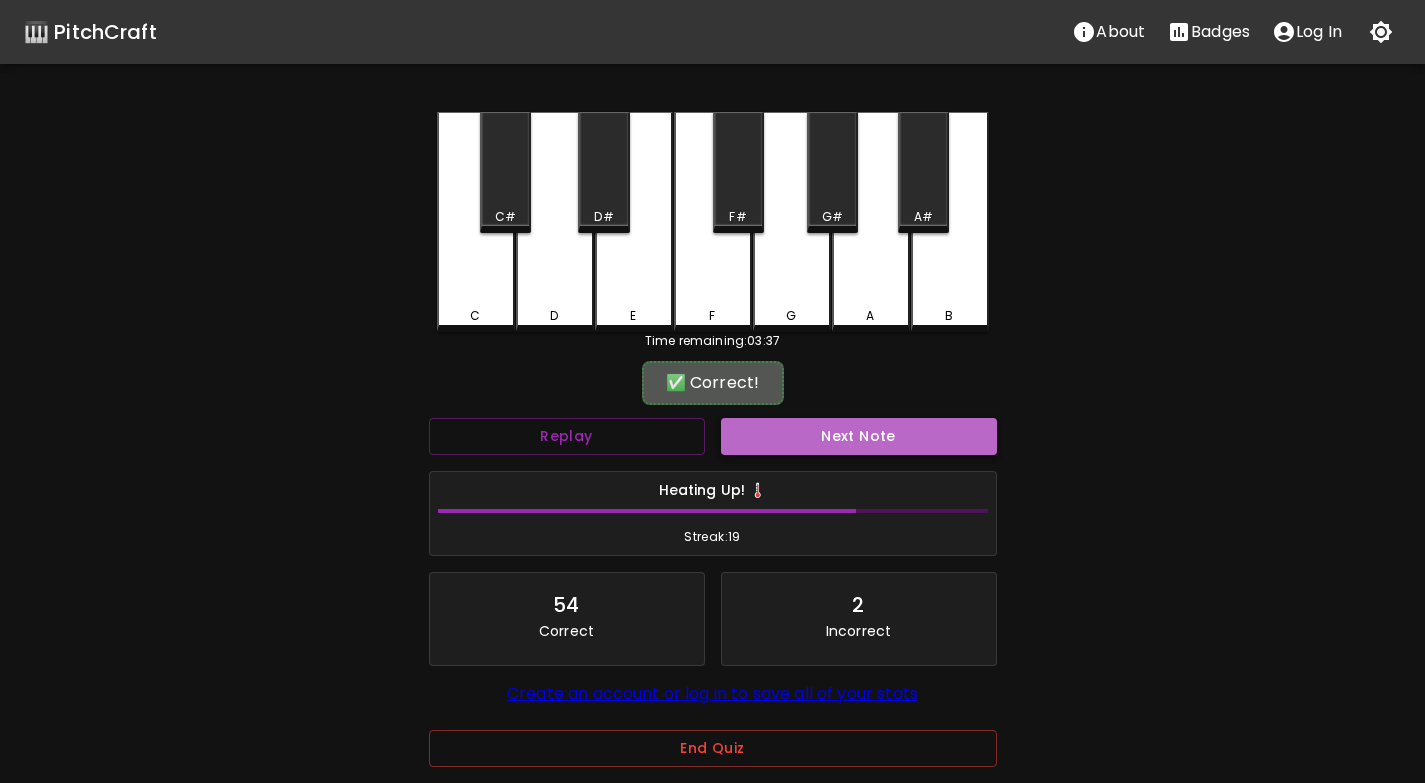 click on "Next Note" at bounding box center (859, 436) 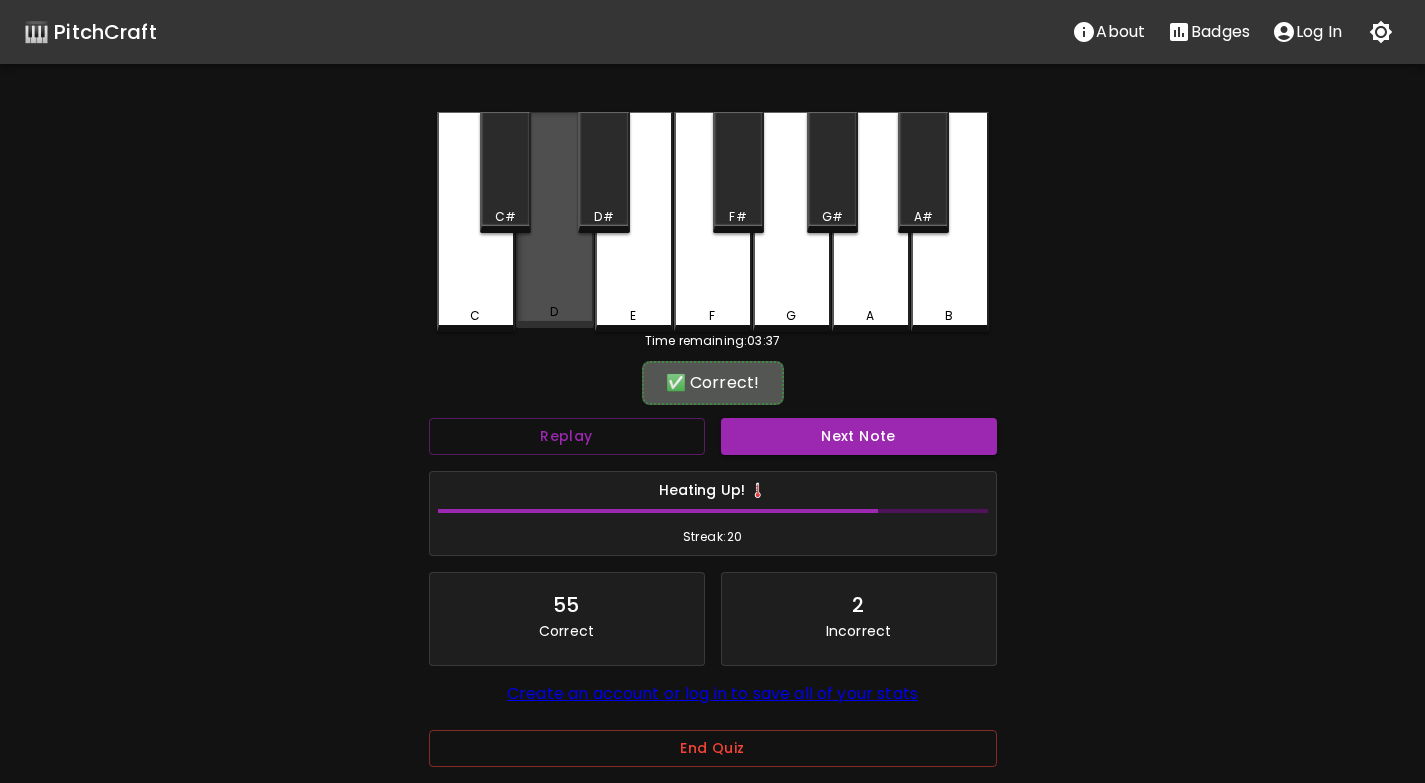 click on "D" at bounding box center (555, 312) 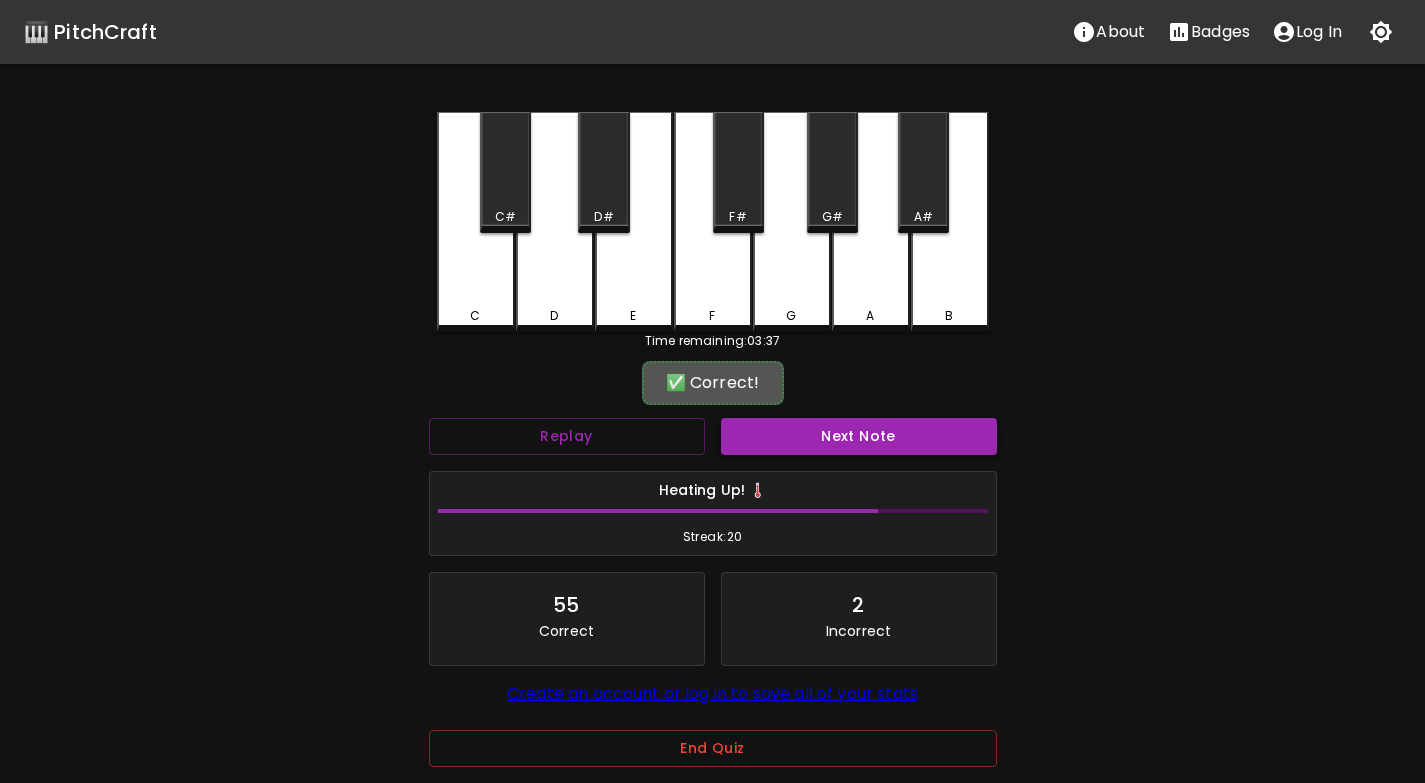 click on "Next Note" at bounding box center (859, 436) 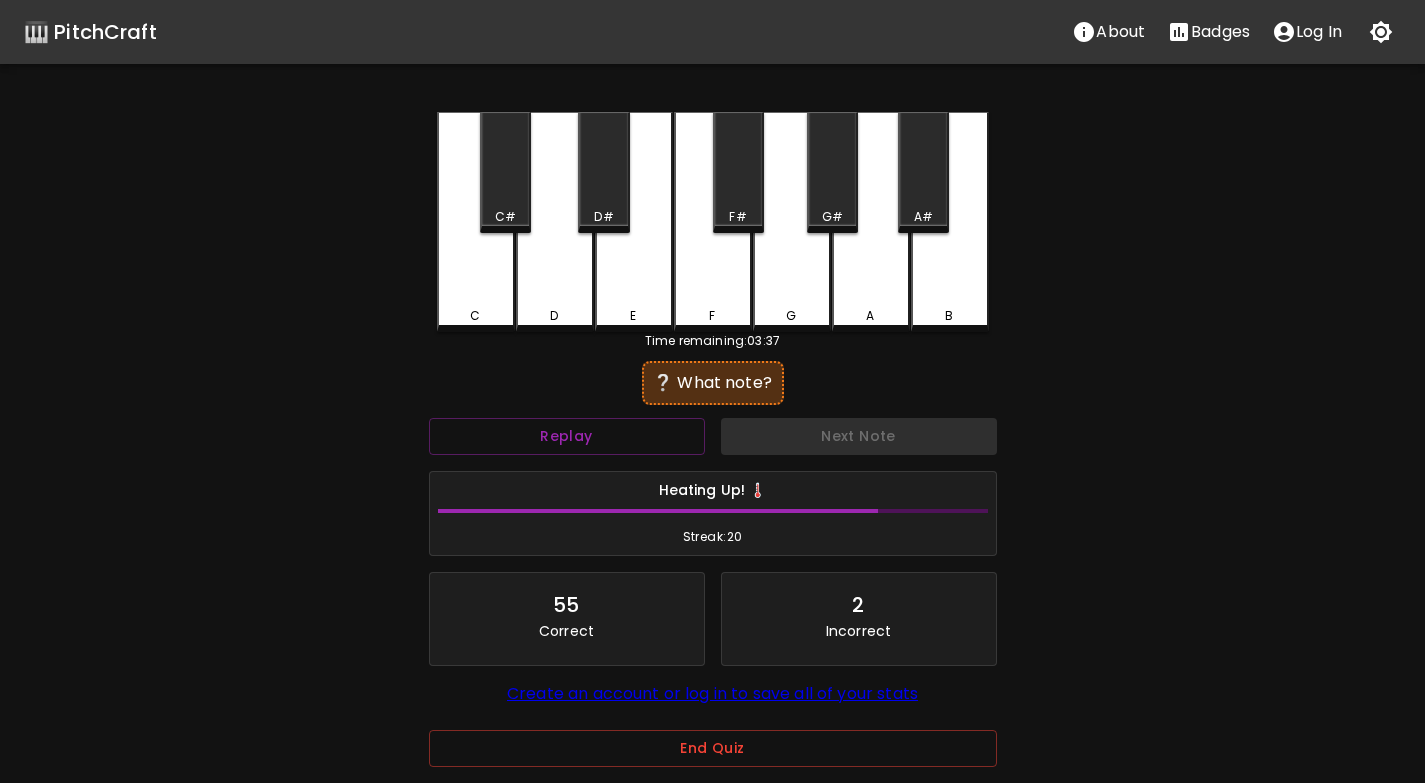 click on "D" at bounding box center [555, 222] 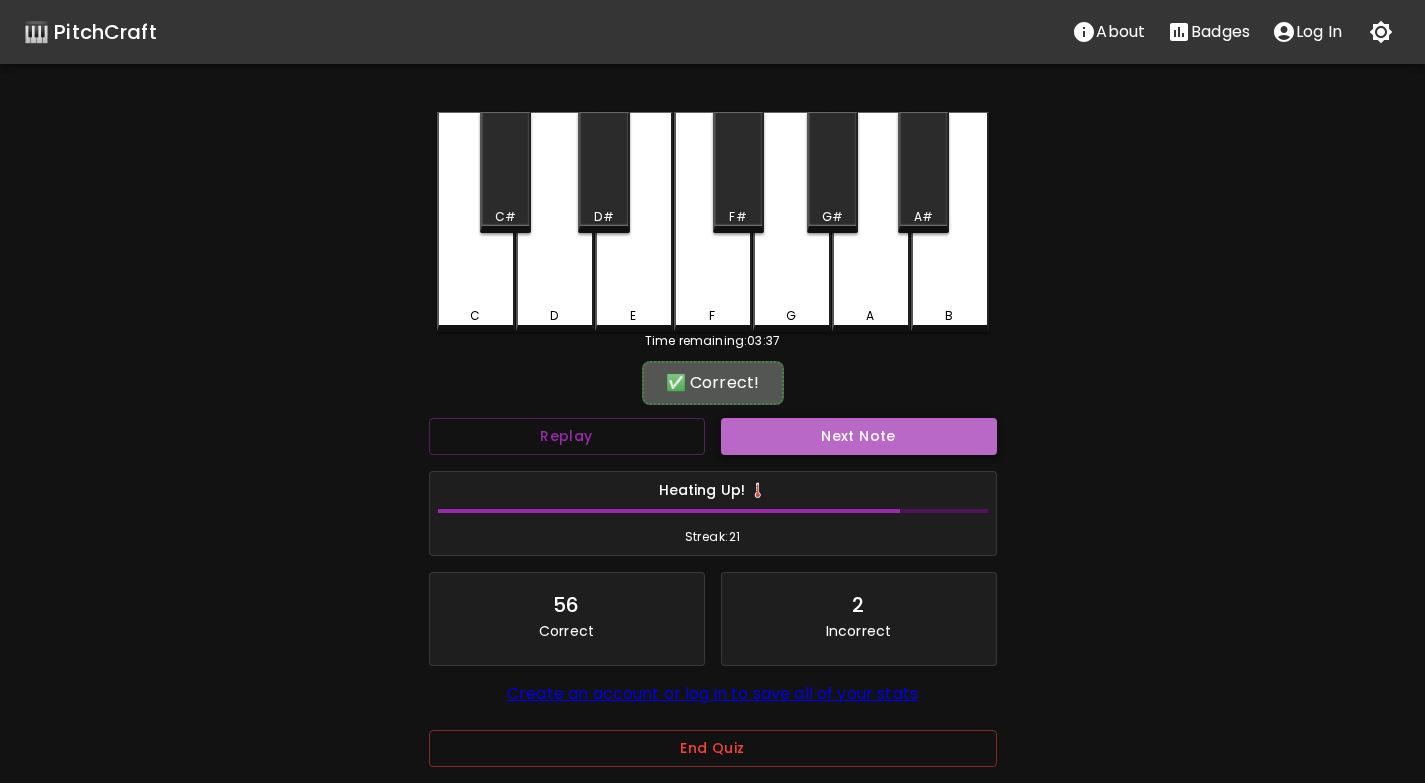 click on "Next Note" at bounding box center (859, 436) 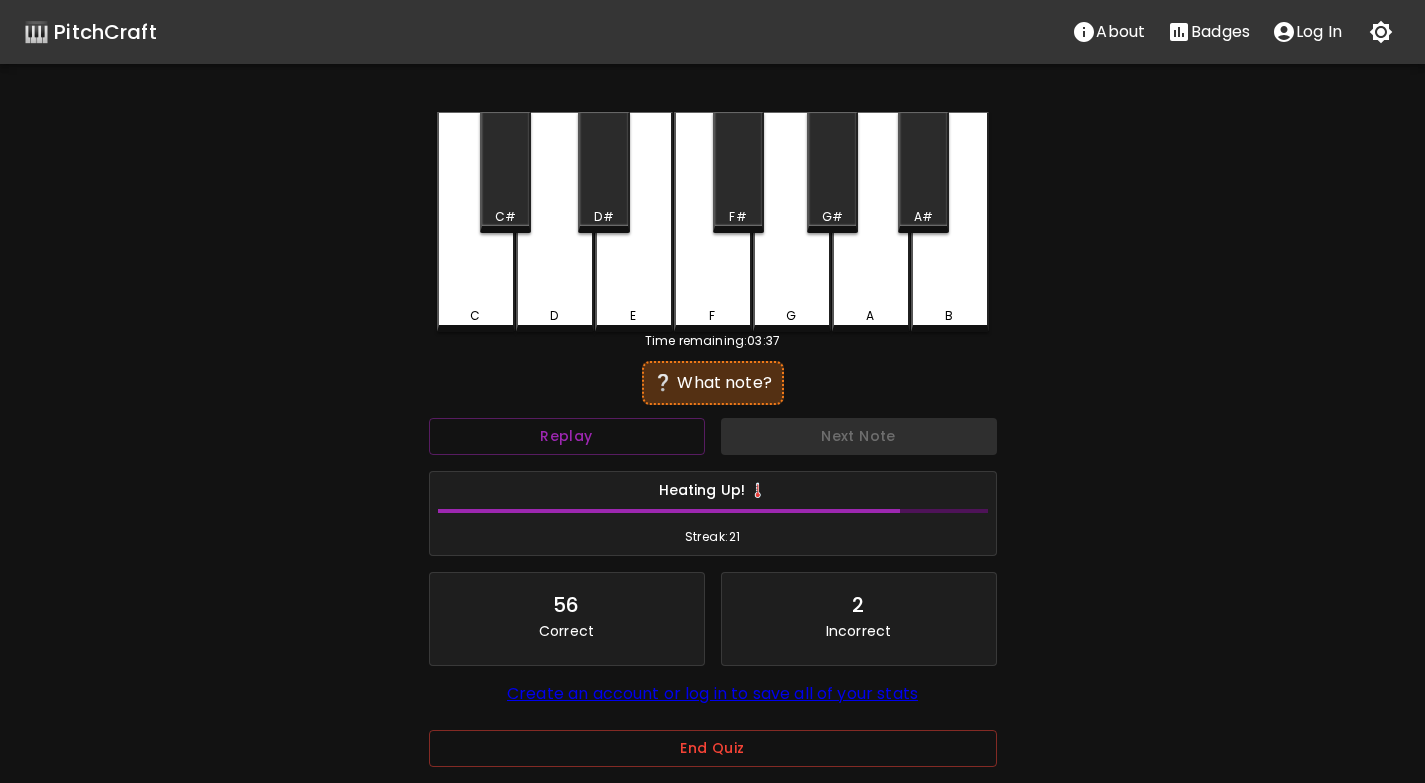 click on "E" at bounding box center (634, 316) 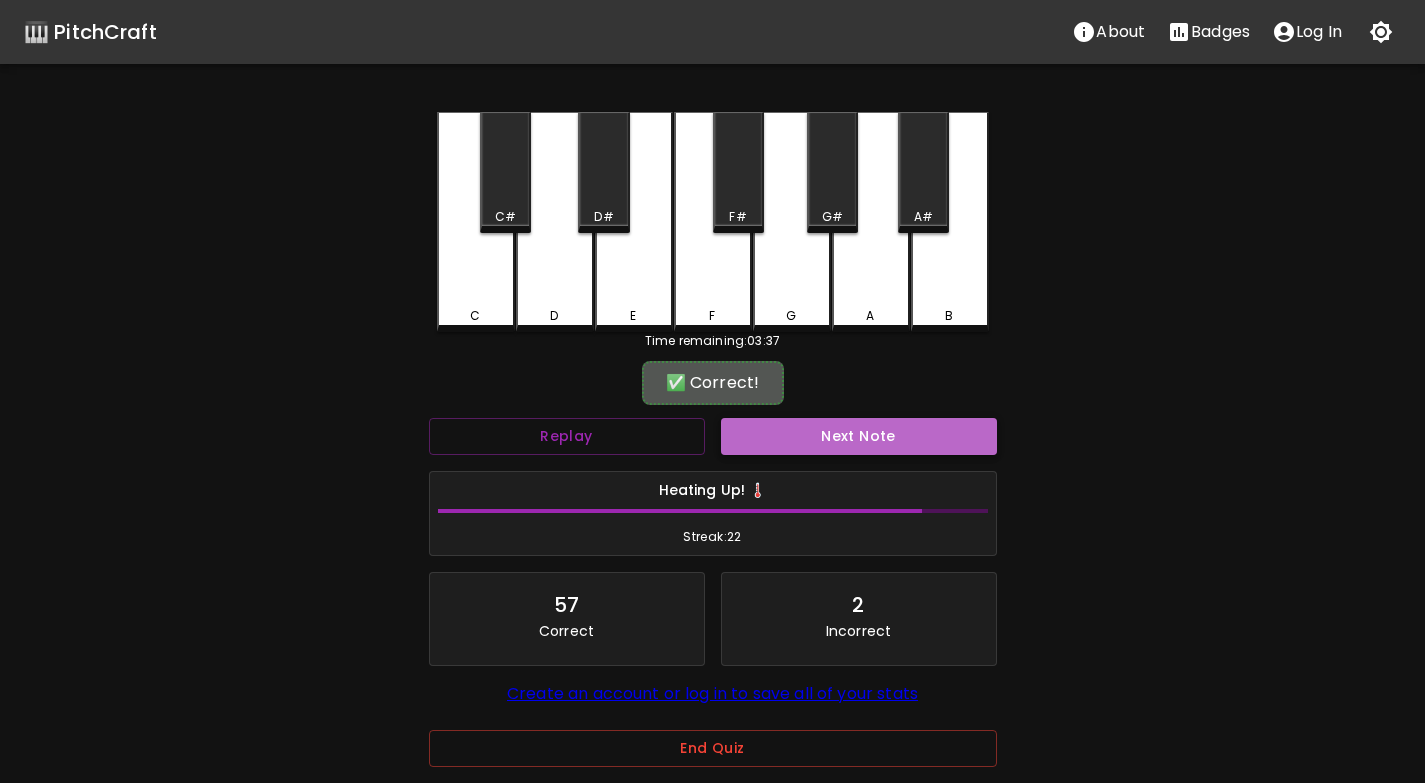 click on "Next Note" at bounding box center (859, 436) 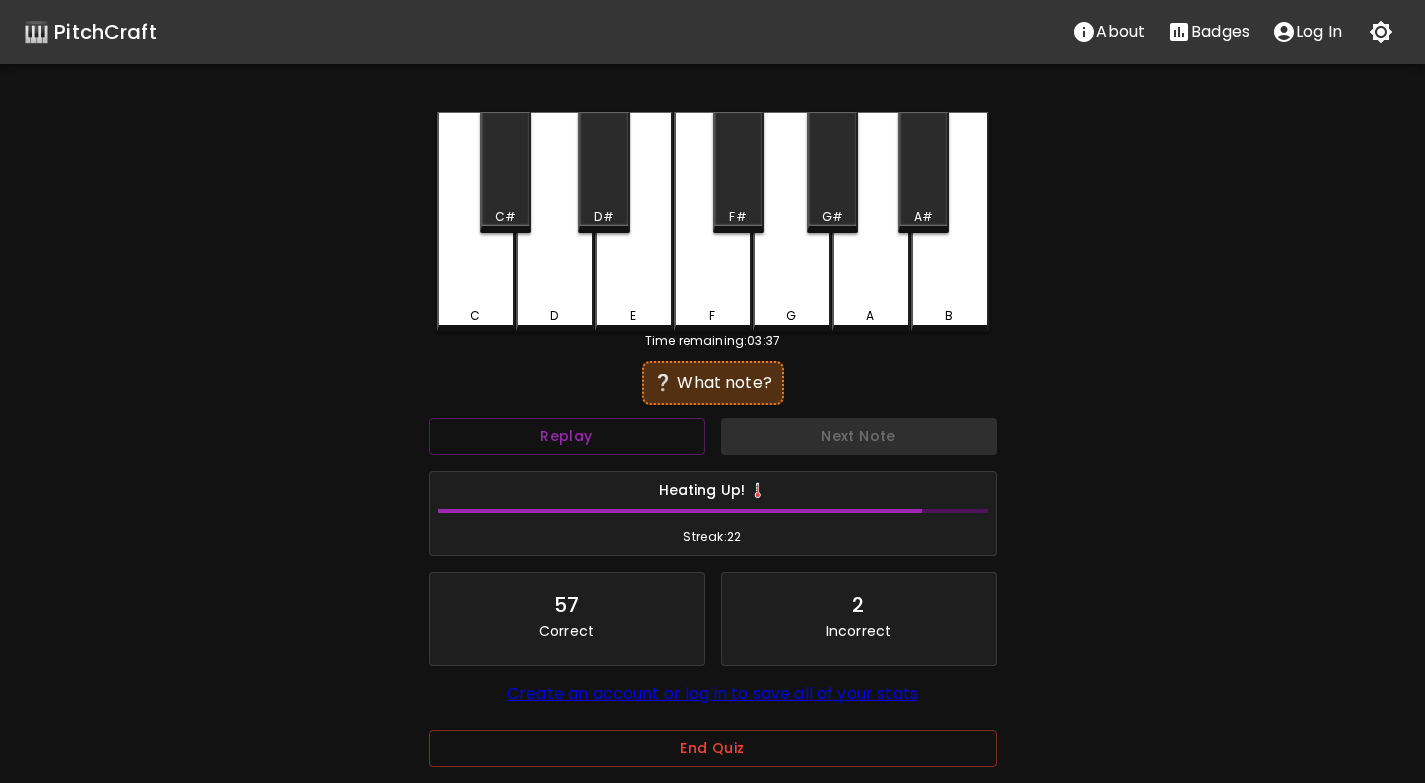 click on "C" at bounding box center [476, 222] 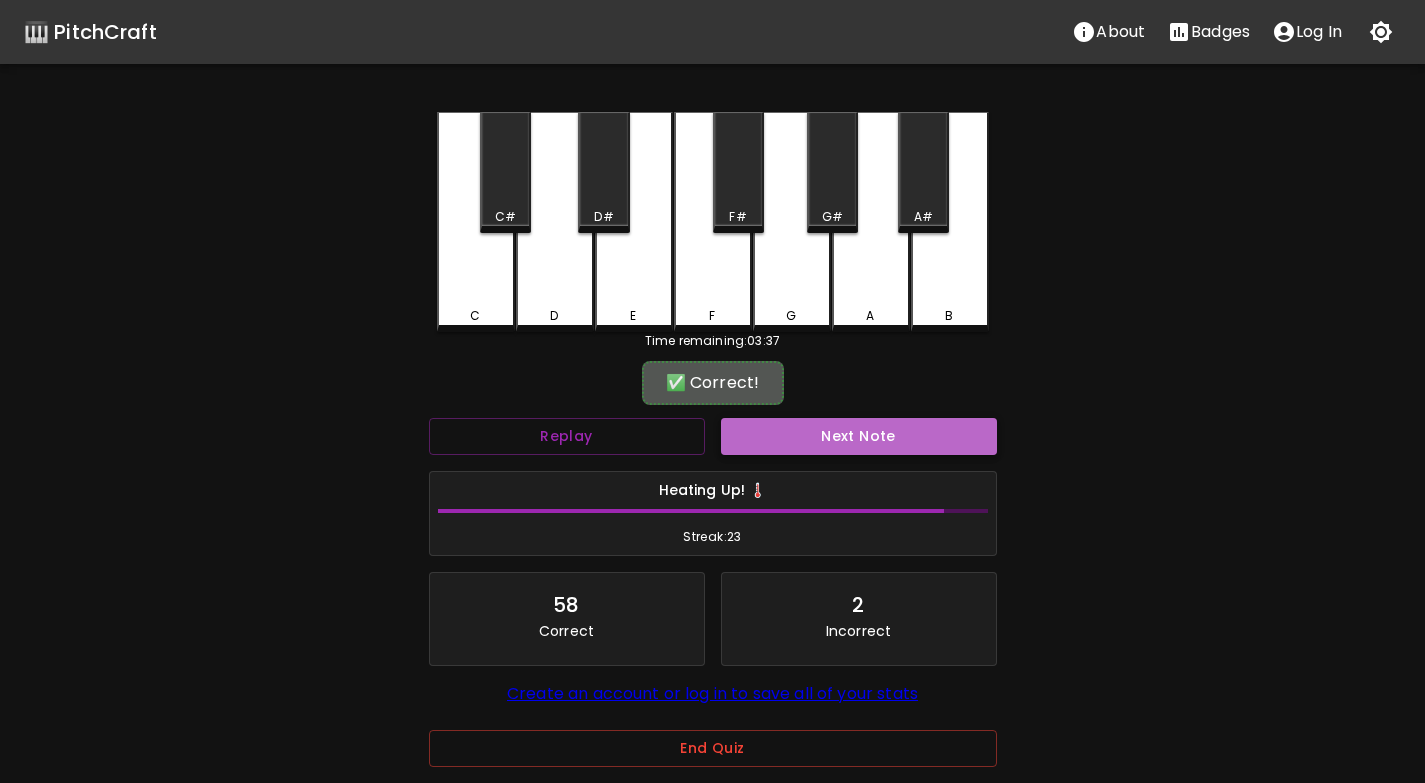 click on "Next Note" at bounding box center [859, 436] 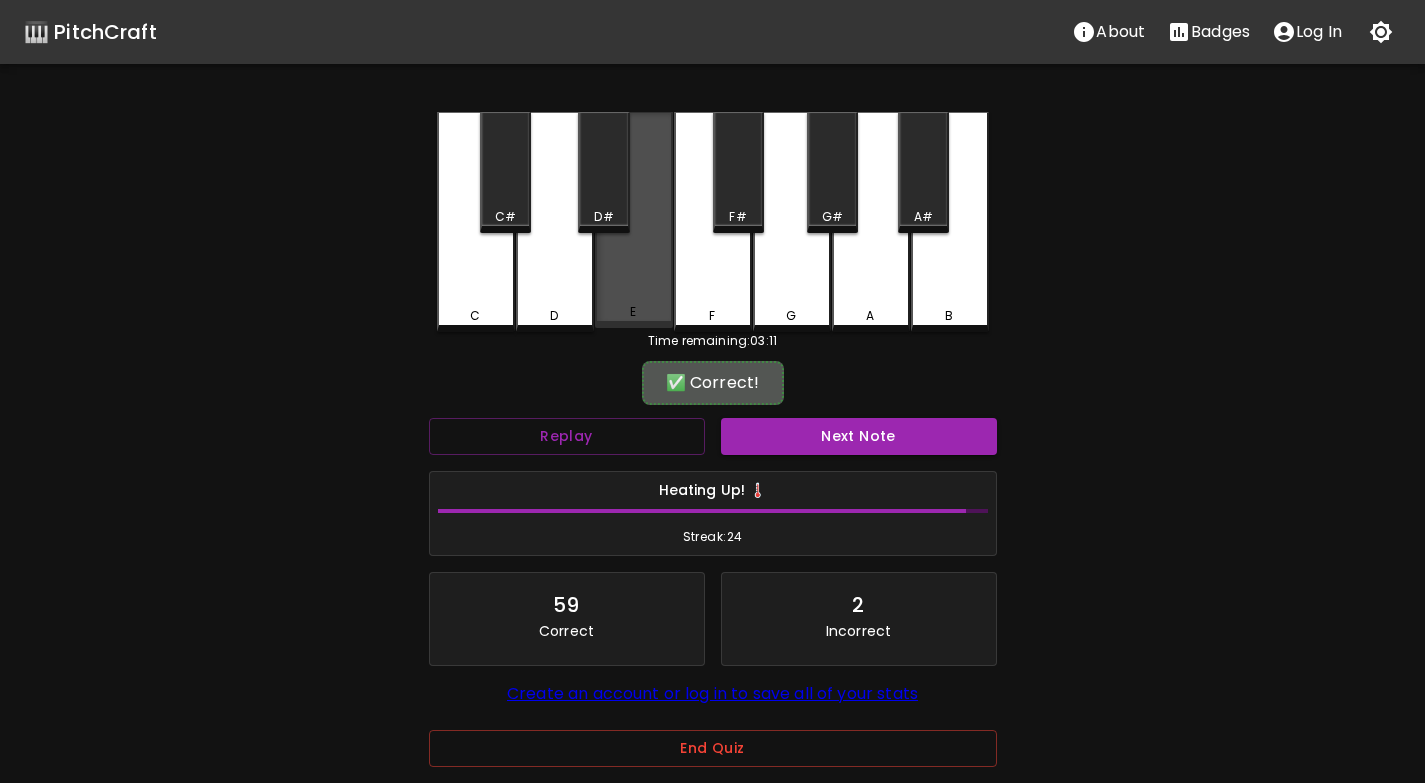 click on "E" at bounding box center (634, 312) 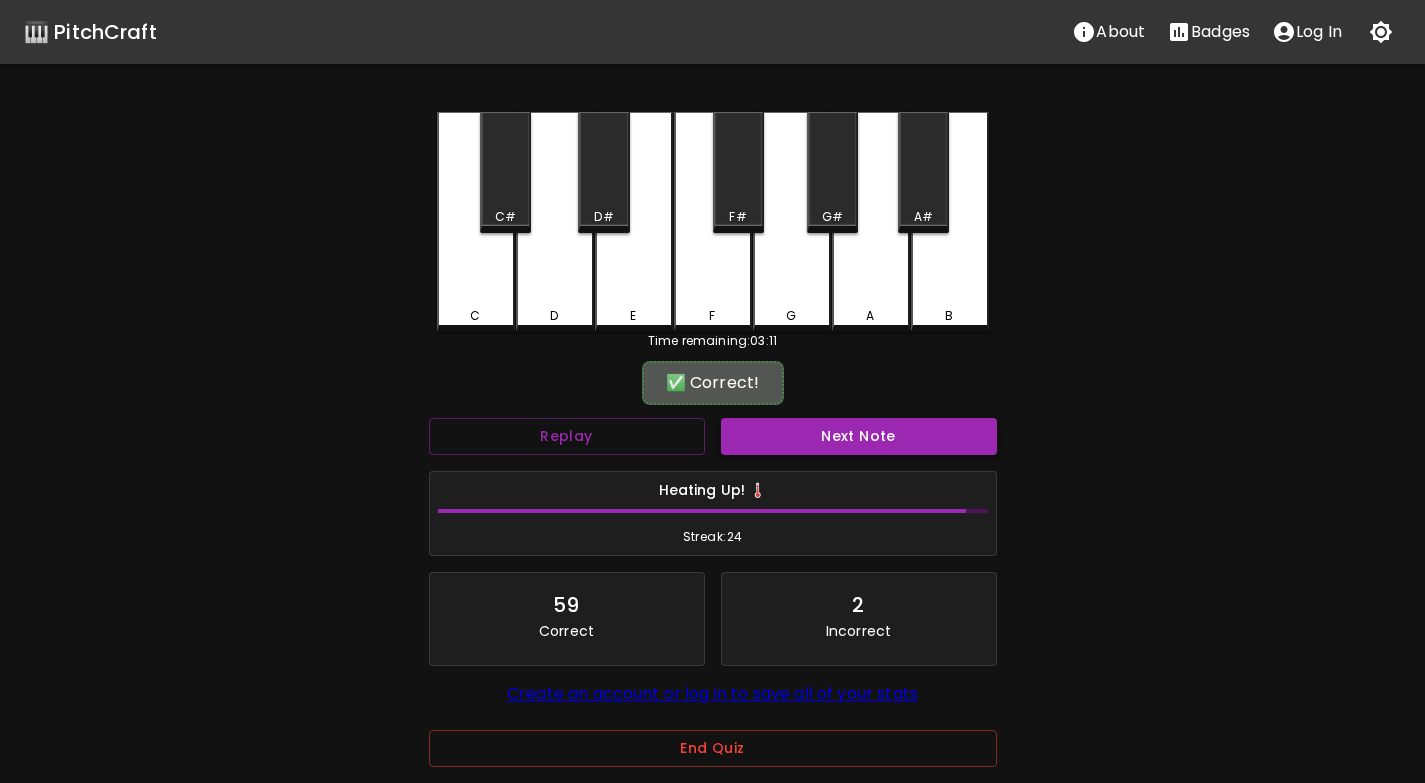 click on "Next Note" at bounding box center [859, 436] 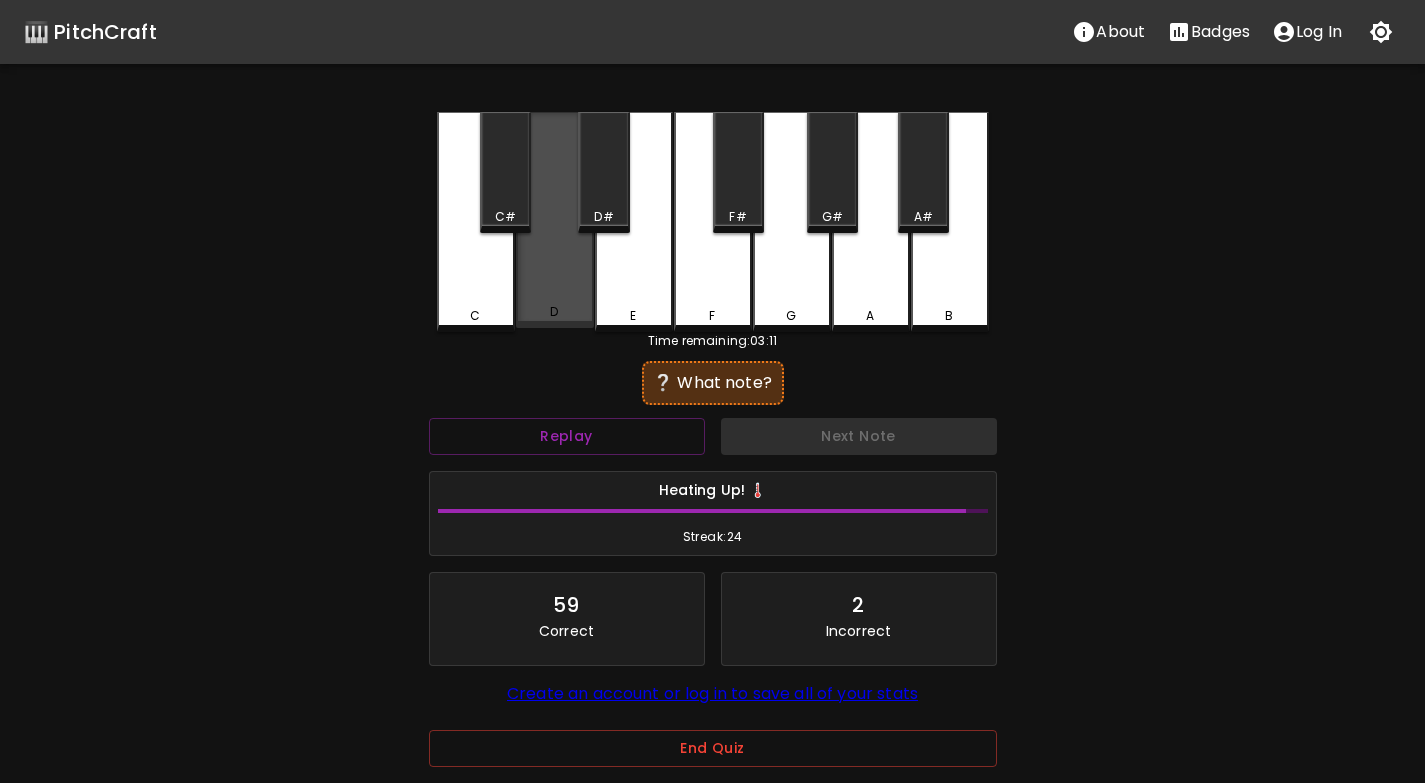 click on "D" at bounding box center (555, 220) 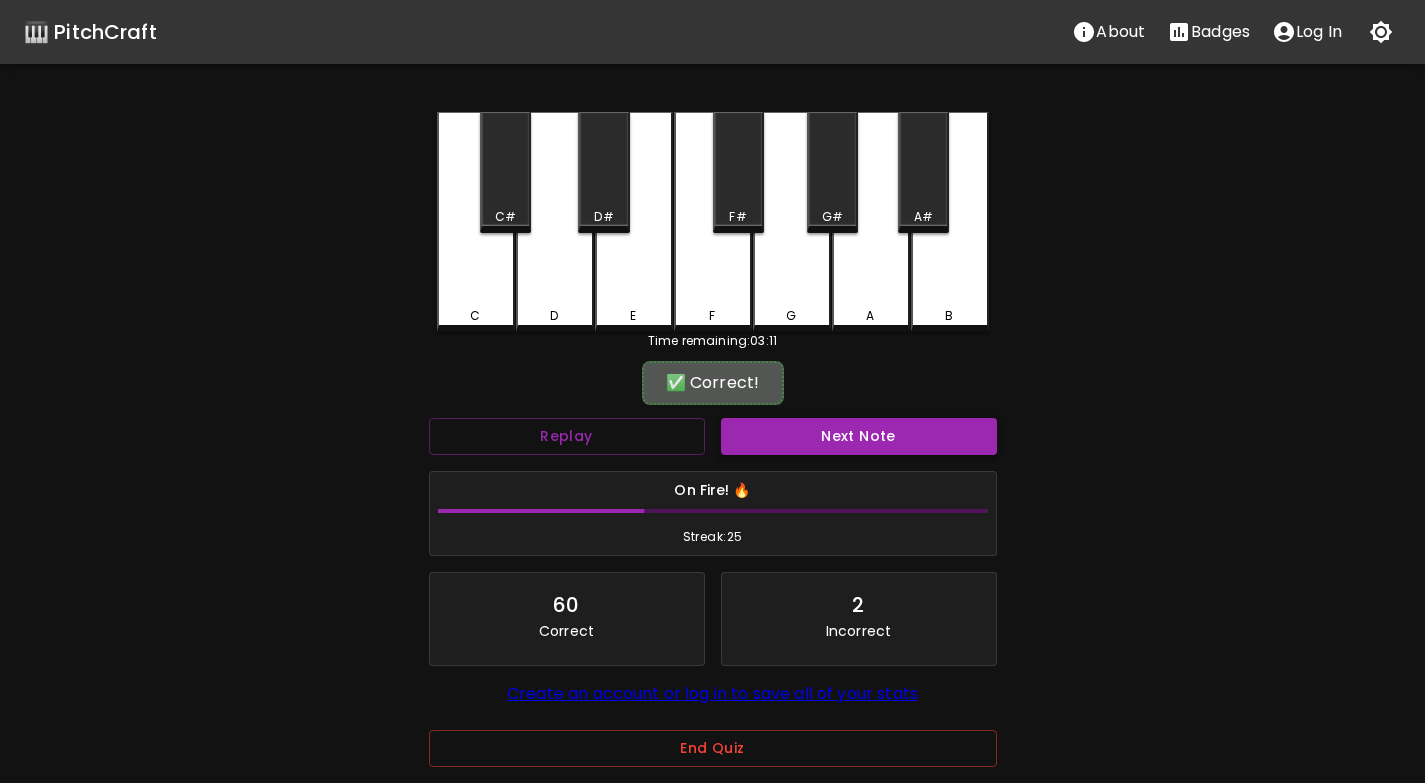click on "Next Note" at bounding box center (859, 436) 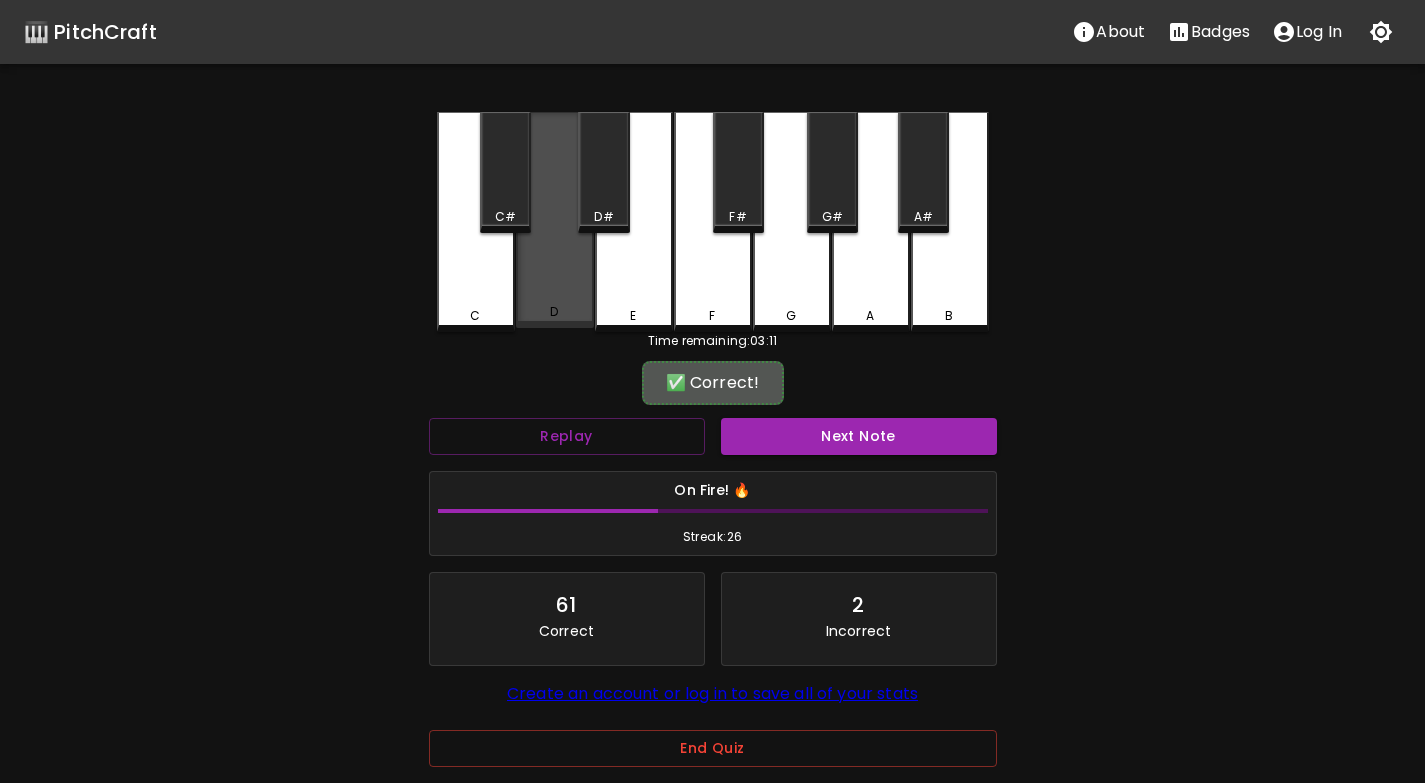click on "D" at bounding box center [555, 220] 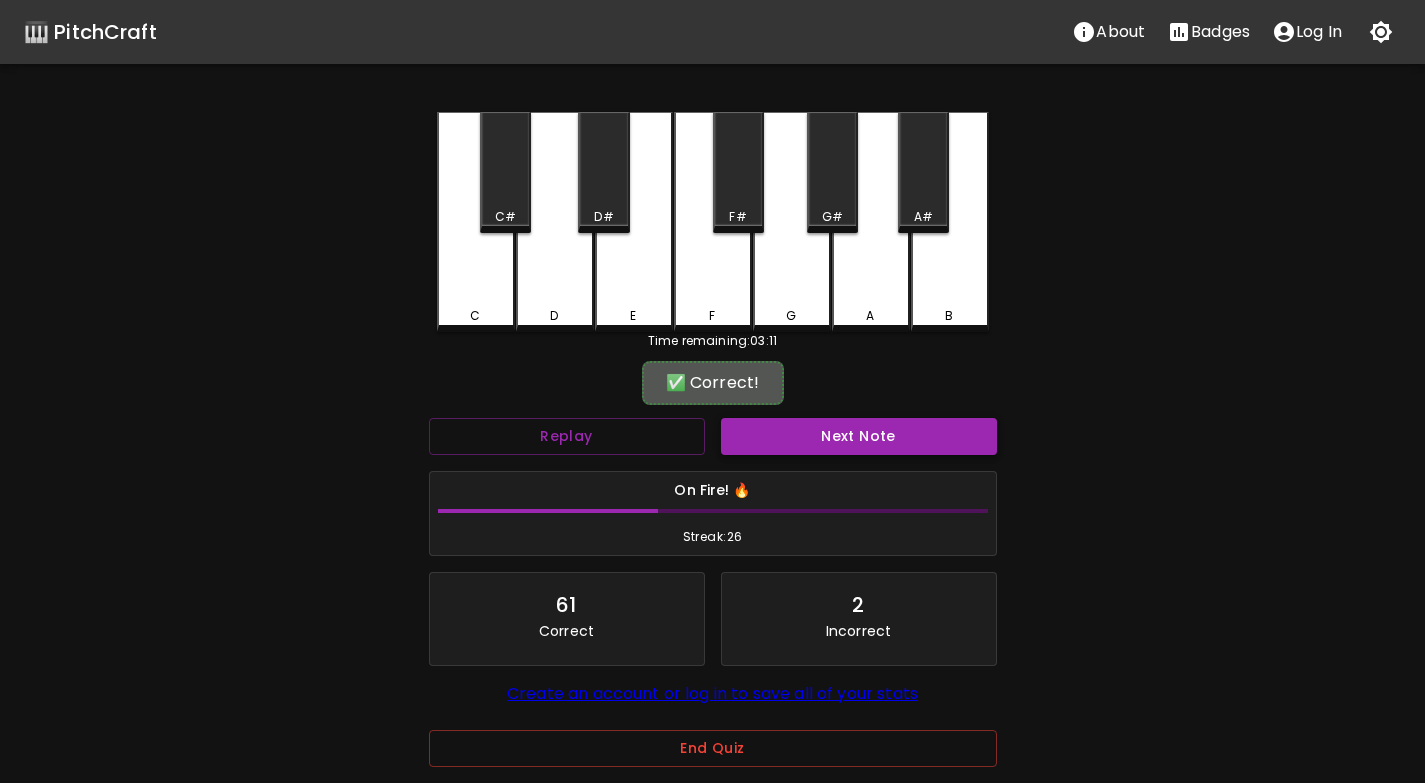 click on "Next Note" at bounding box center [859, 436] 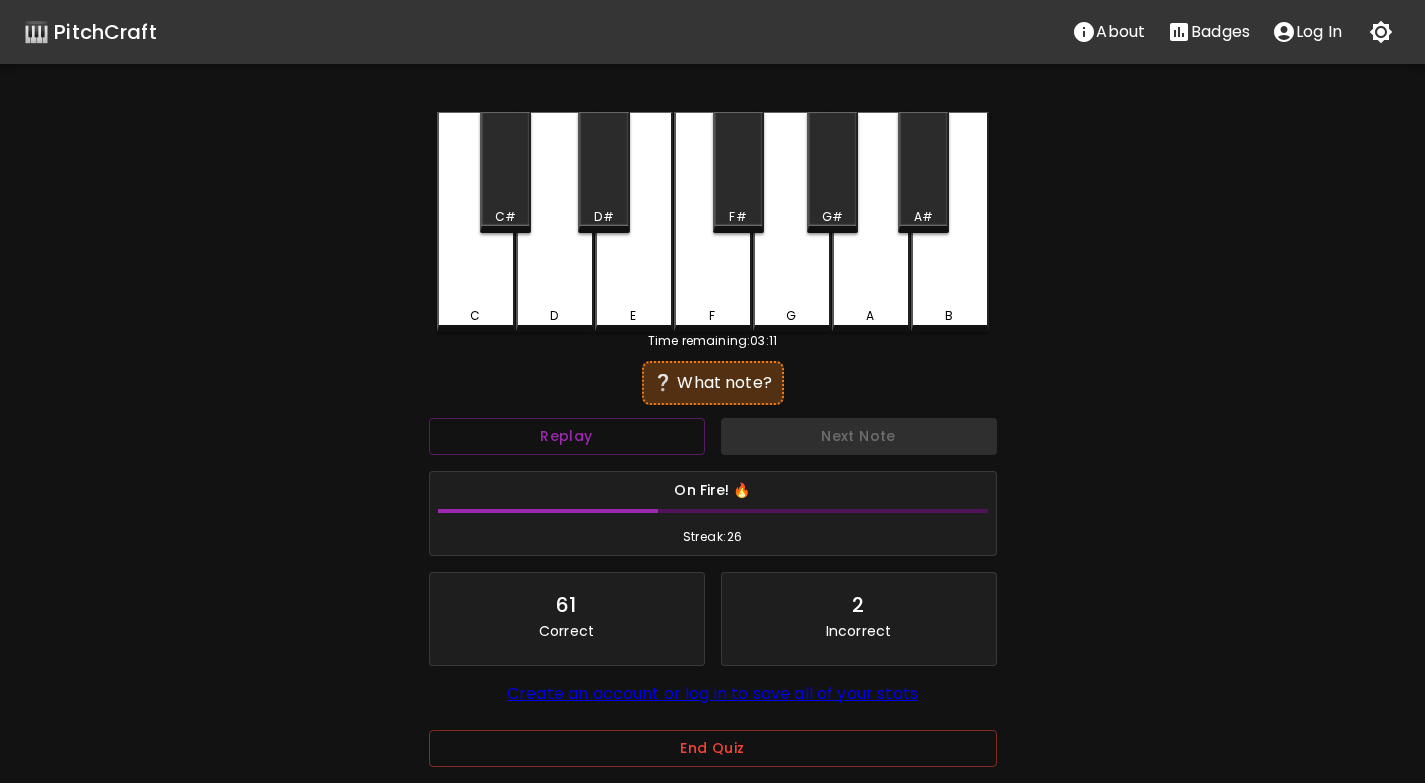click on "C" at bounding box center [476, 222] 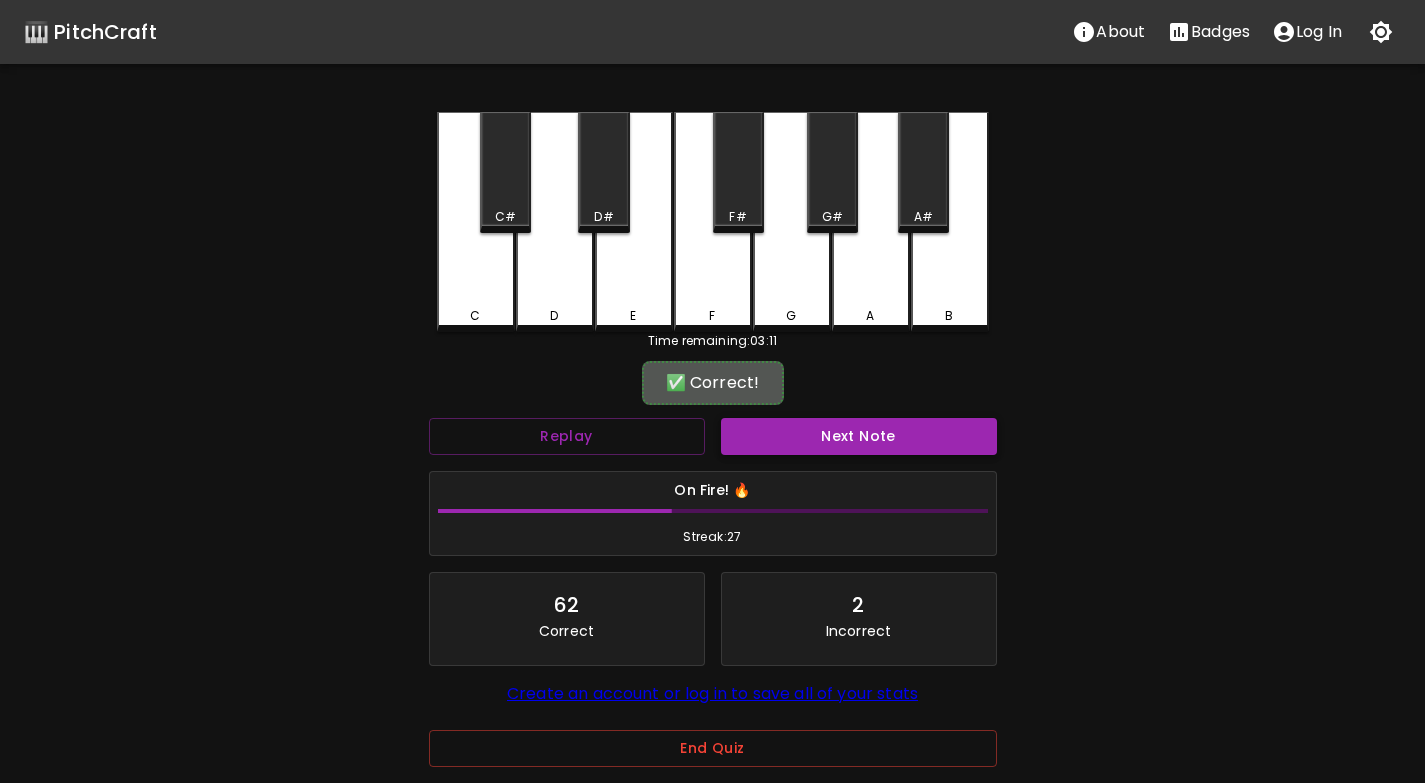 click on "Next Note" at bounding box center (859, 436) 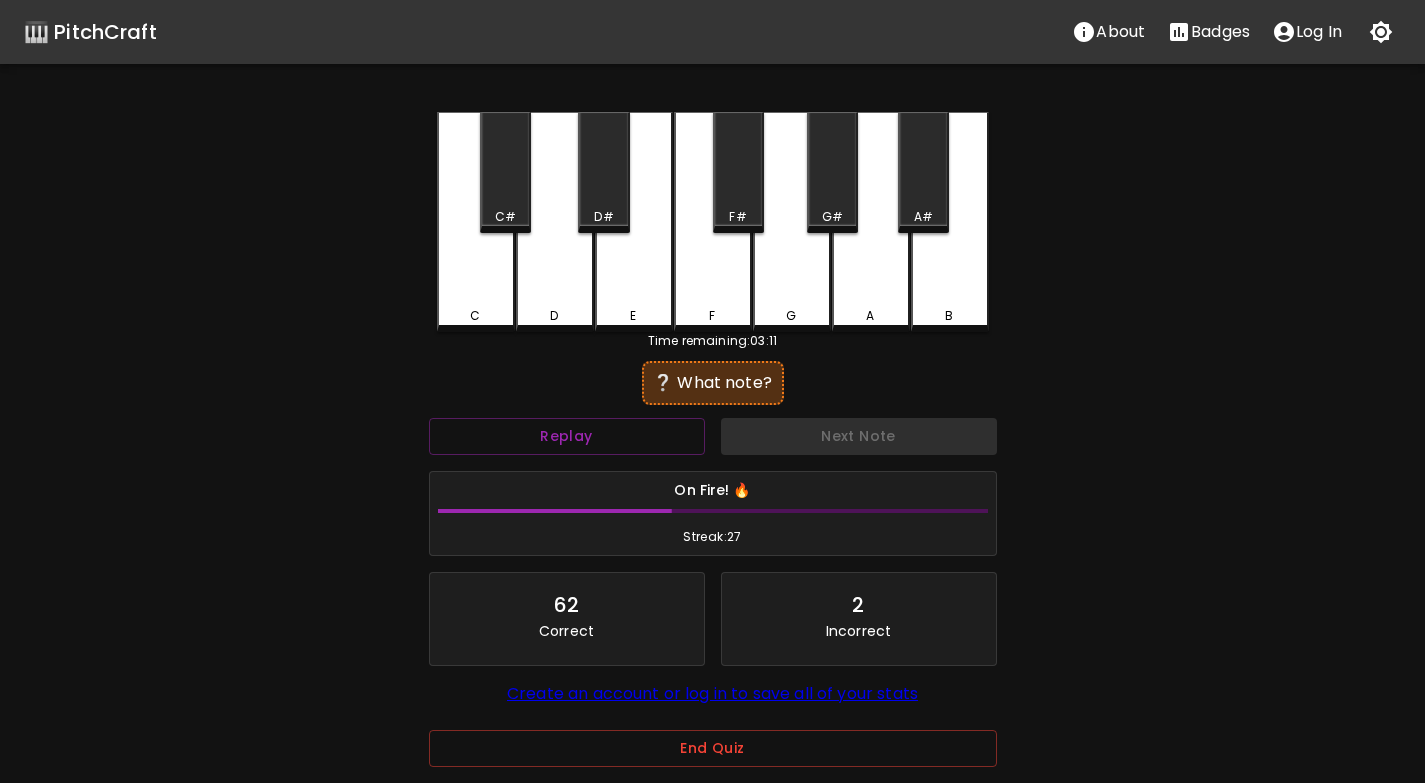 click on "C" at bounding box center [476, 222] 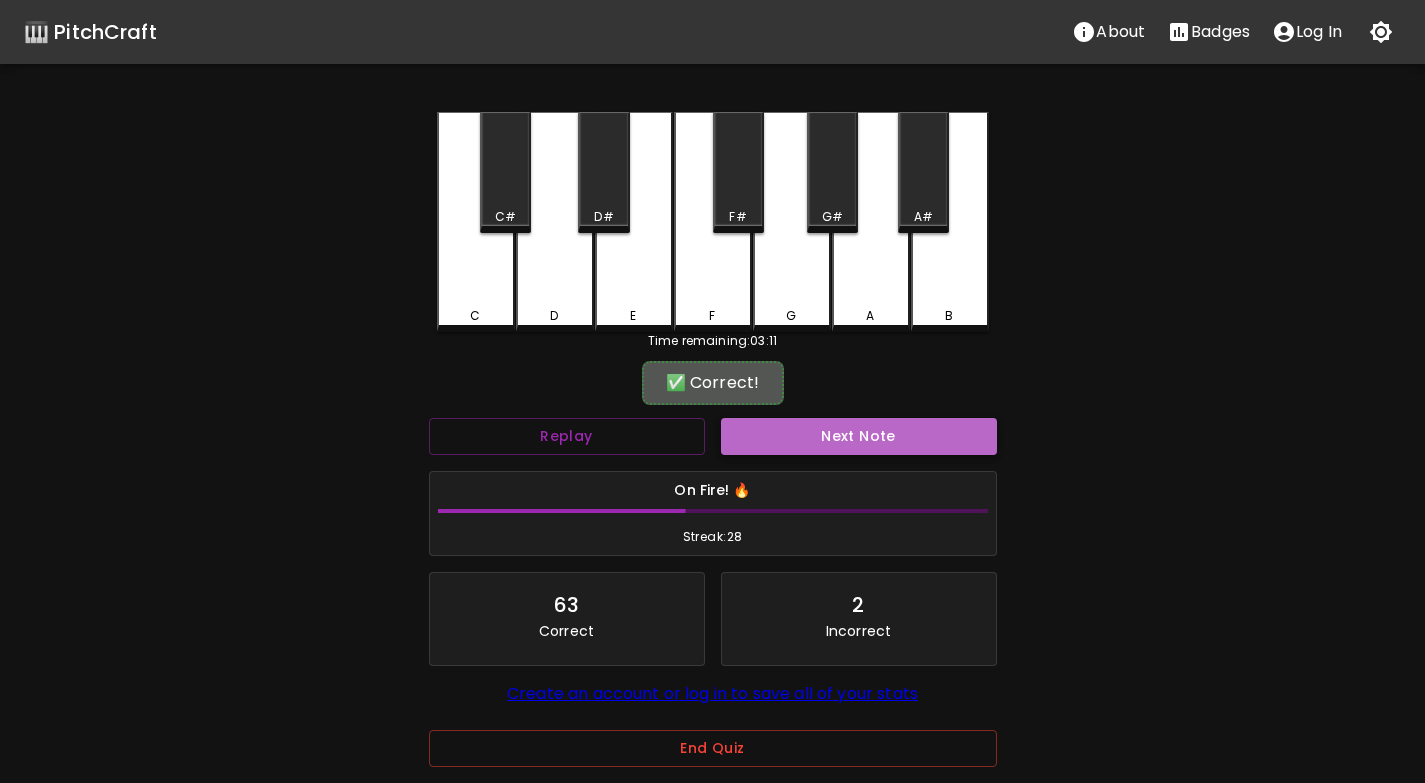 click on "Next Note" at bounding box center (859, 436) 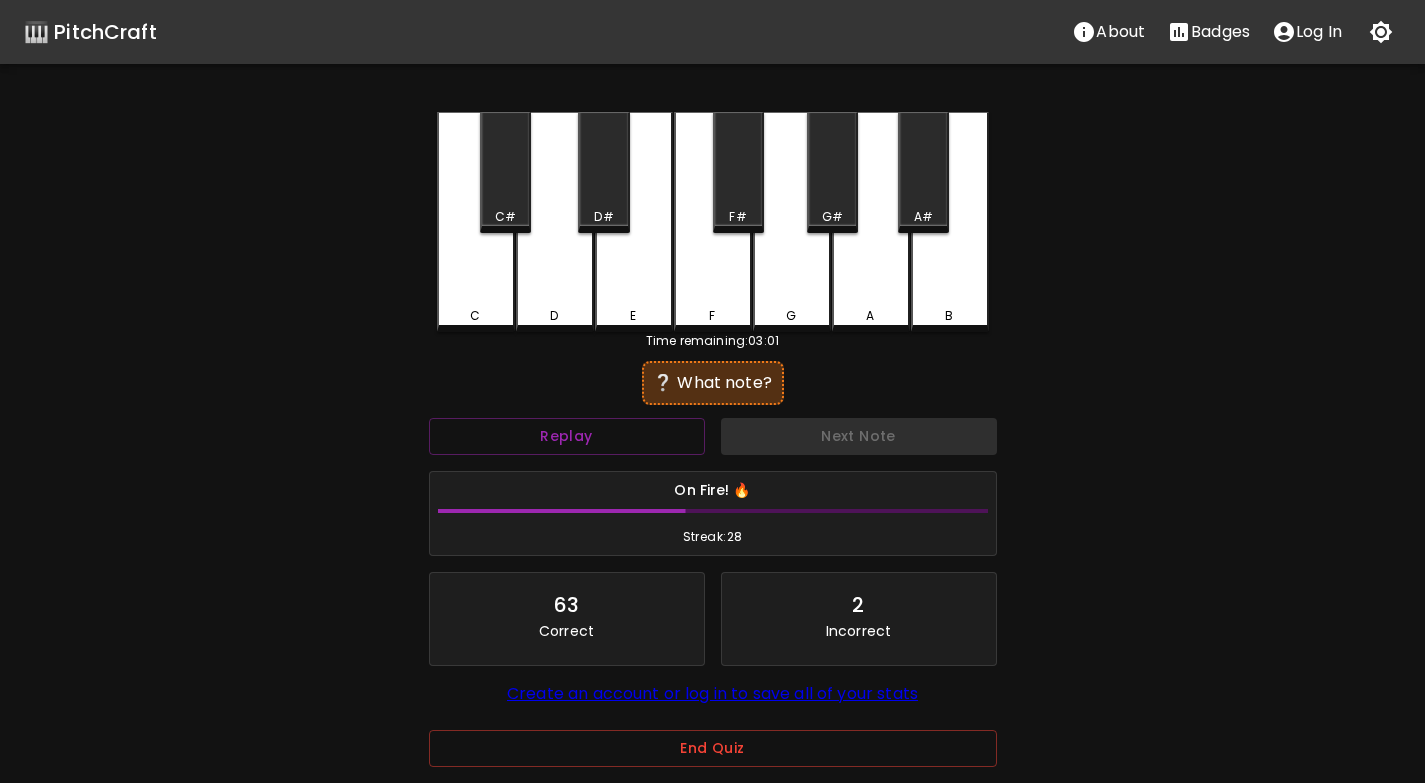 click on "E" at bounding box center (634, 316) 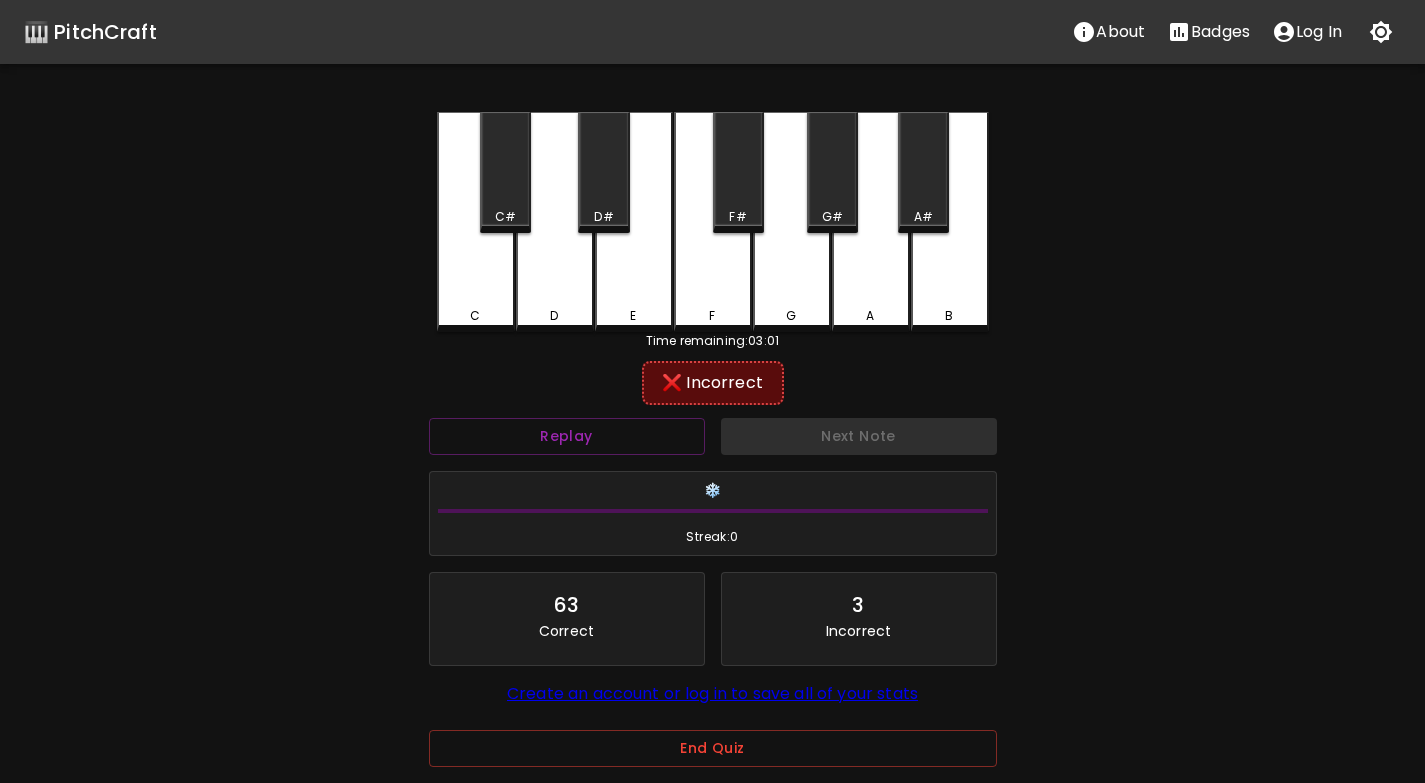 click on "D" at bounding box center (555, 316) 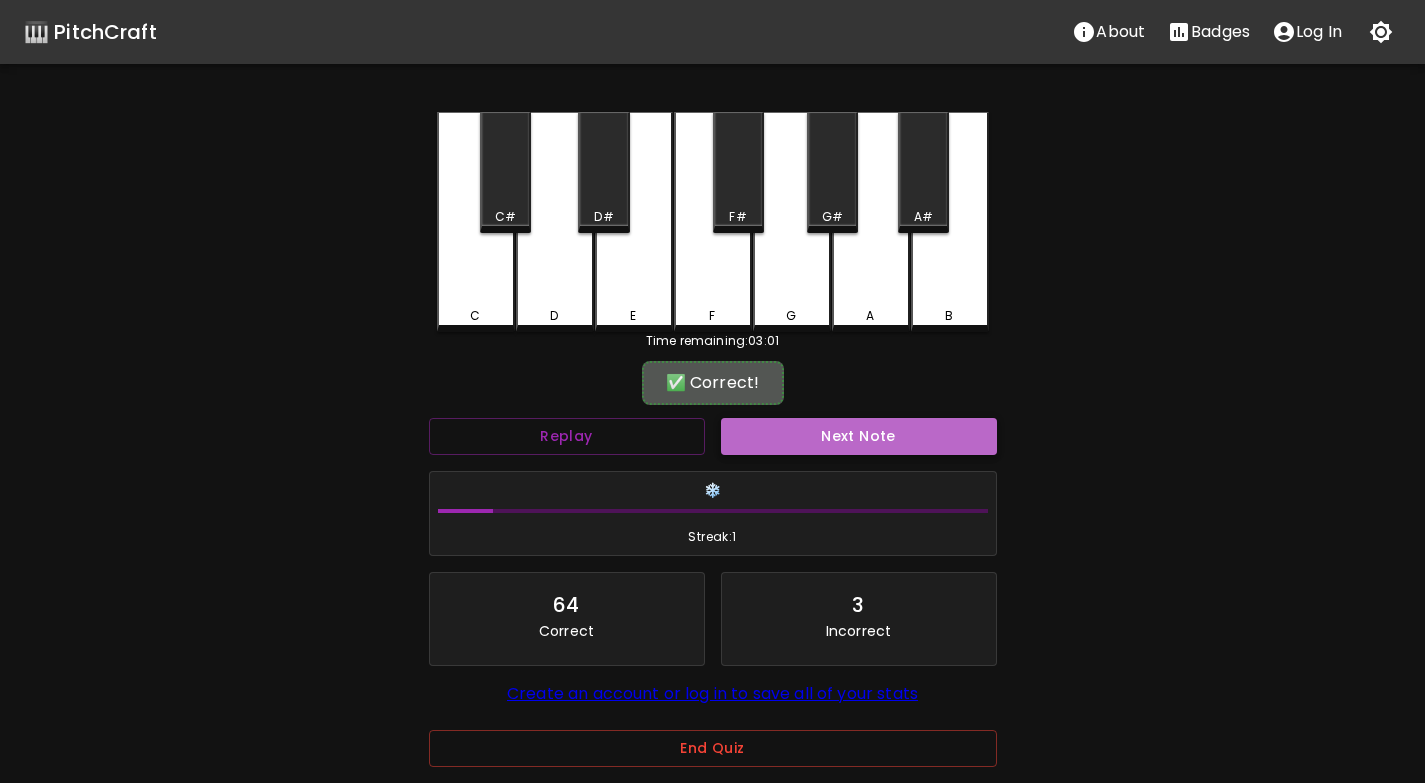 click on "Next Note" at bounding box center (859, 436) 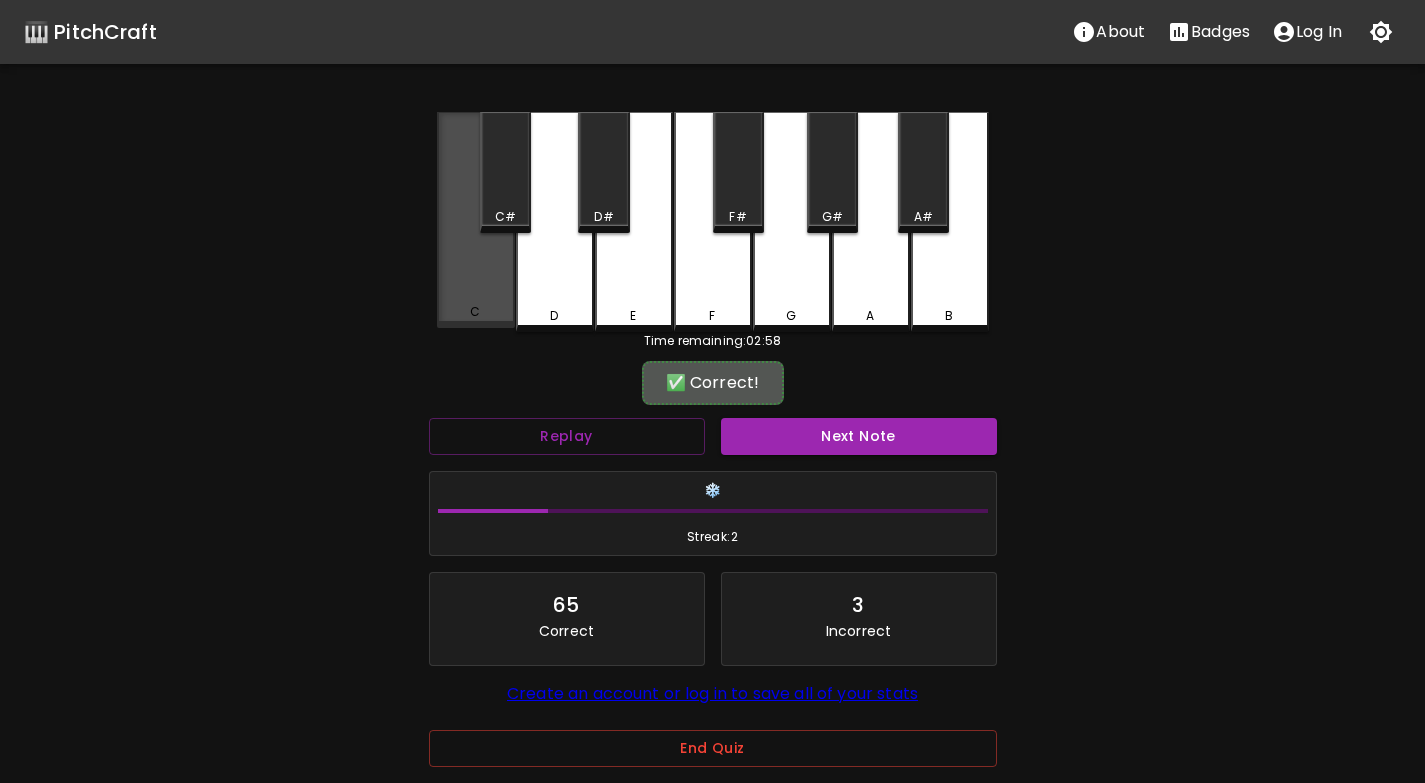 click on "C" at bounding box center (476, 220) 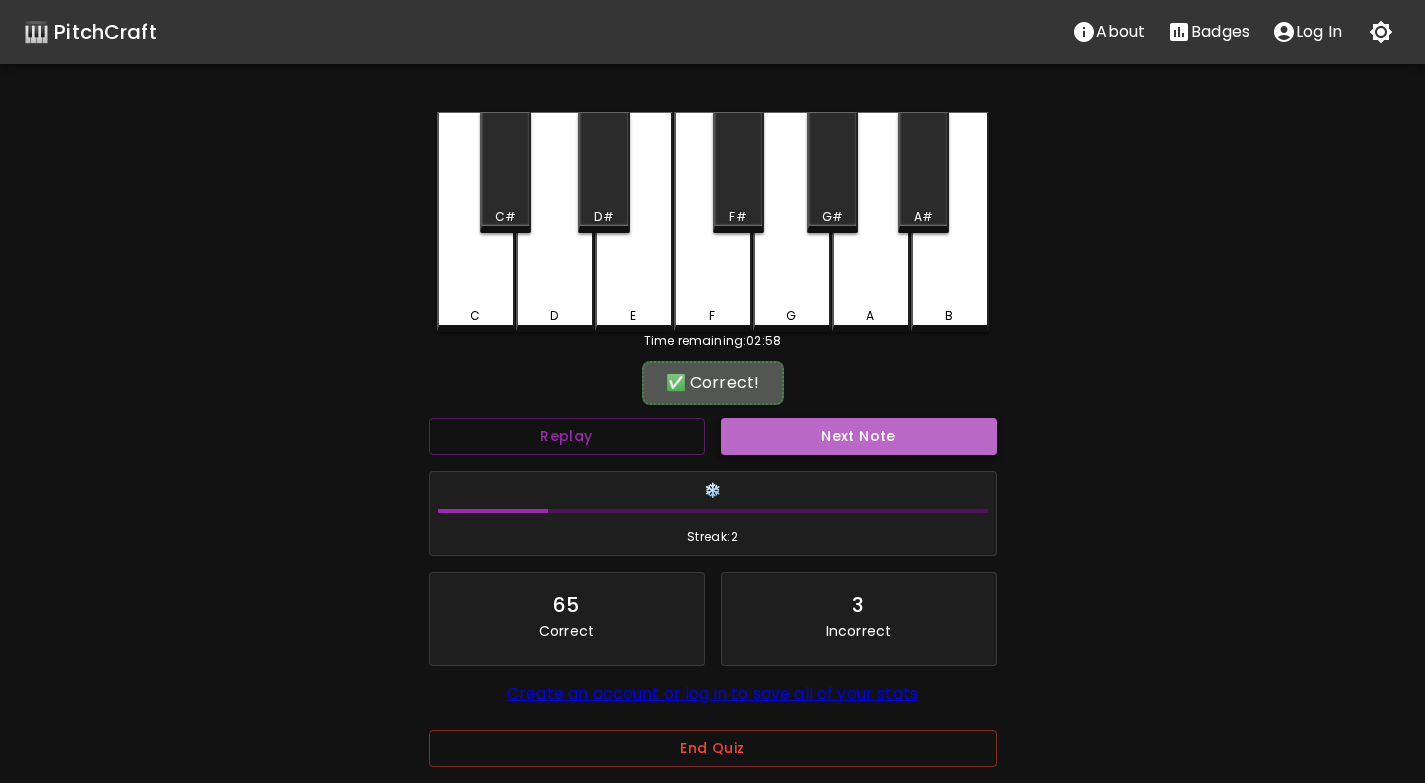 click on "Next Note" at bounding box center (859, 436) 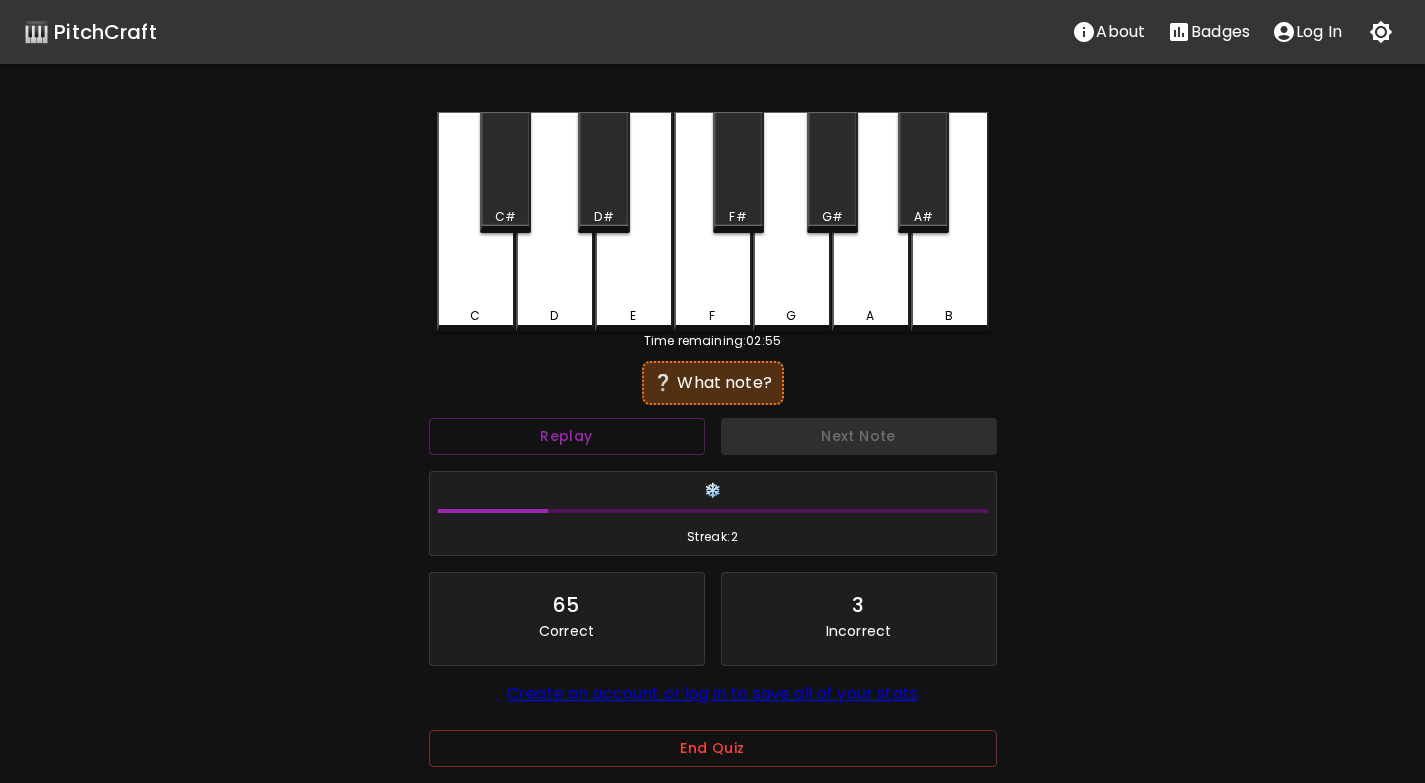 click on "E" at bounding box center (634, 222) 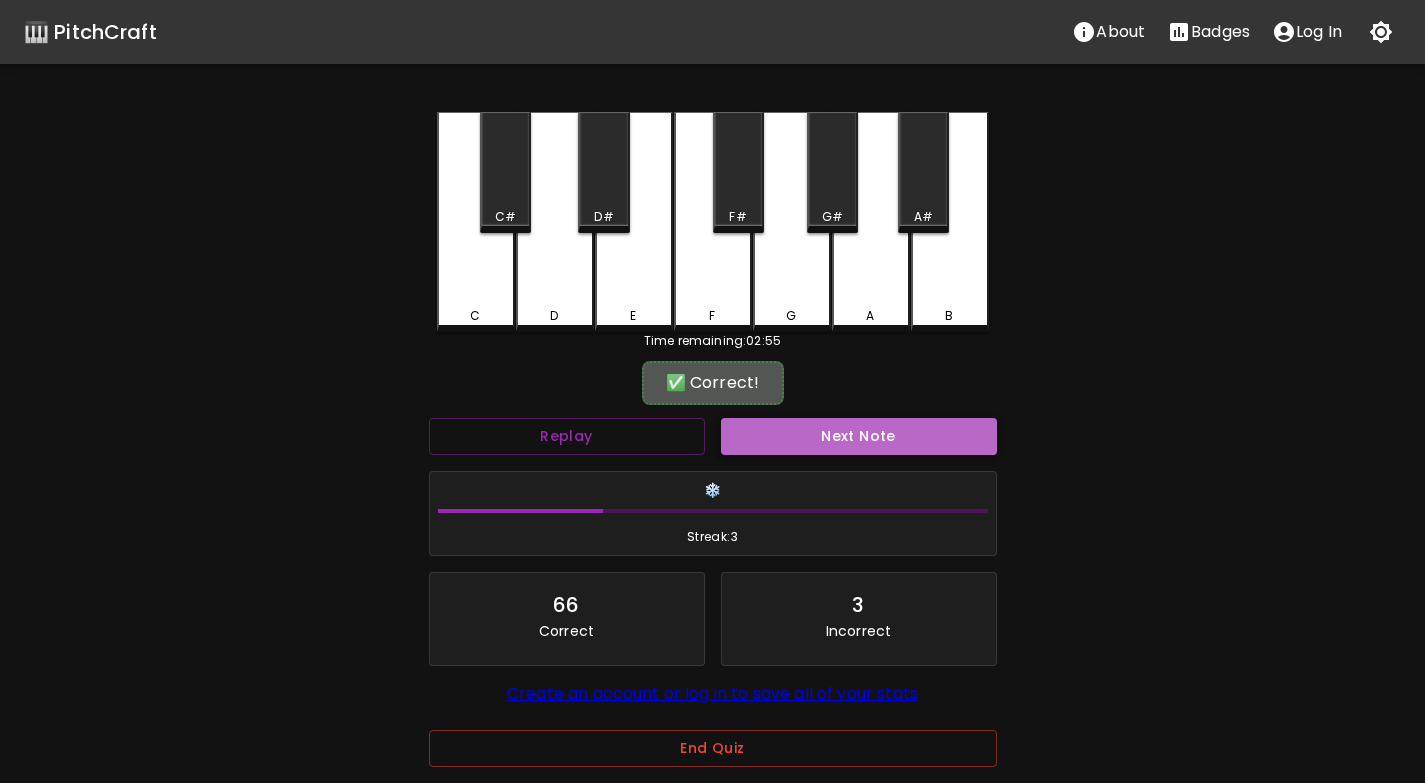 click on "Next Note" at bounding box center [859, 436] 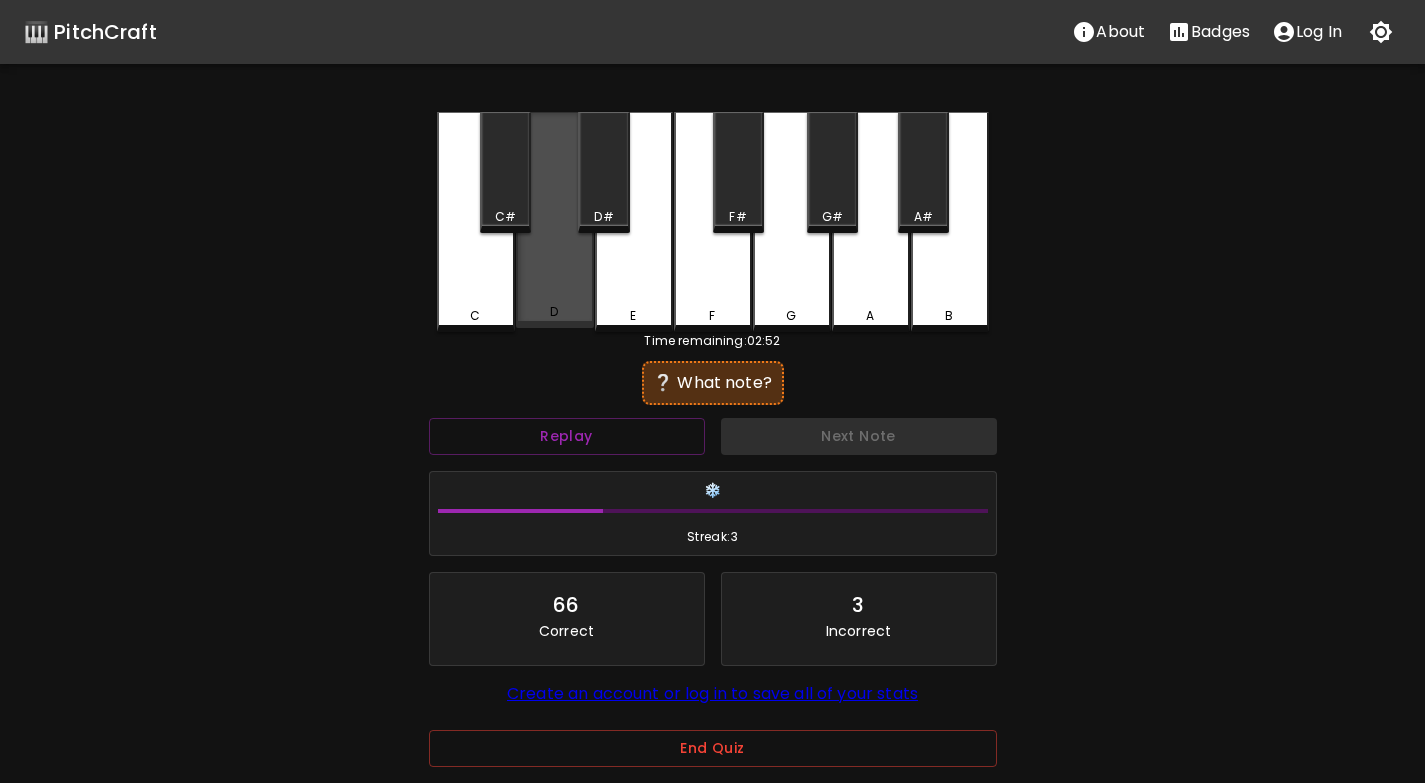 click on "D" at bounding box center [555, 220] 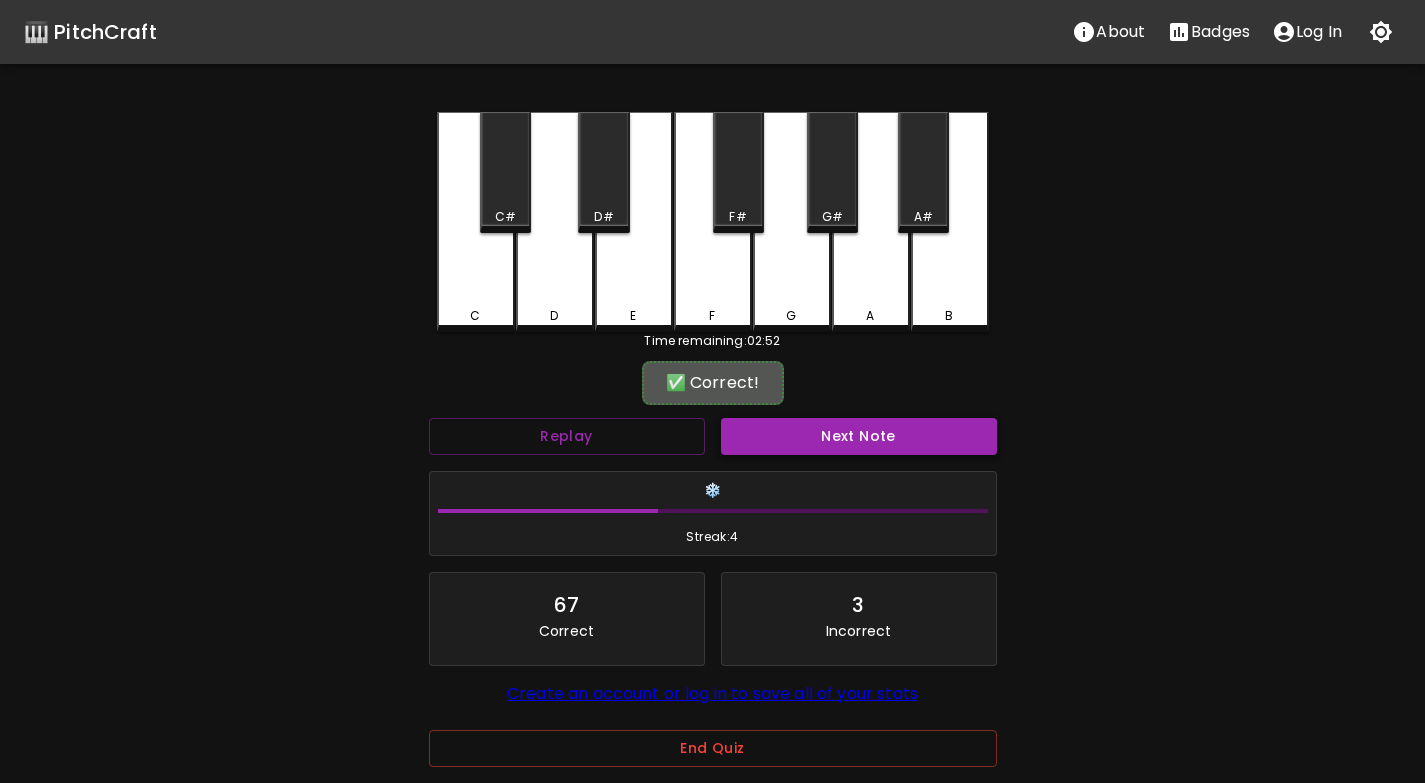 click on "Next Note" at bounding box center [859, 436] 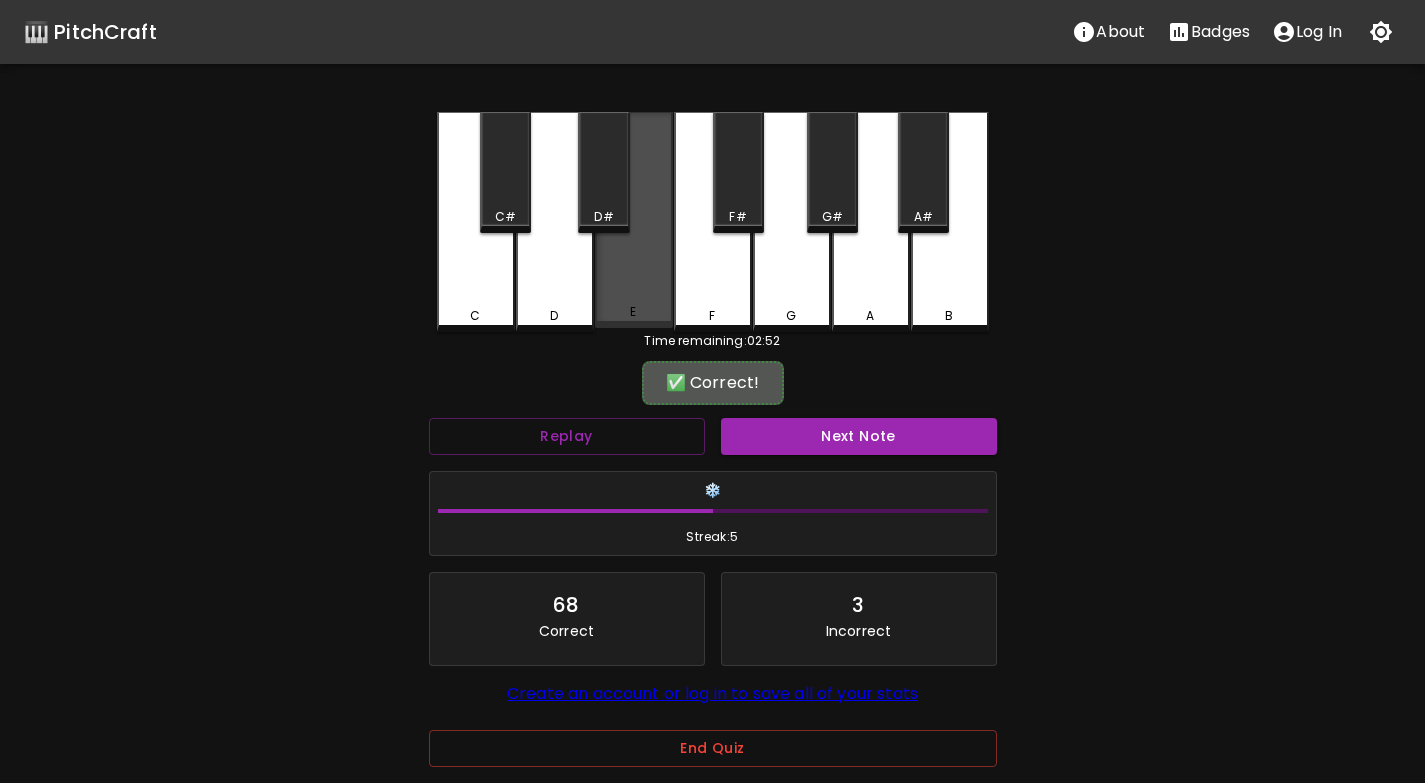 click on "E" at bounding box center [634, 312] 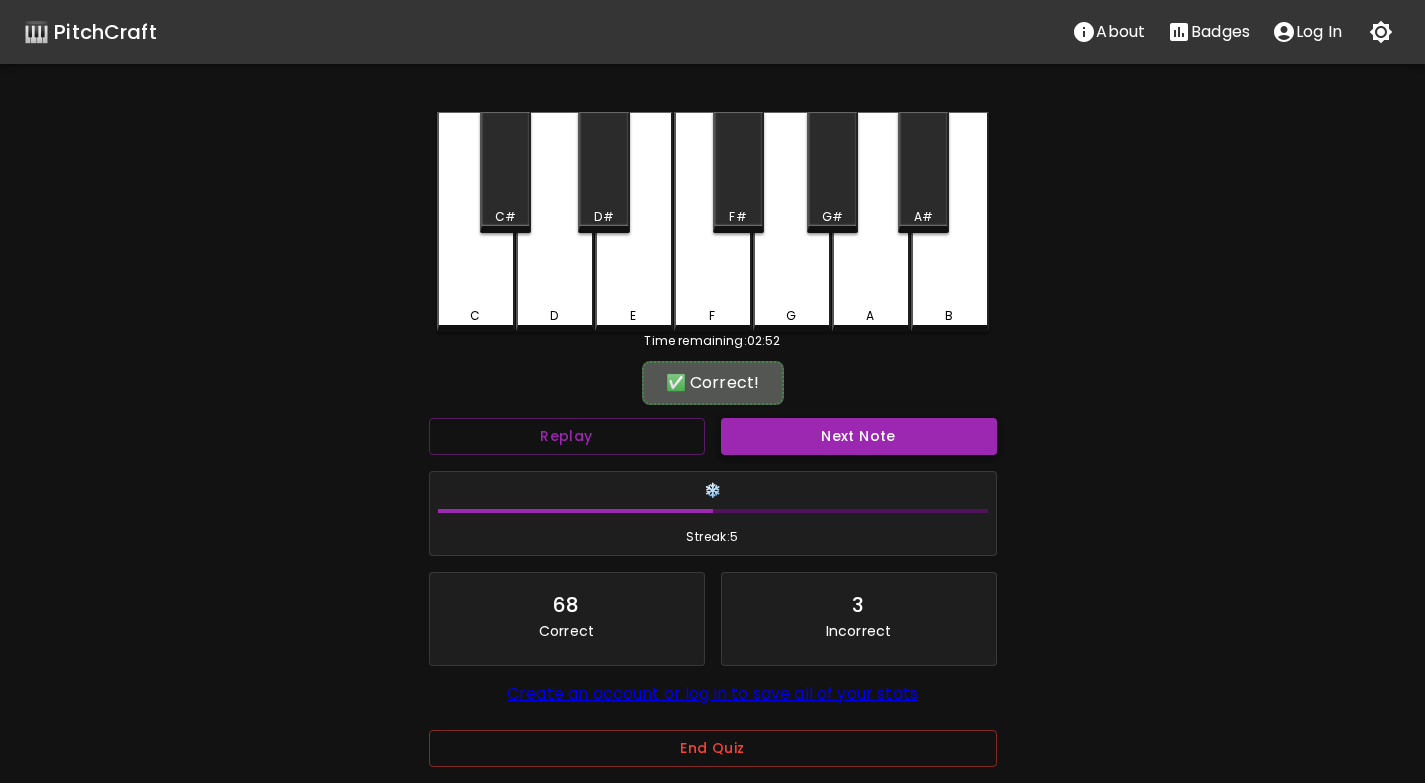 click on "Next Note" at bounding box center [859, 436] 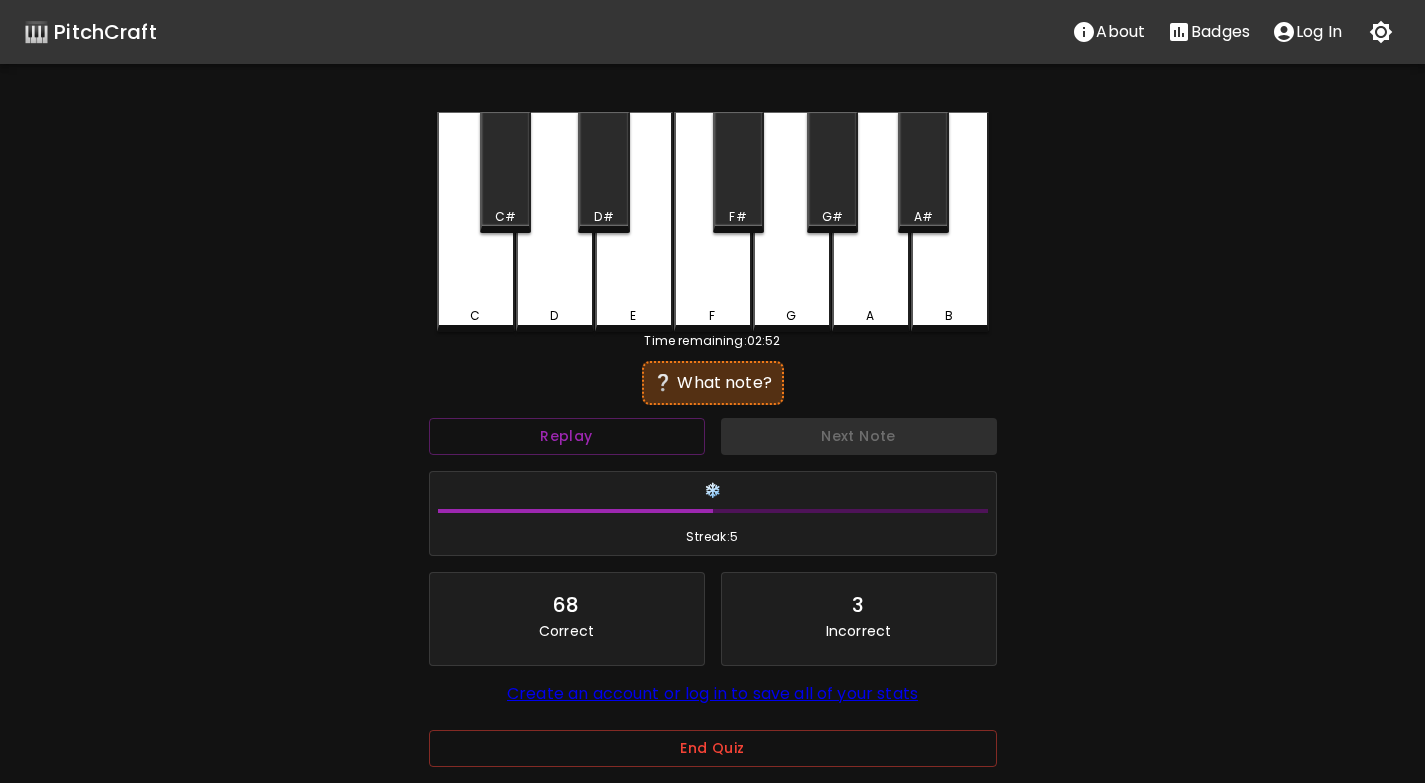 click on "E" at bounding box center (634, 222) 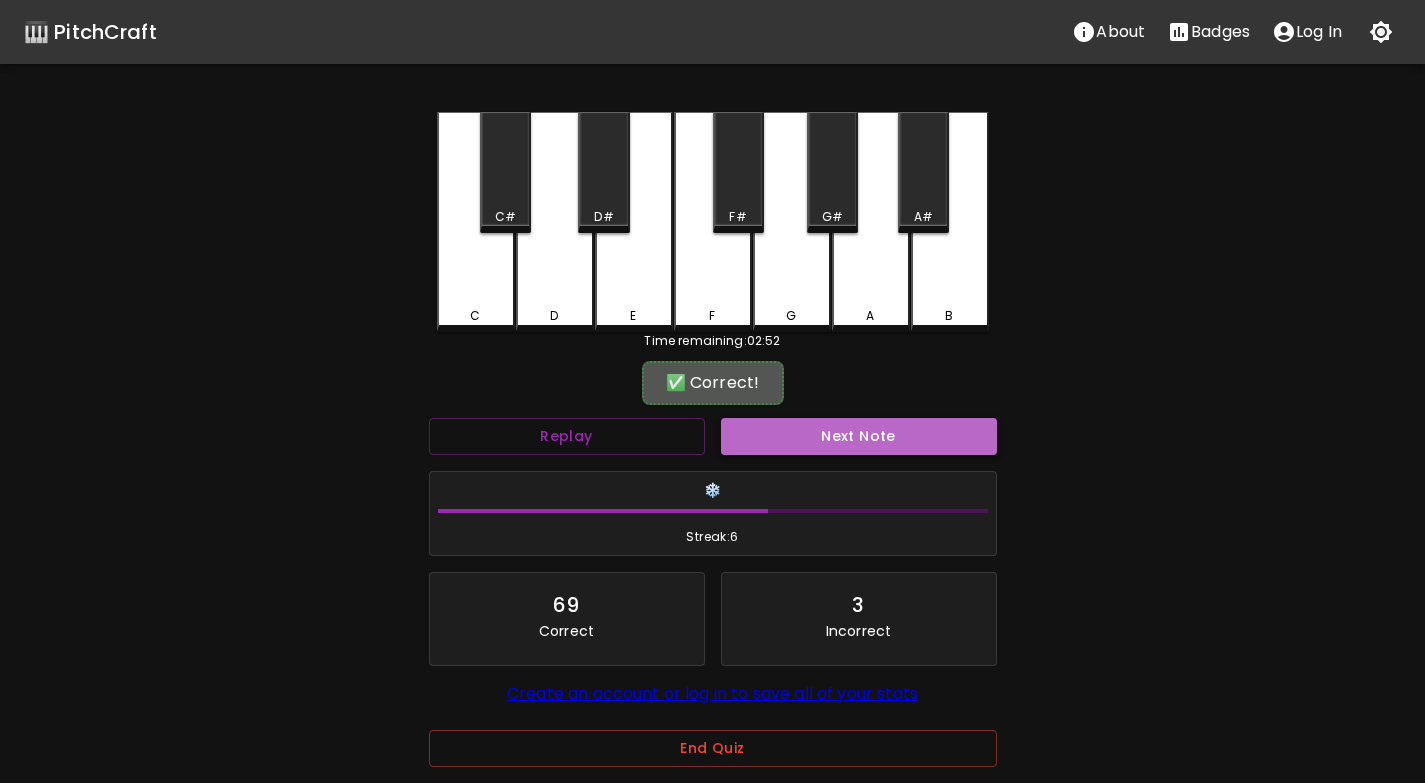 click on "Next Note" at bounding box center (859, 436) 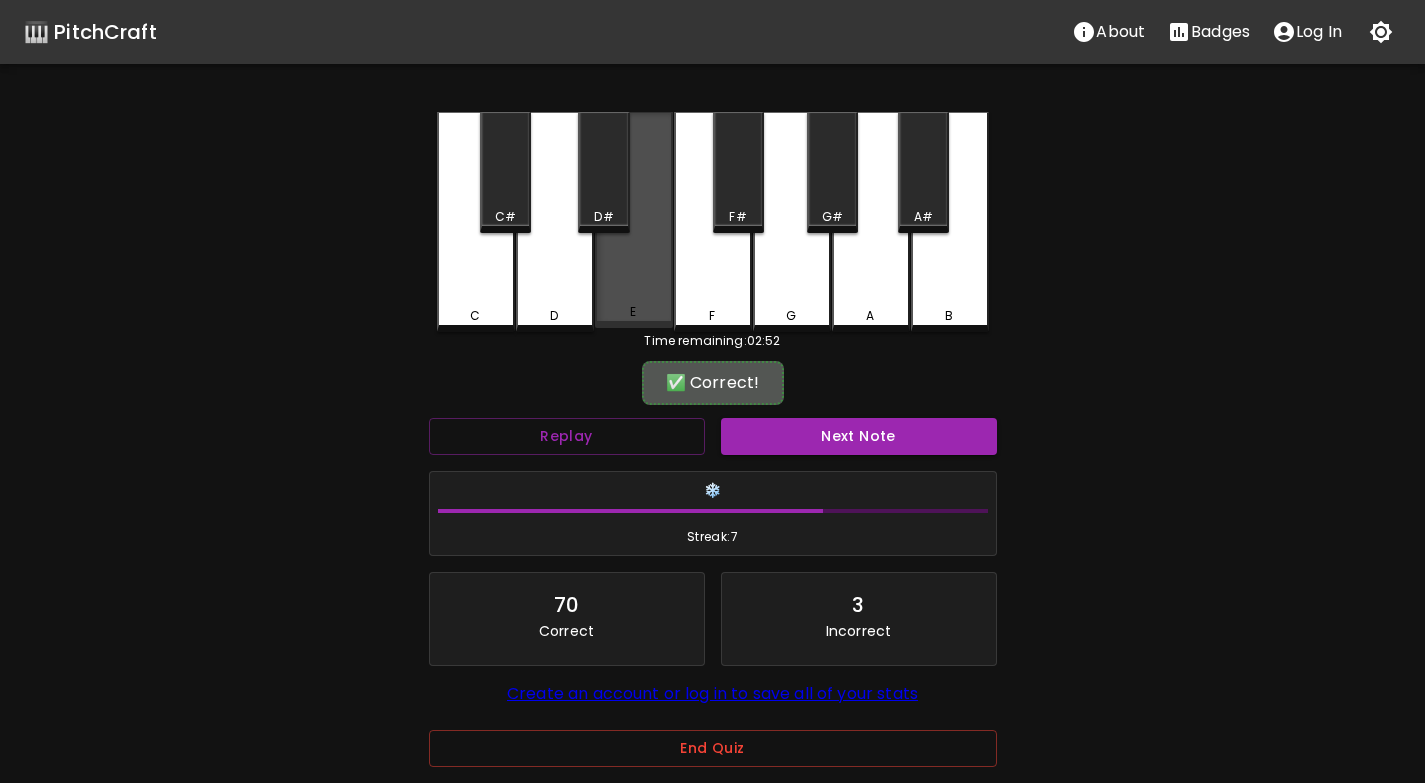 click on "E" at bounding box center (634, 220) 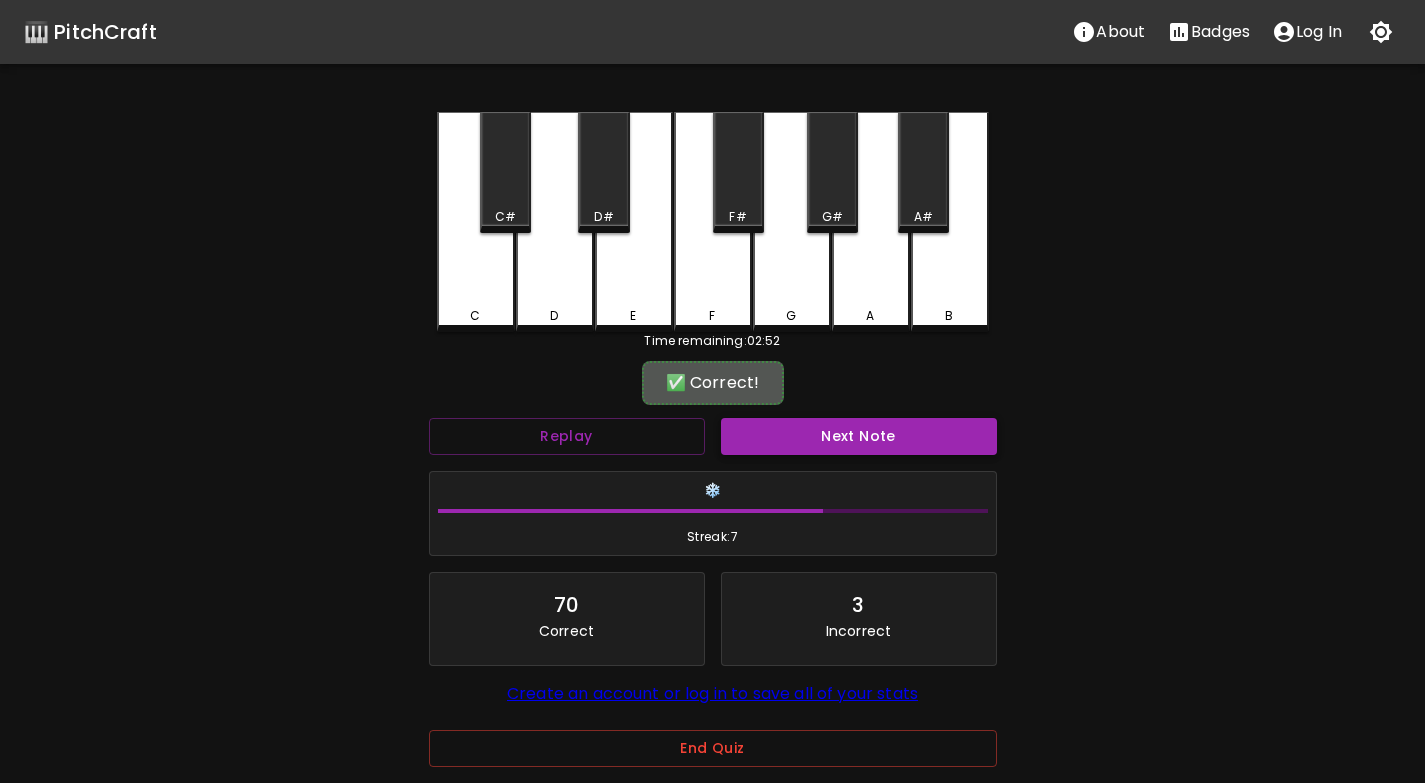 click on "Next Note" at bounding box center (859, 436) 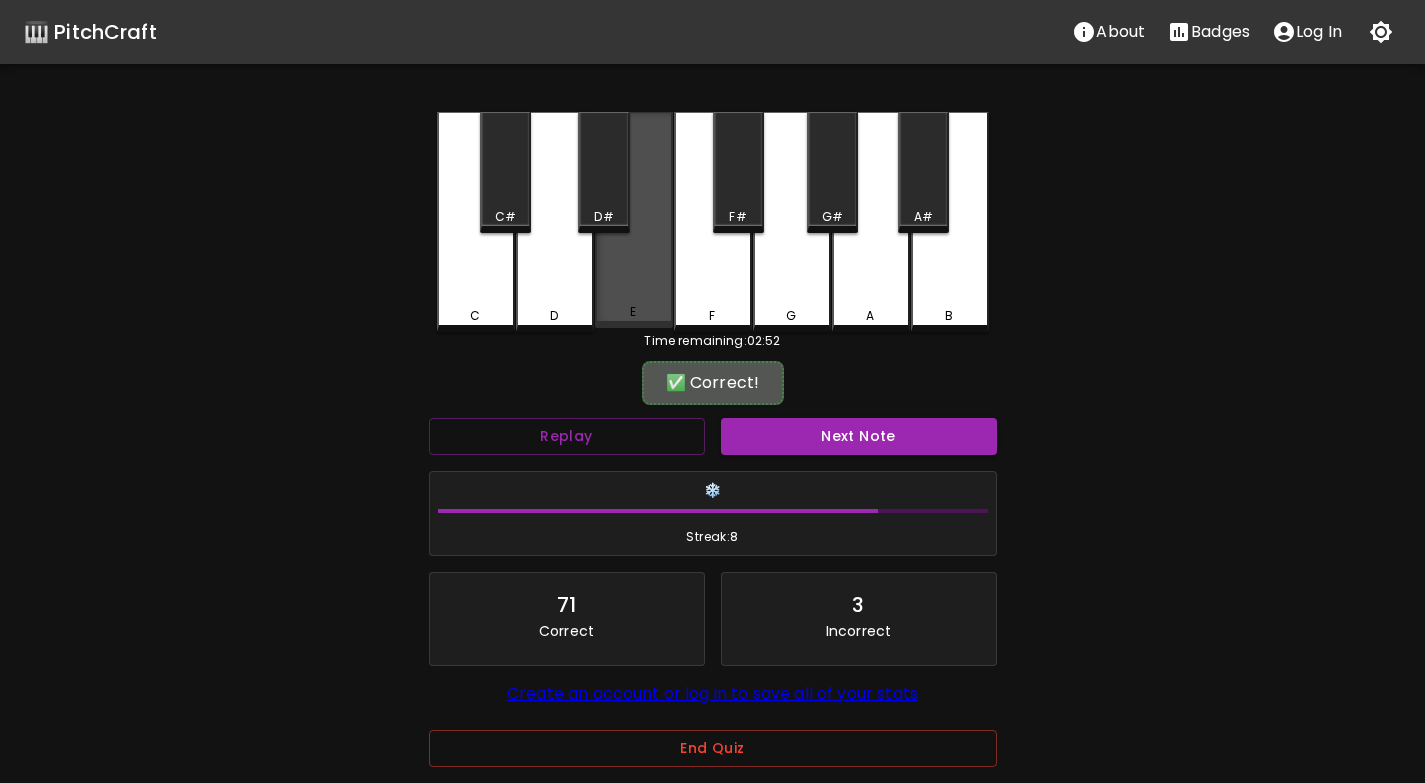 click on "E" at bounding box center [634, 220] 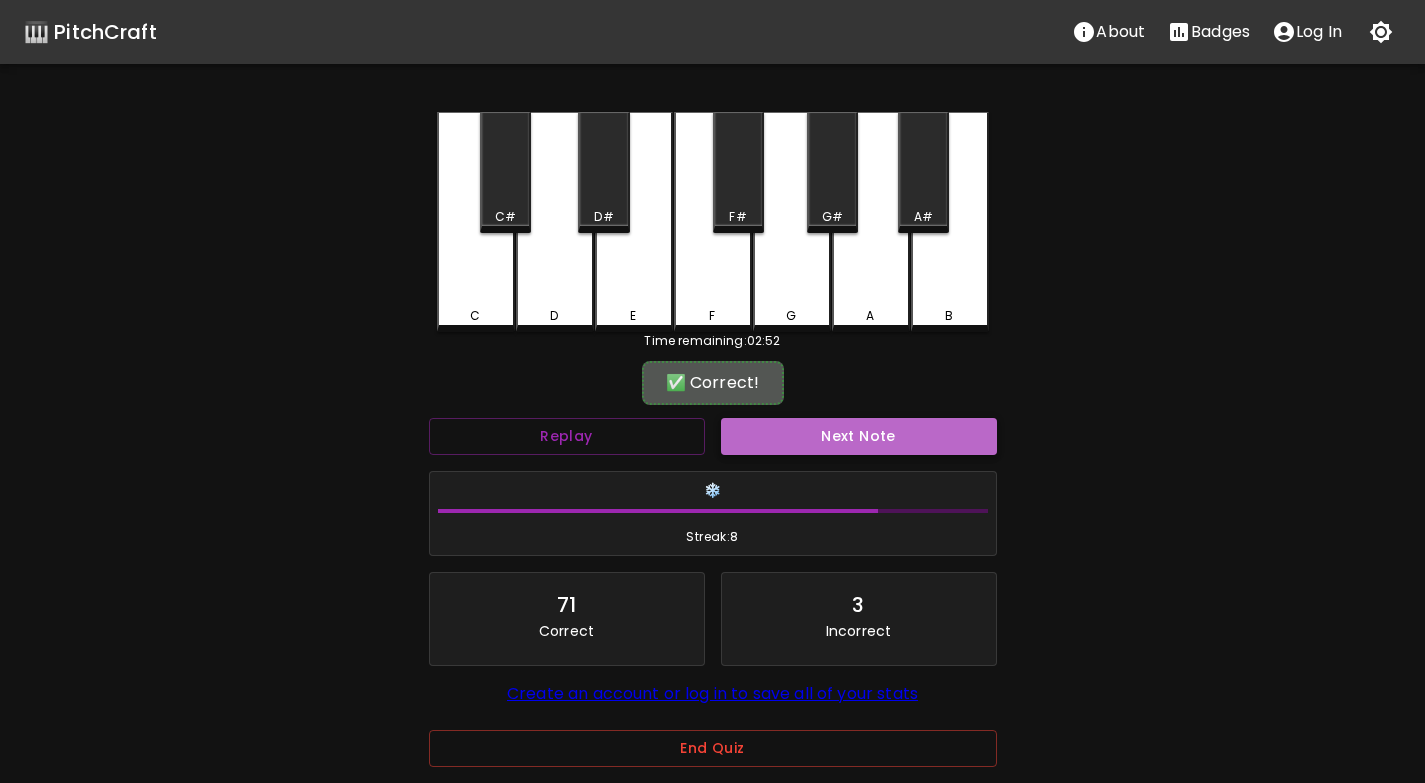 click on "Next Note" at bounding box center (859, 436) 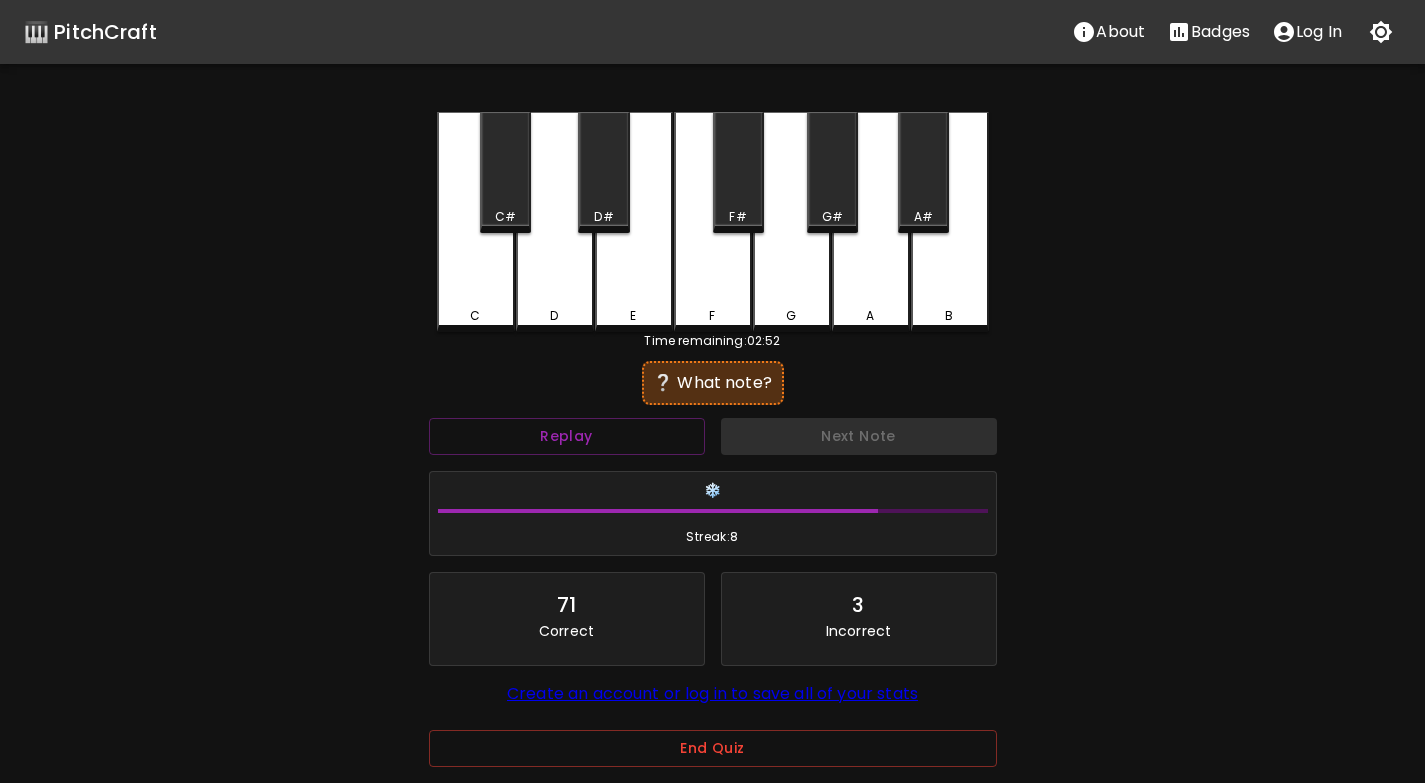 click on "E" at bounding box center [634, 222] 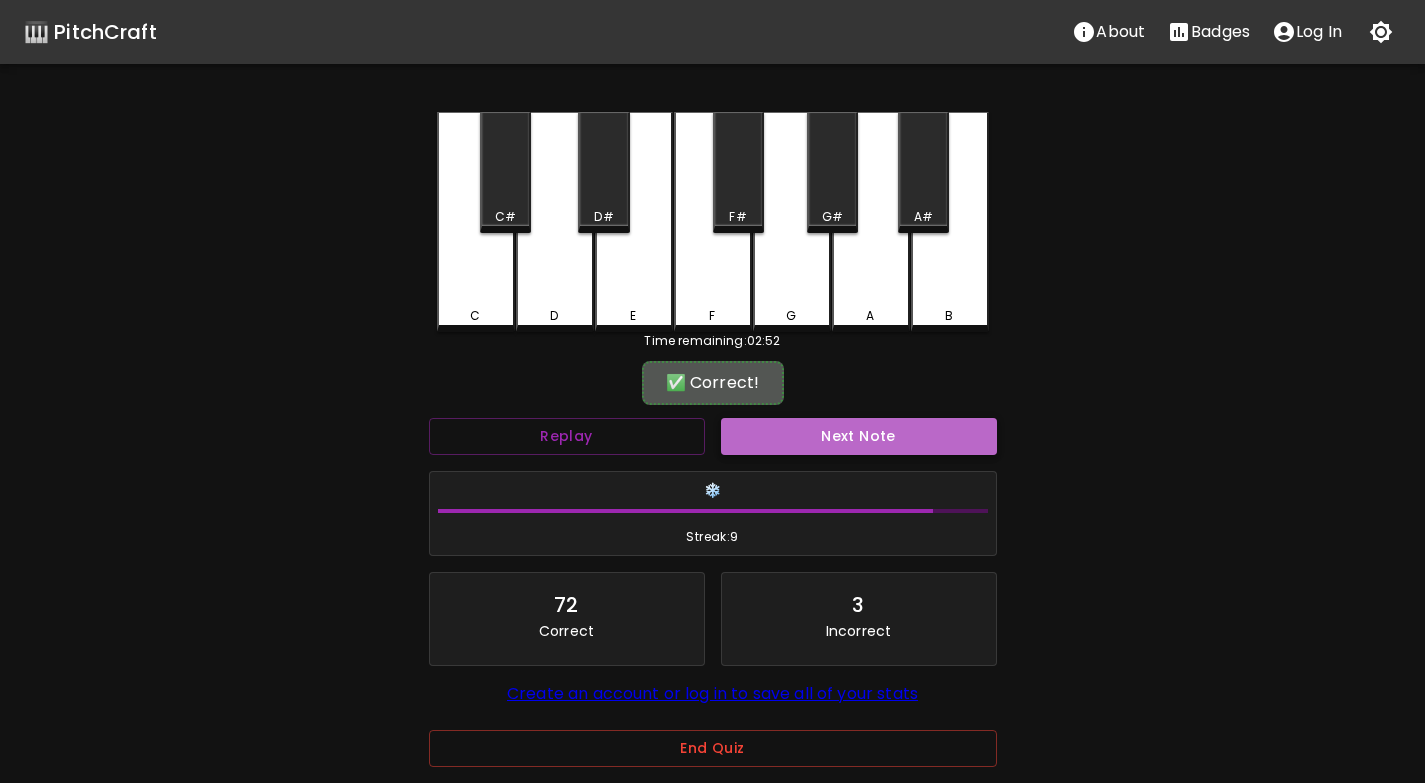 click on "Next Note" at bounding box center (859, 436) 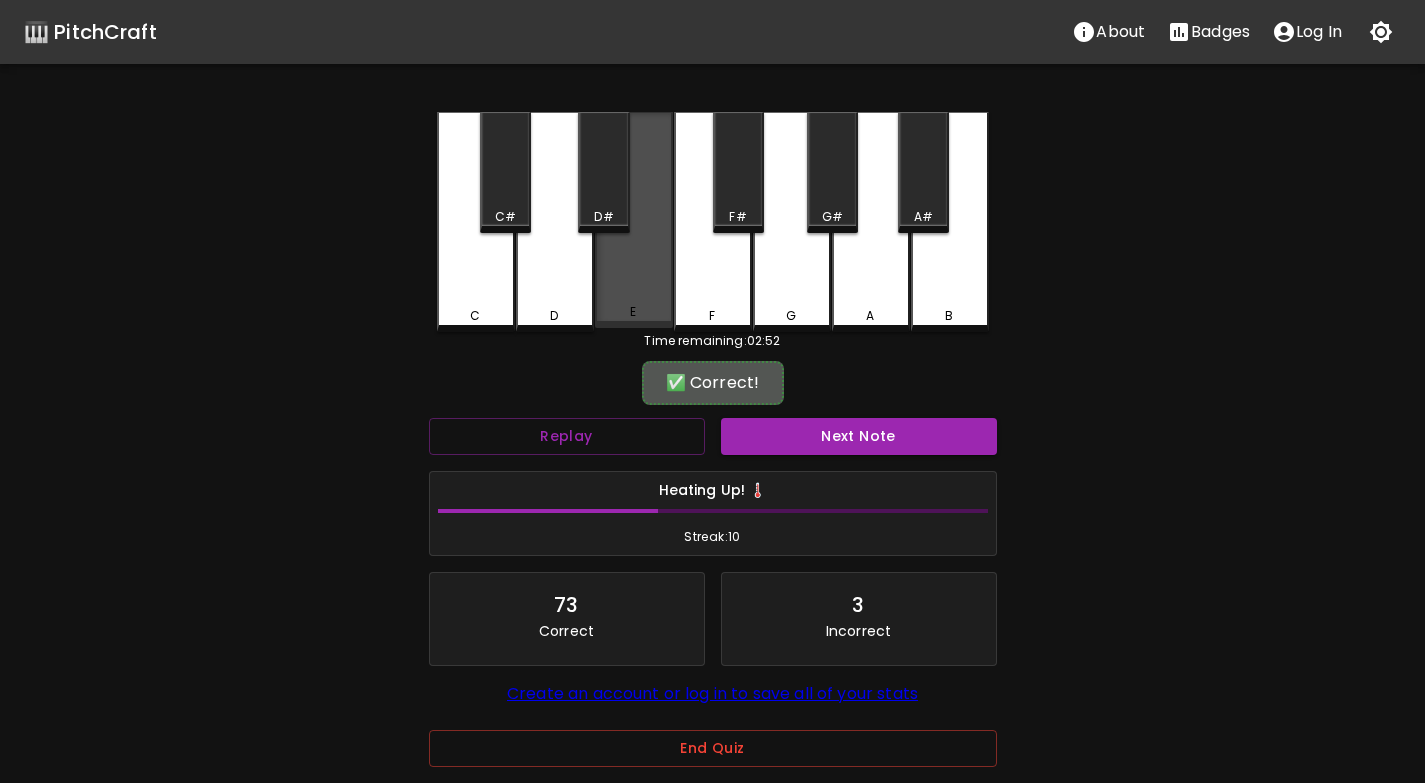 click on "E" at bounding box center [634, 312] 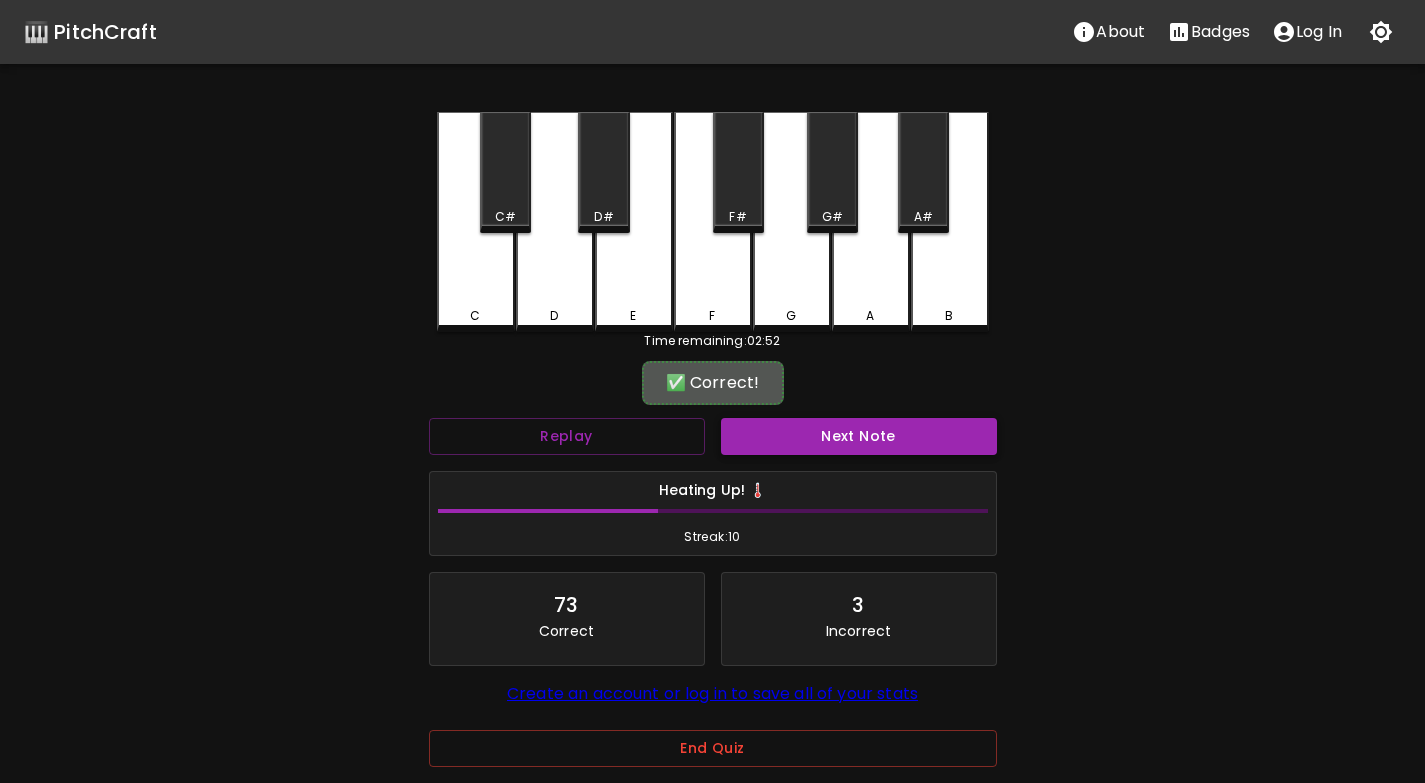 click on "Next Note" at bounding box center [859, 436] 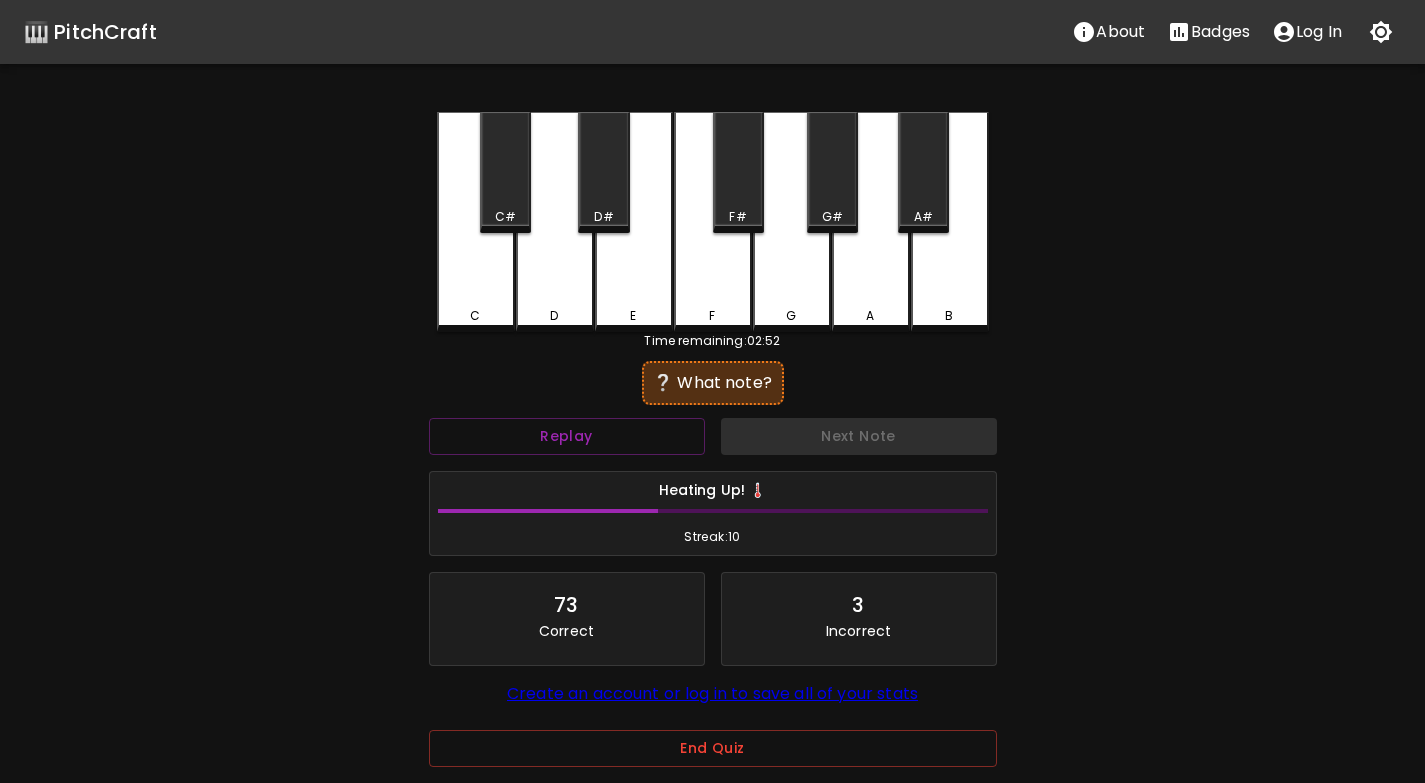 click on "E" at bounding box center (634, 316) 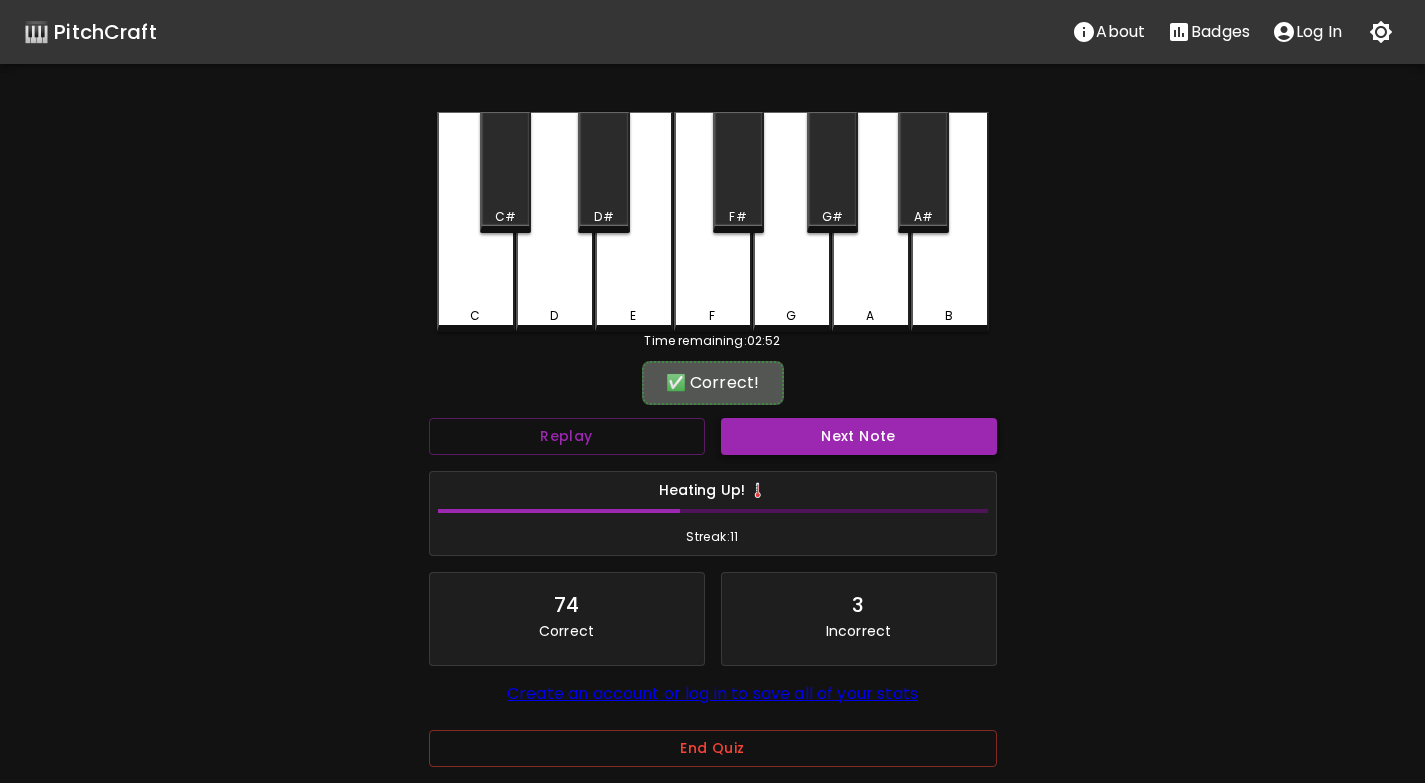 click on "Next Note" at bounding box center [859, 436] 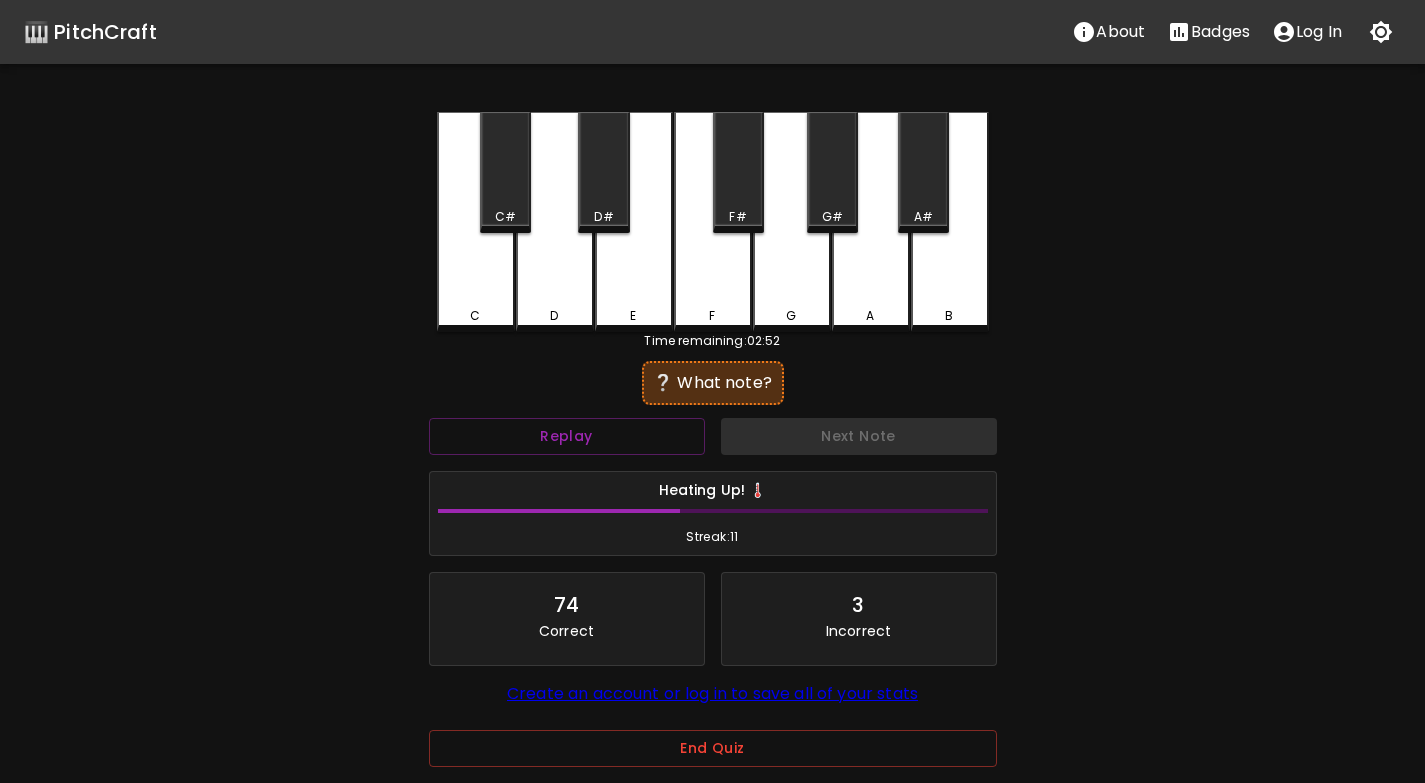 click on "C" at bounding box center (476, 222) 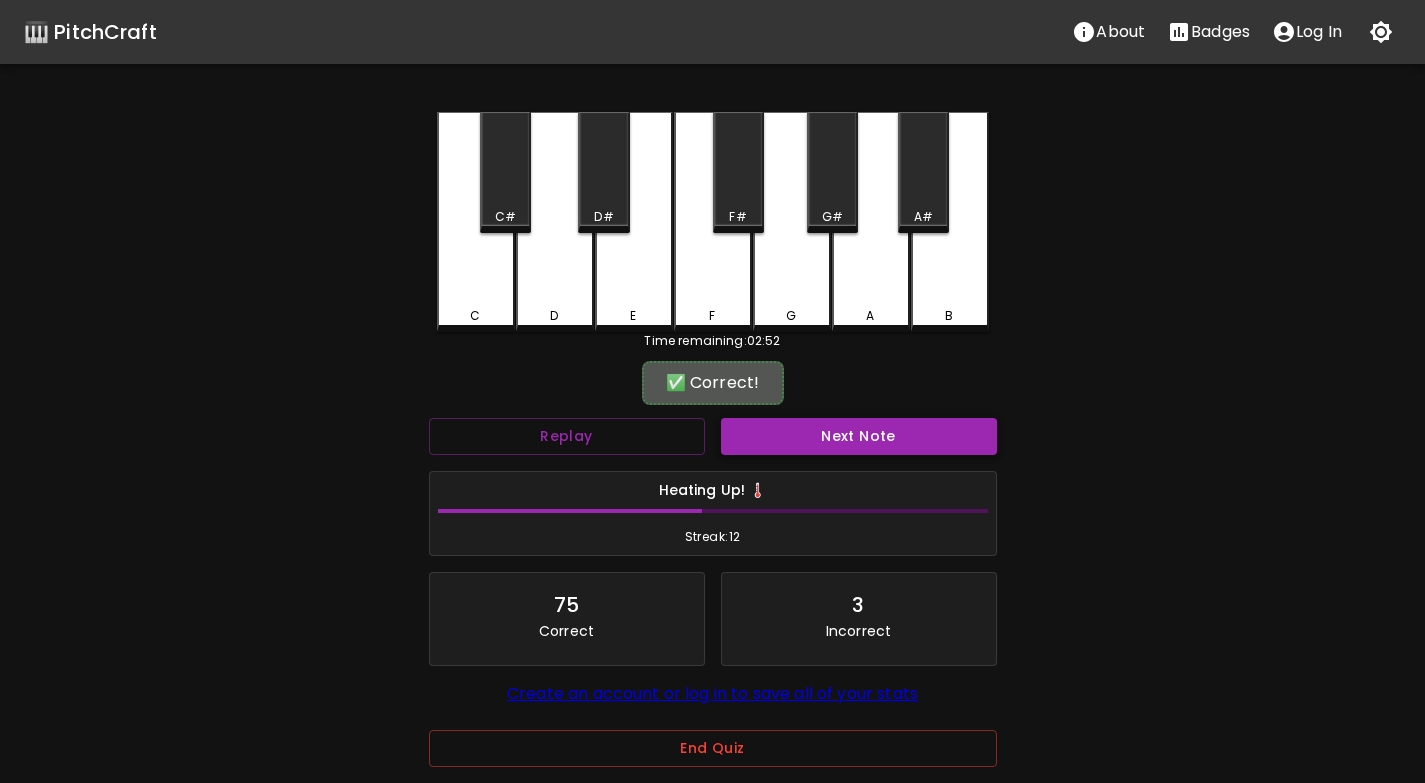 click on "Next Note" at bounding box center (859, 436) 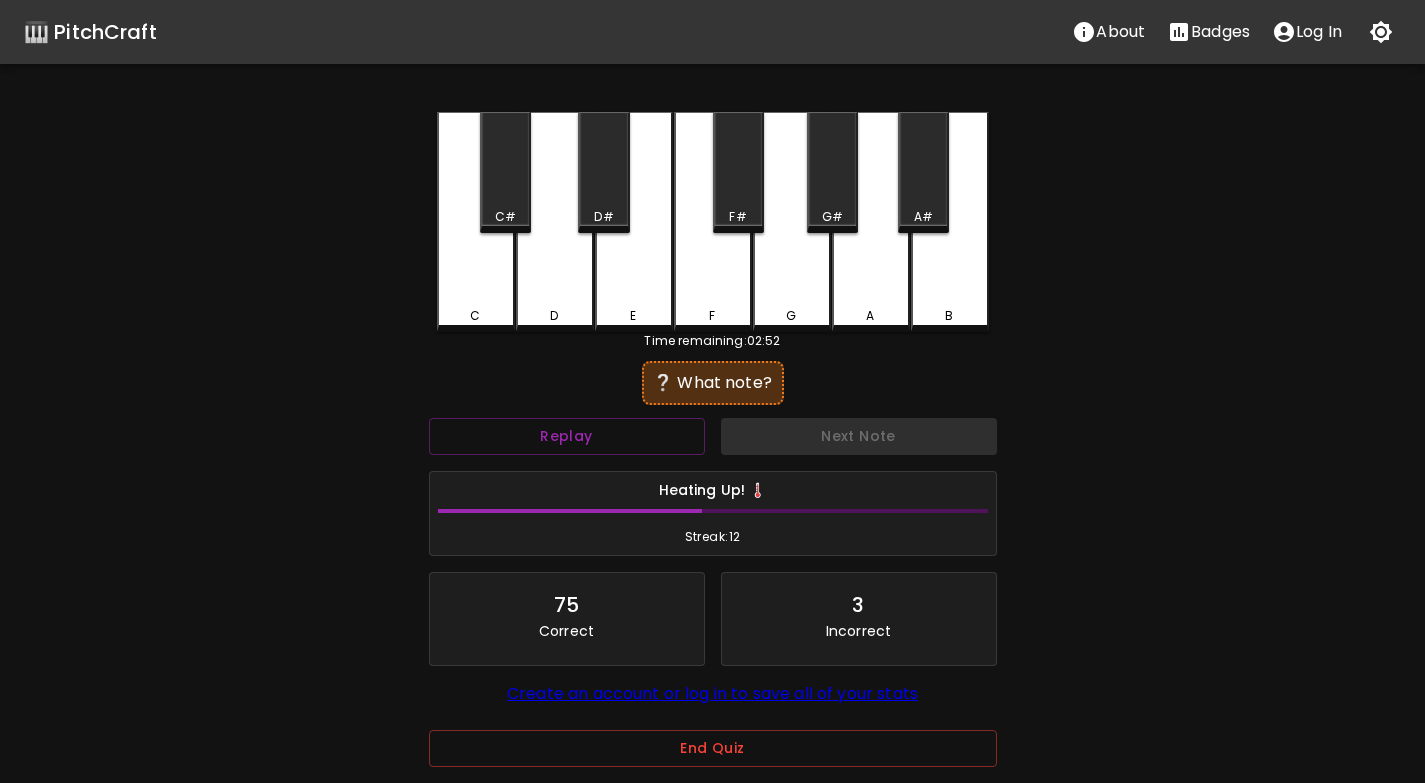 click on "C" at bounding box center (476, 222) 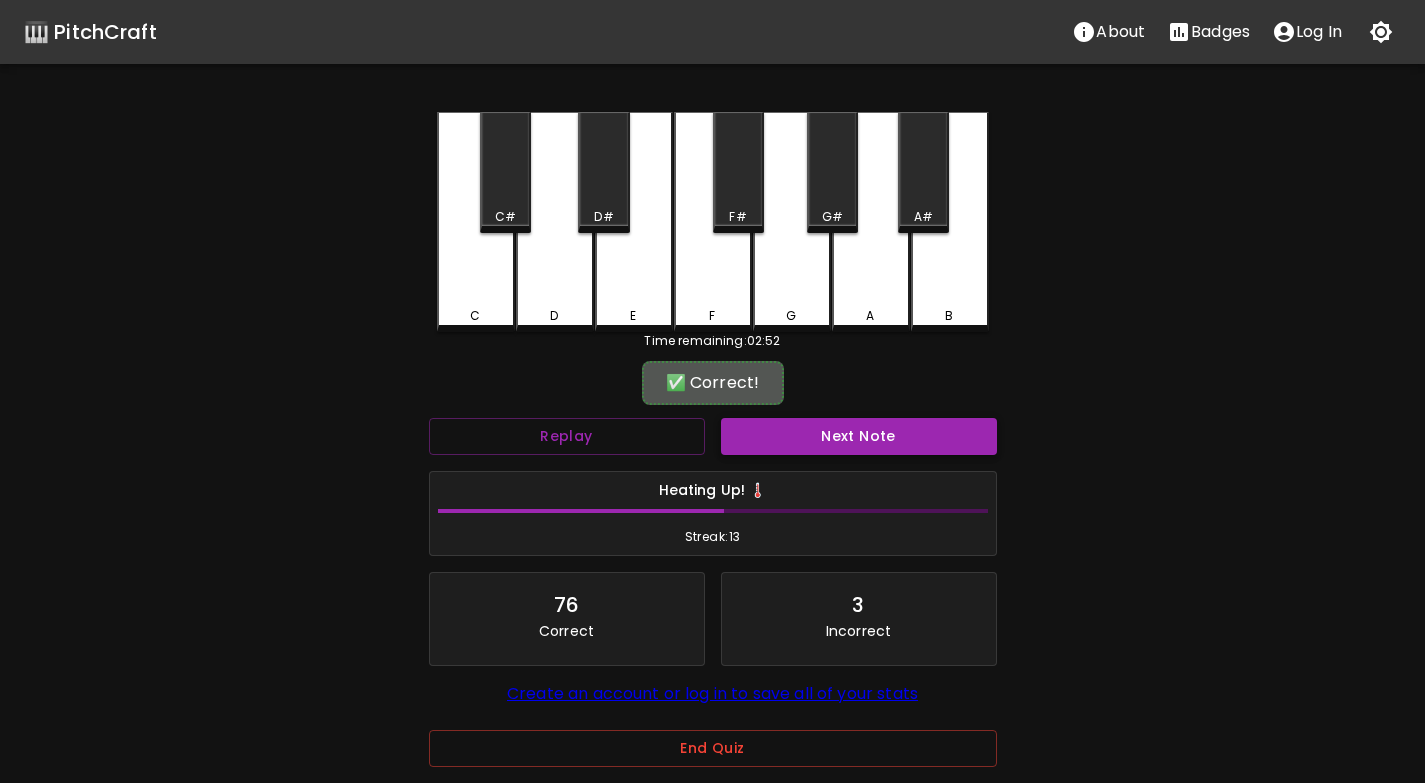click on "Next Note" at bounding box center [859, 436] 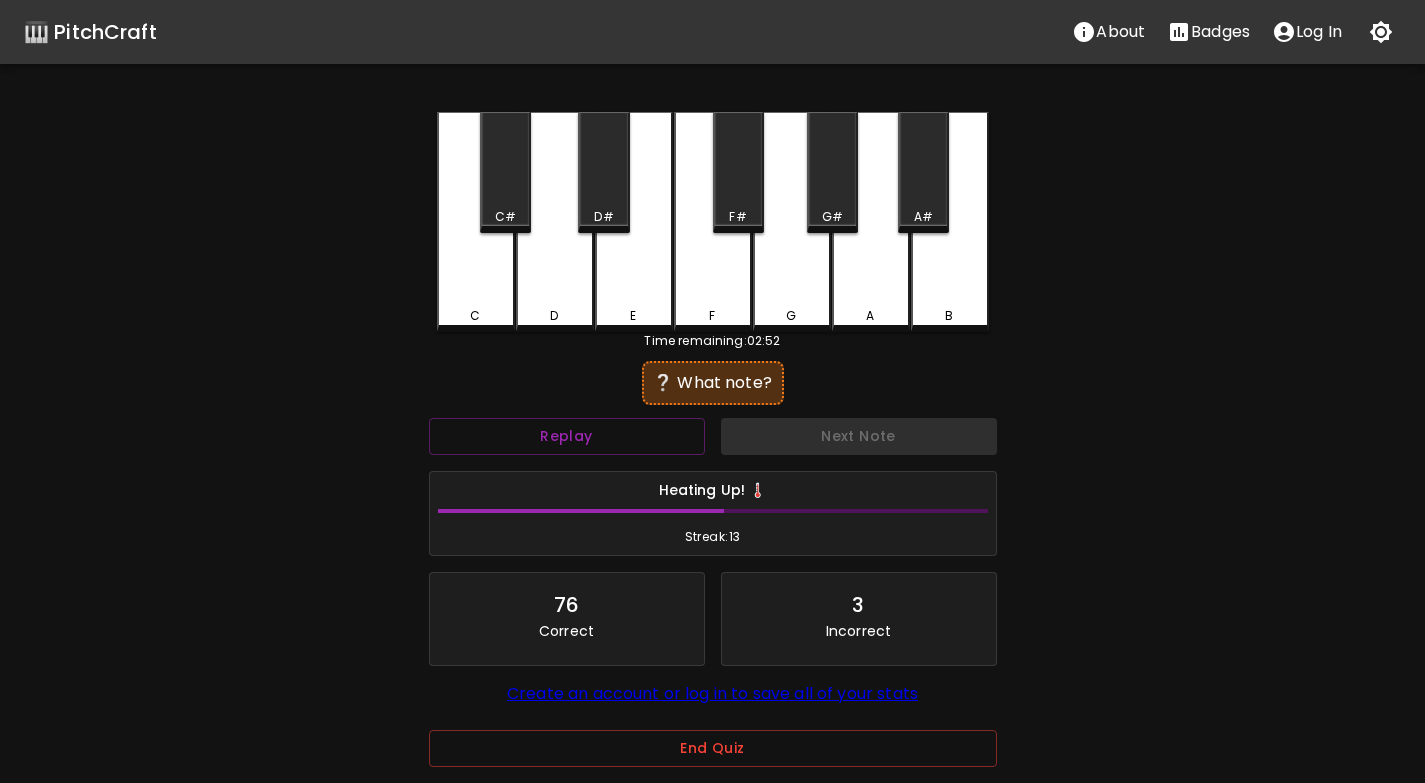 click on "D" at bounding box center [555, 222] 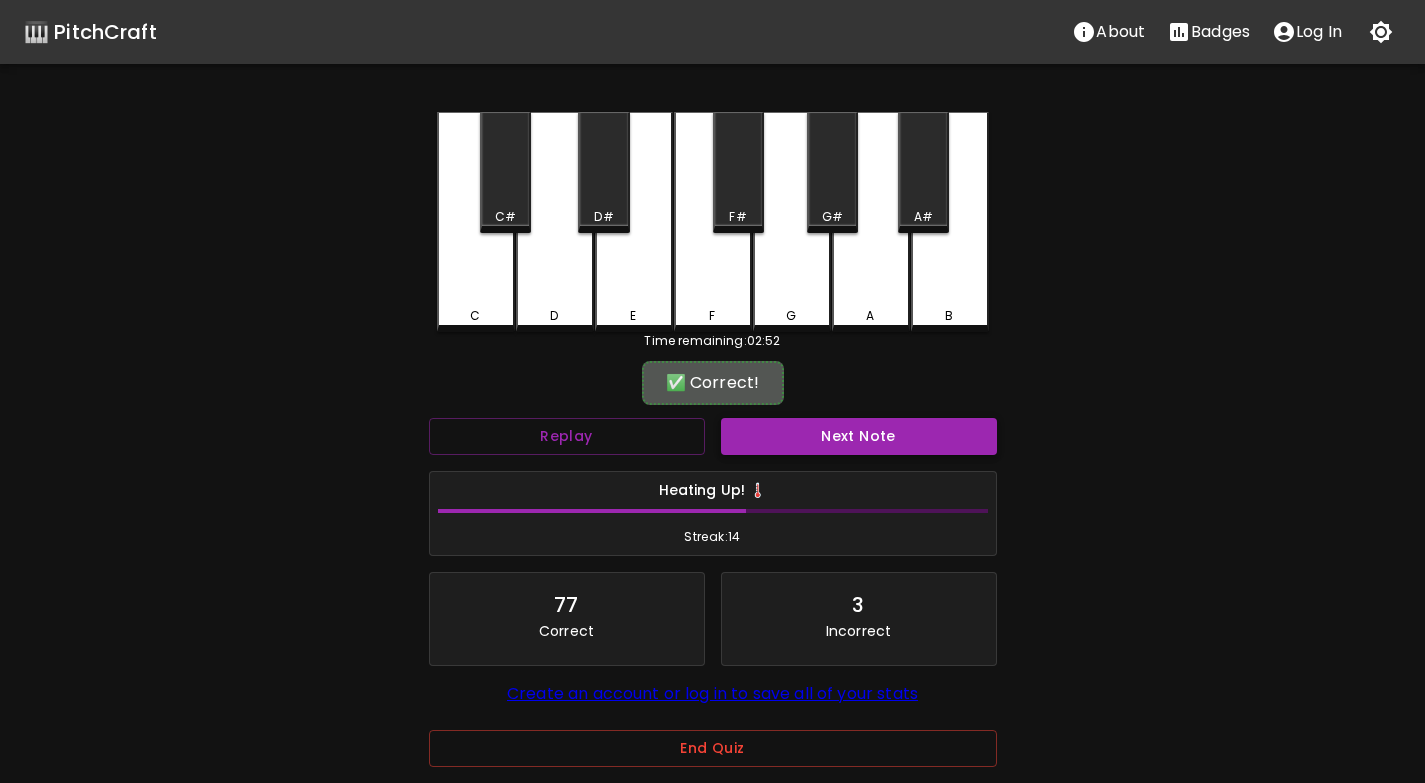 click on "Next Note" at bounding box center [859, 436] 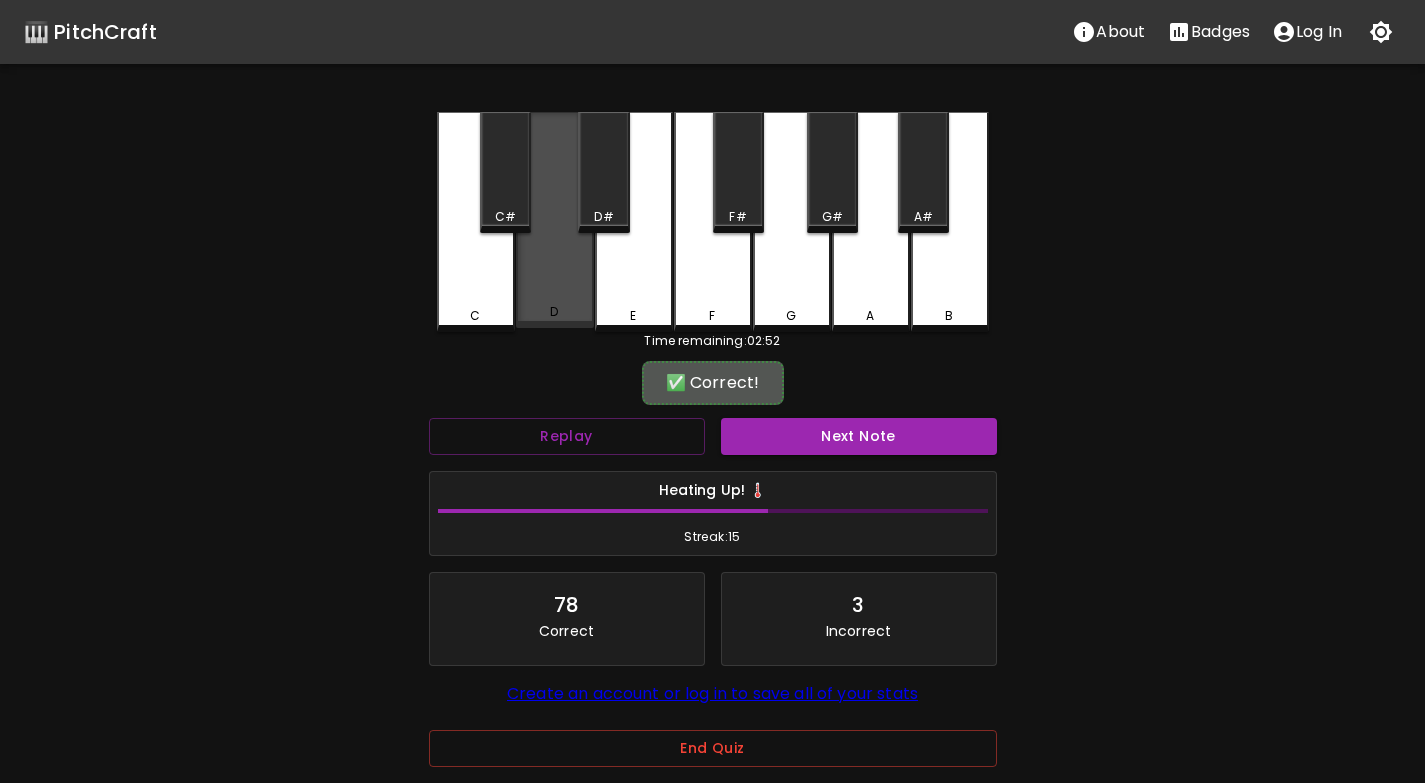 click on "D" at bounding box center [555, 312] 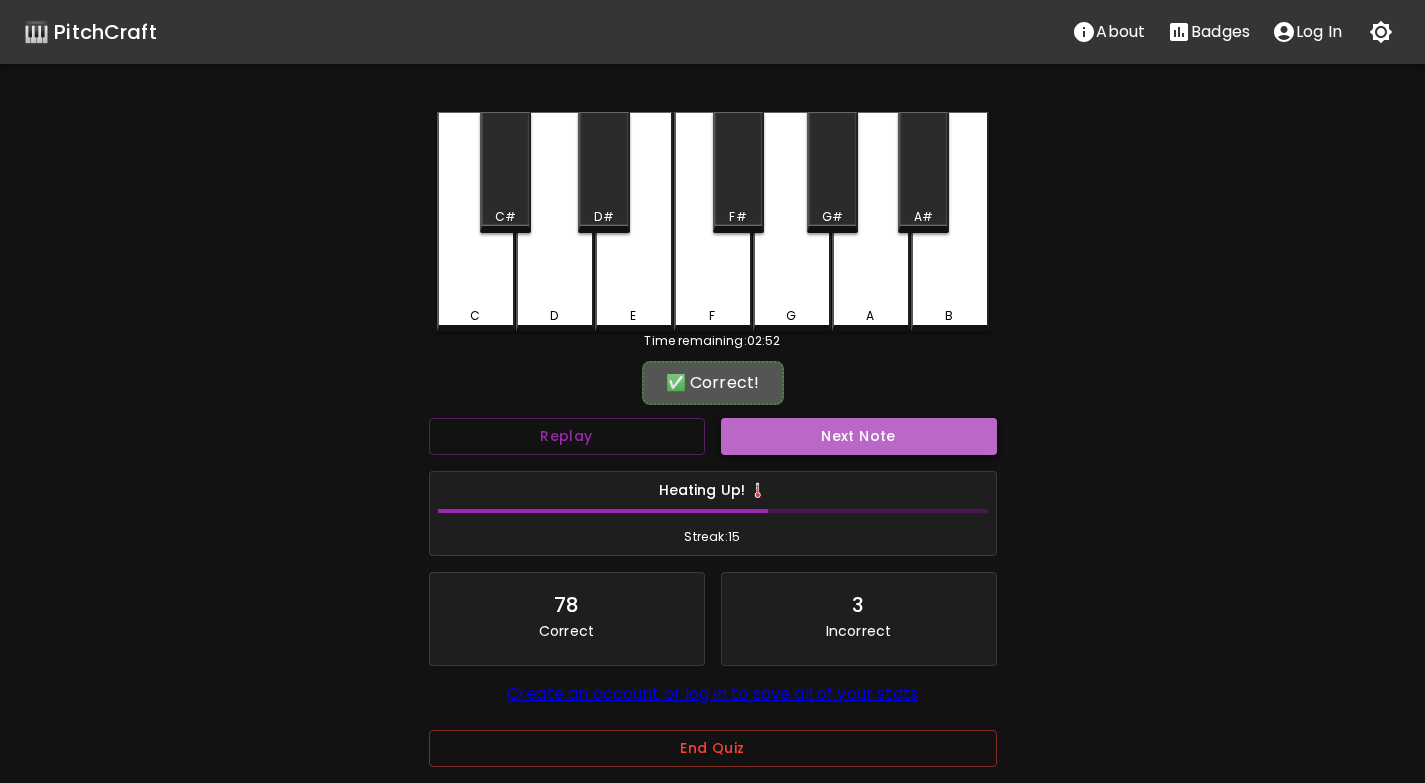 click on "Next Note" at bounding box center [859, 436] 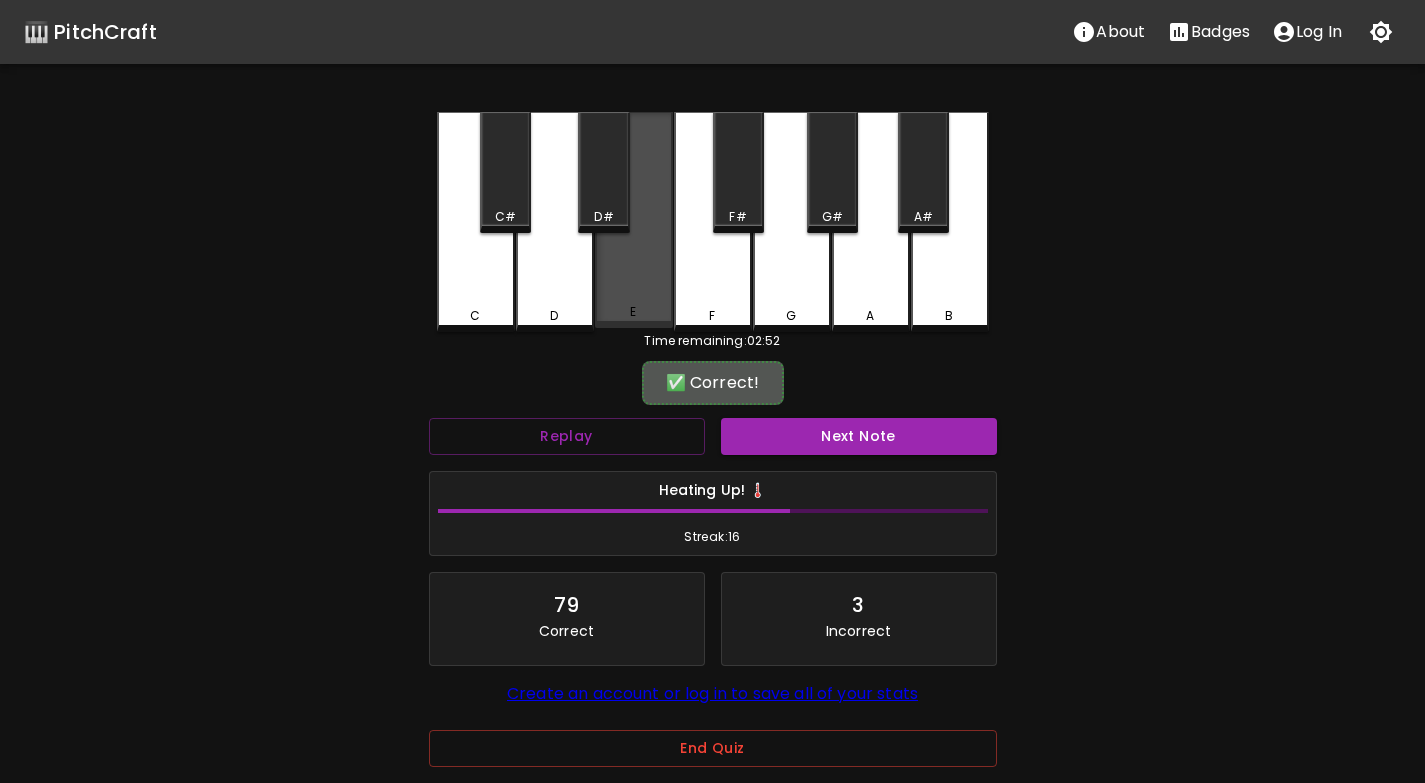 click on "E" at bounding box center (634, 220) 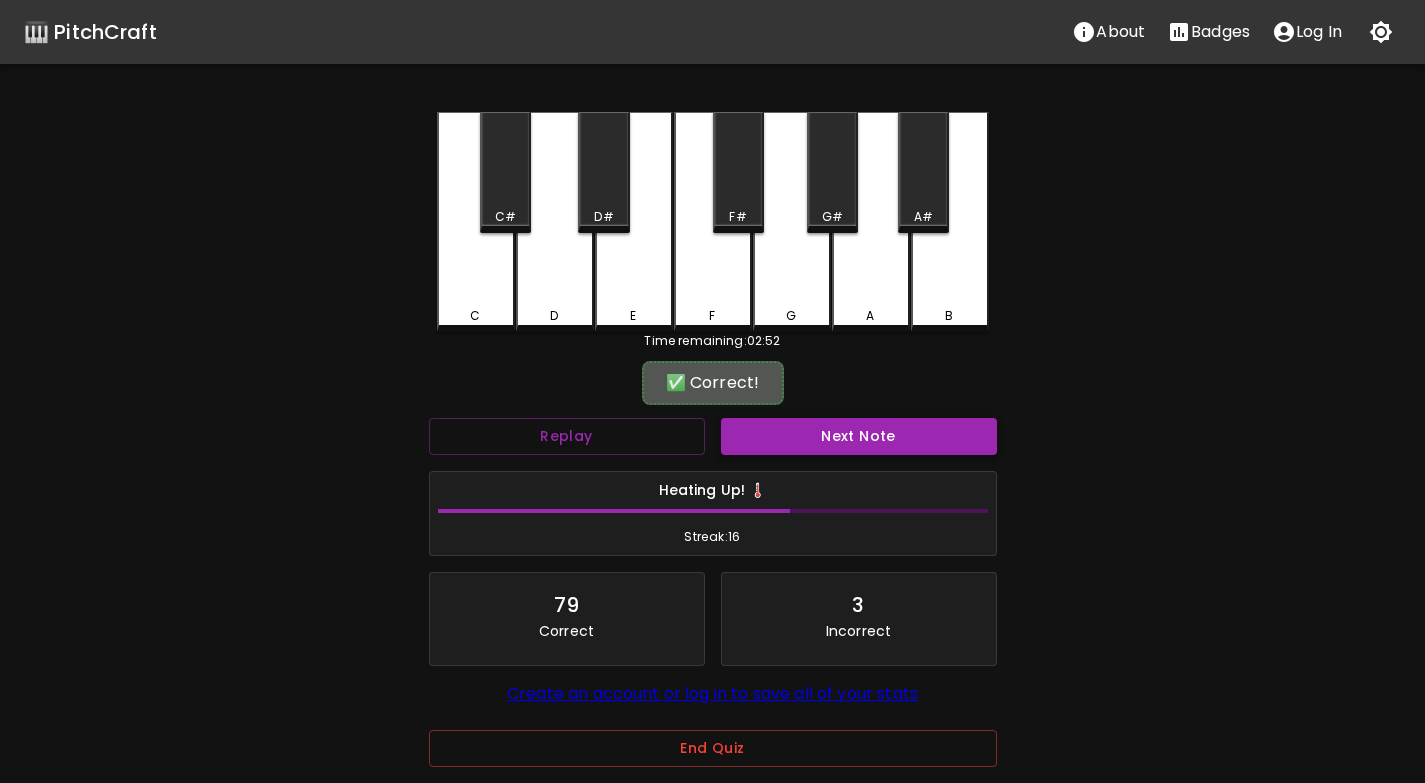 click on "Next Note" at bounding box center (859, 436) 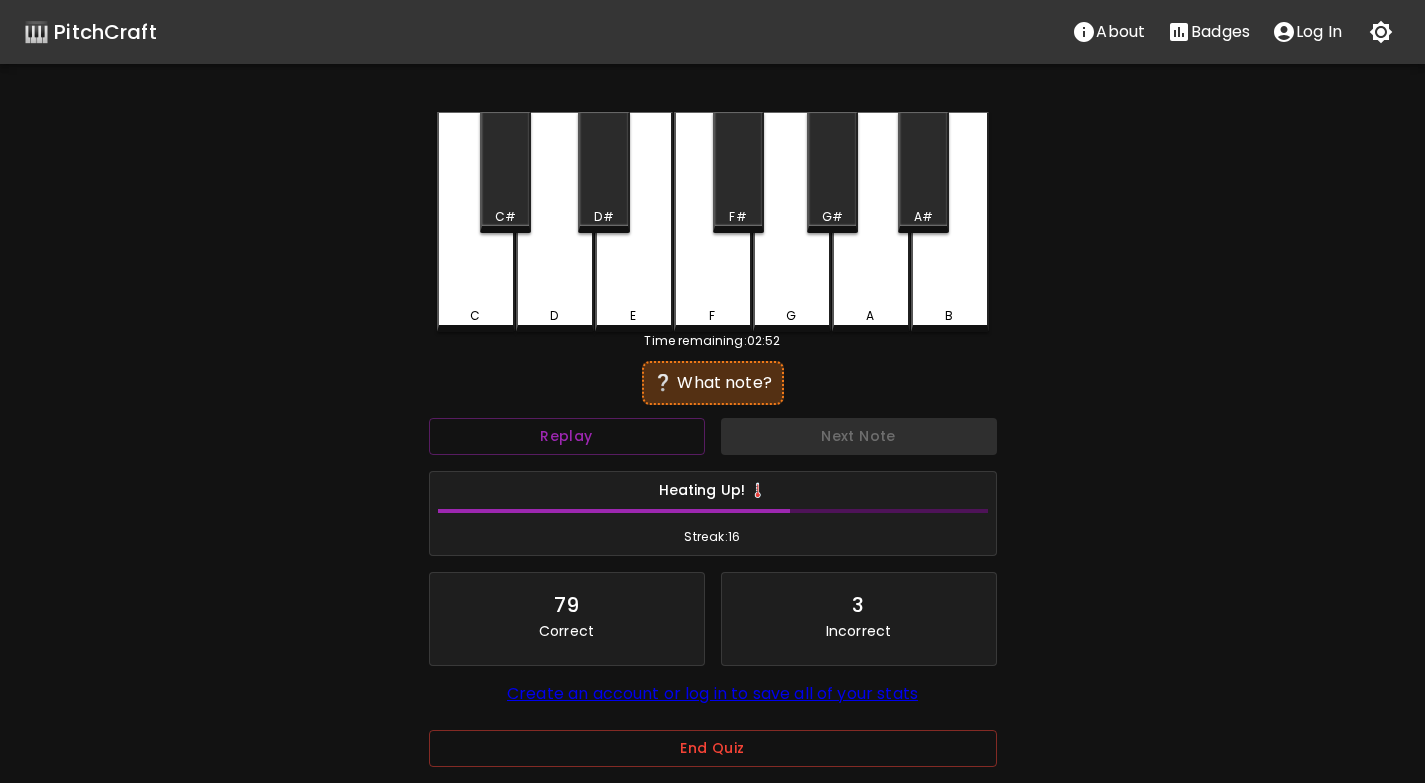 click on "E" at bounding box center [634, 316] 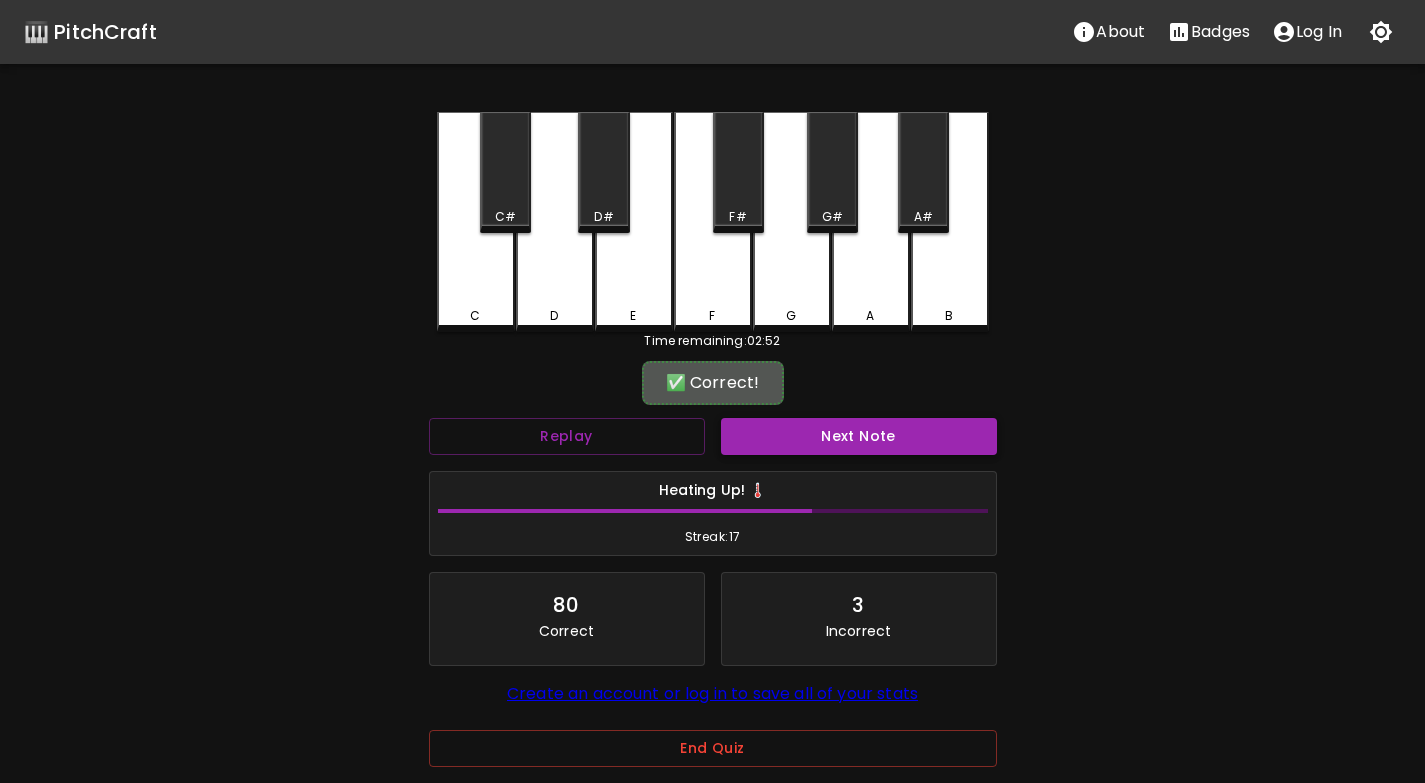 click on "Next Note" at bounding box center [859, 436] 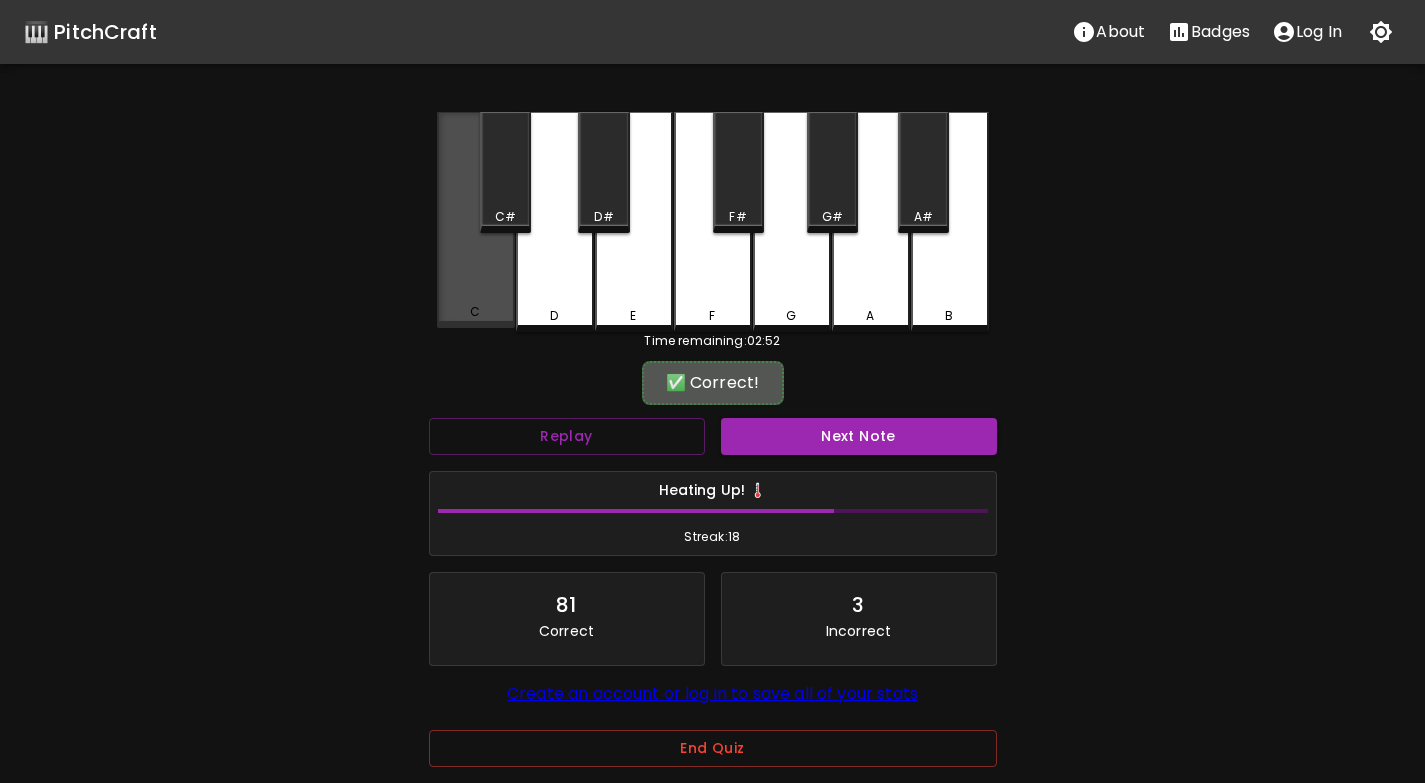 click on "C" at bounding box center (476, 220) 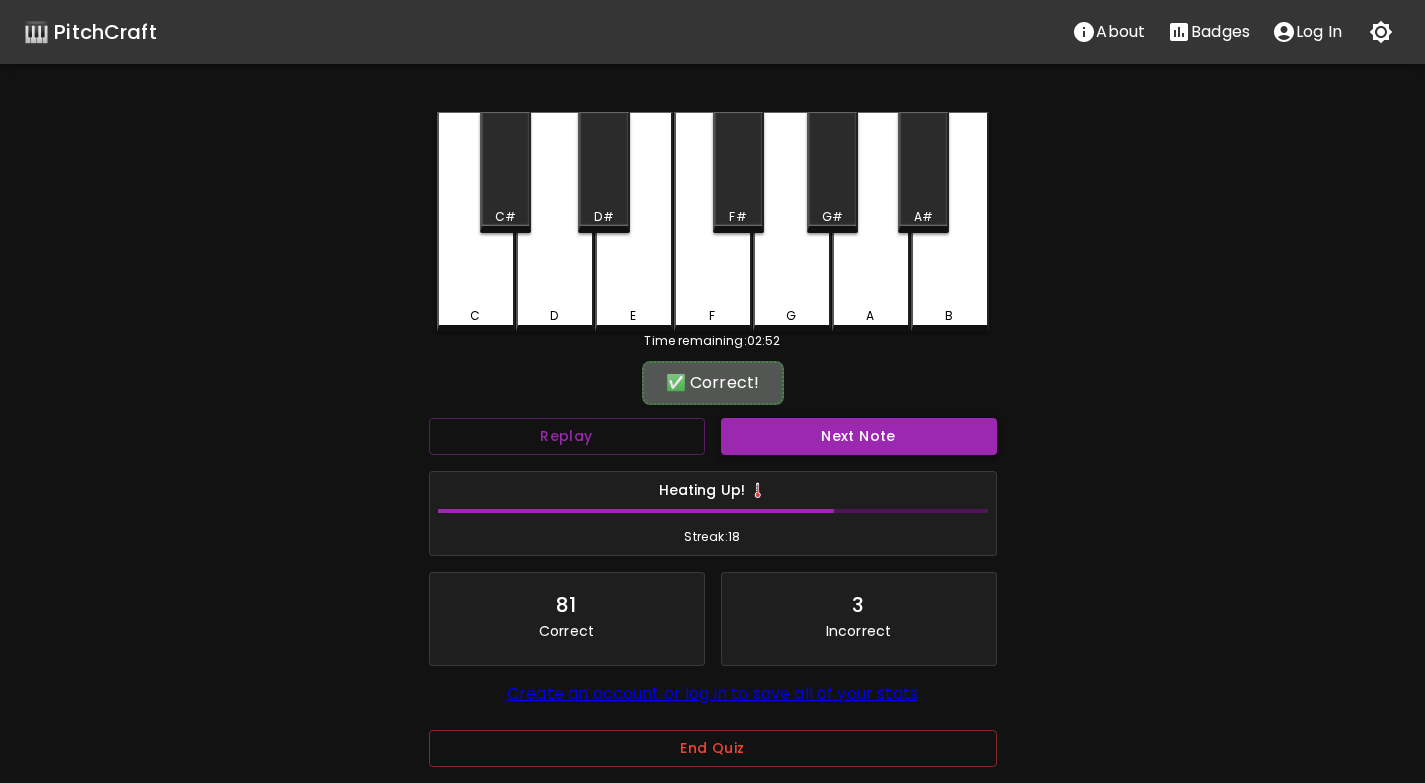 click on "Next Note" at bounding box center (859, 436) 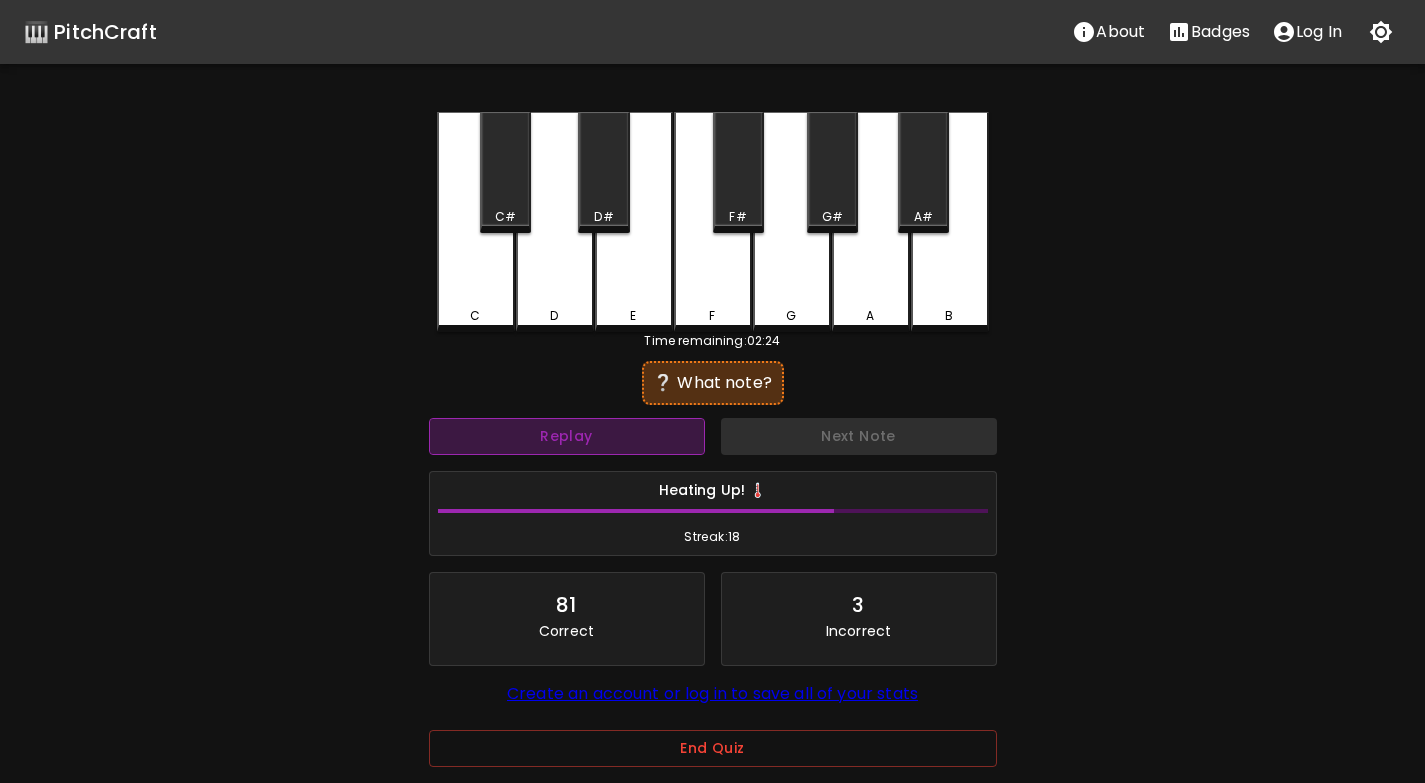 click on "Replay" at bounding box center (567, 436) 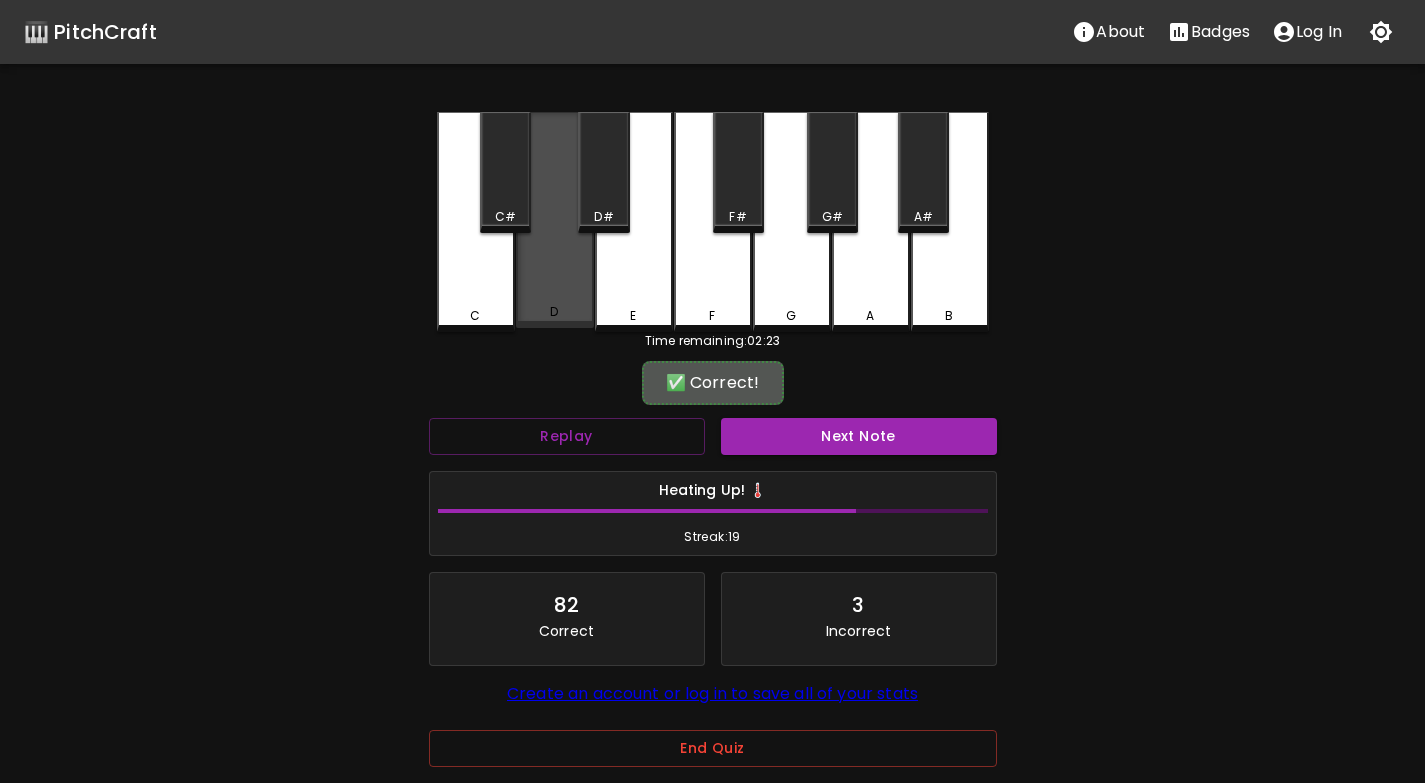 click on "D" at bounding box center (555, 220) 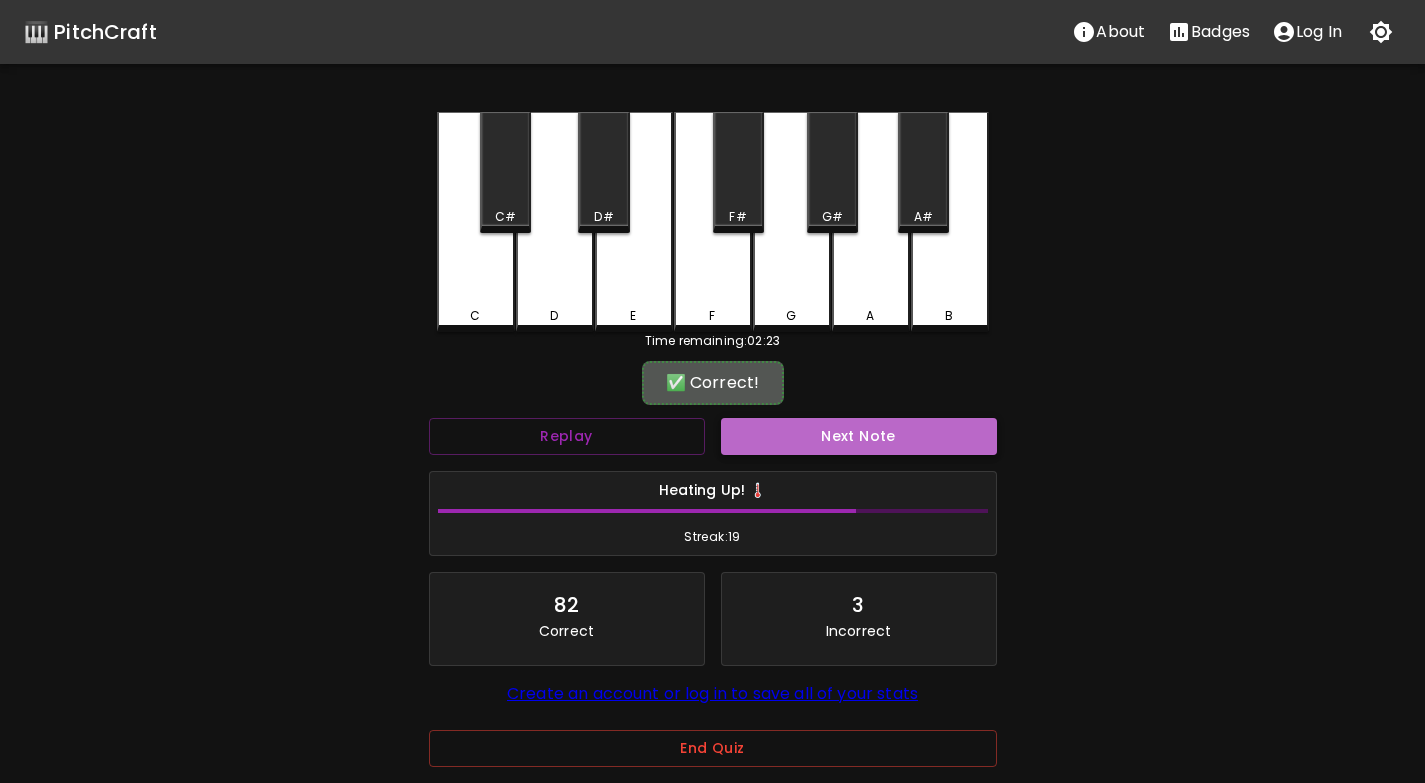 click on "Next Note" at bounding box center (859, 436) 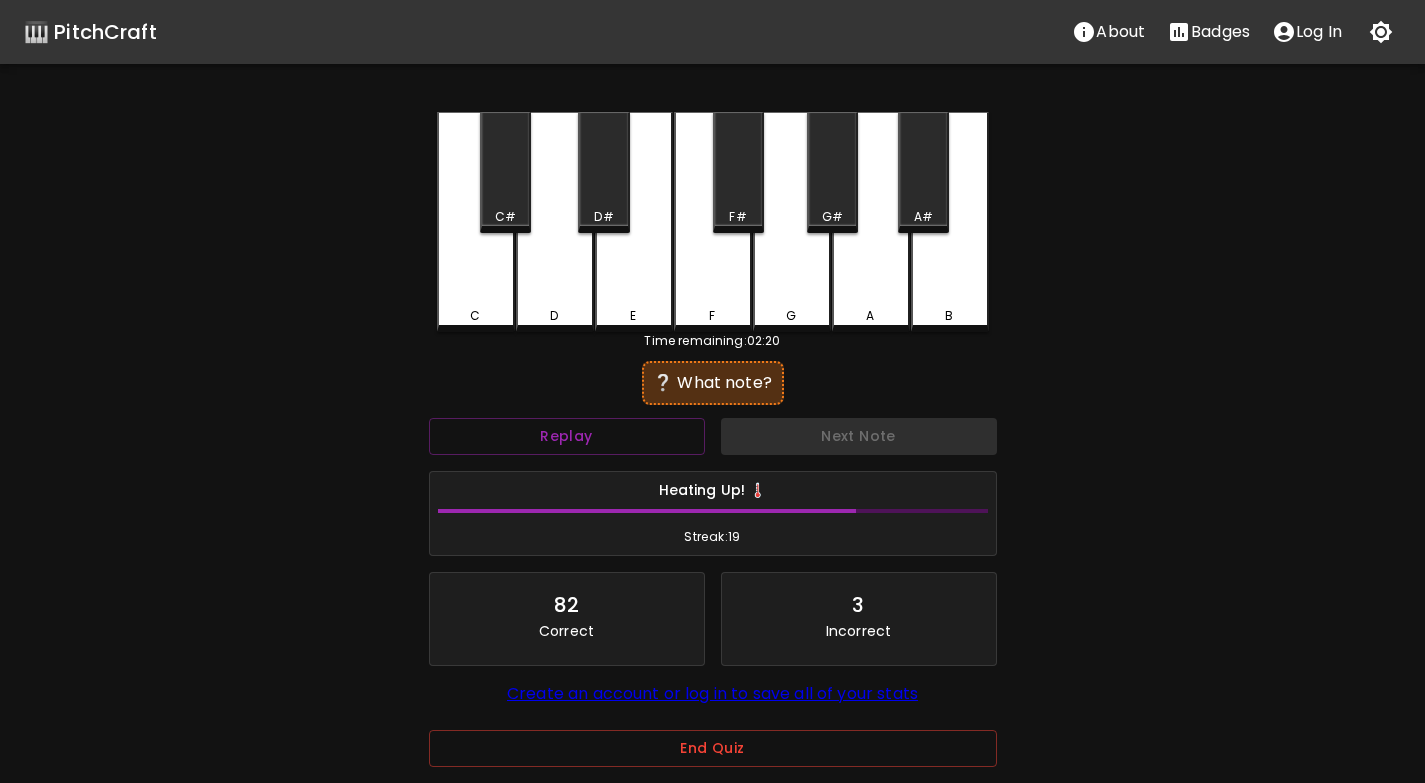 click on "C" at bounding box center [476, 222] 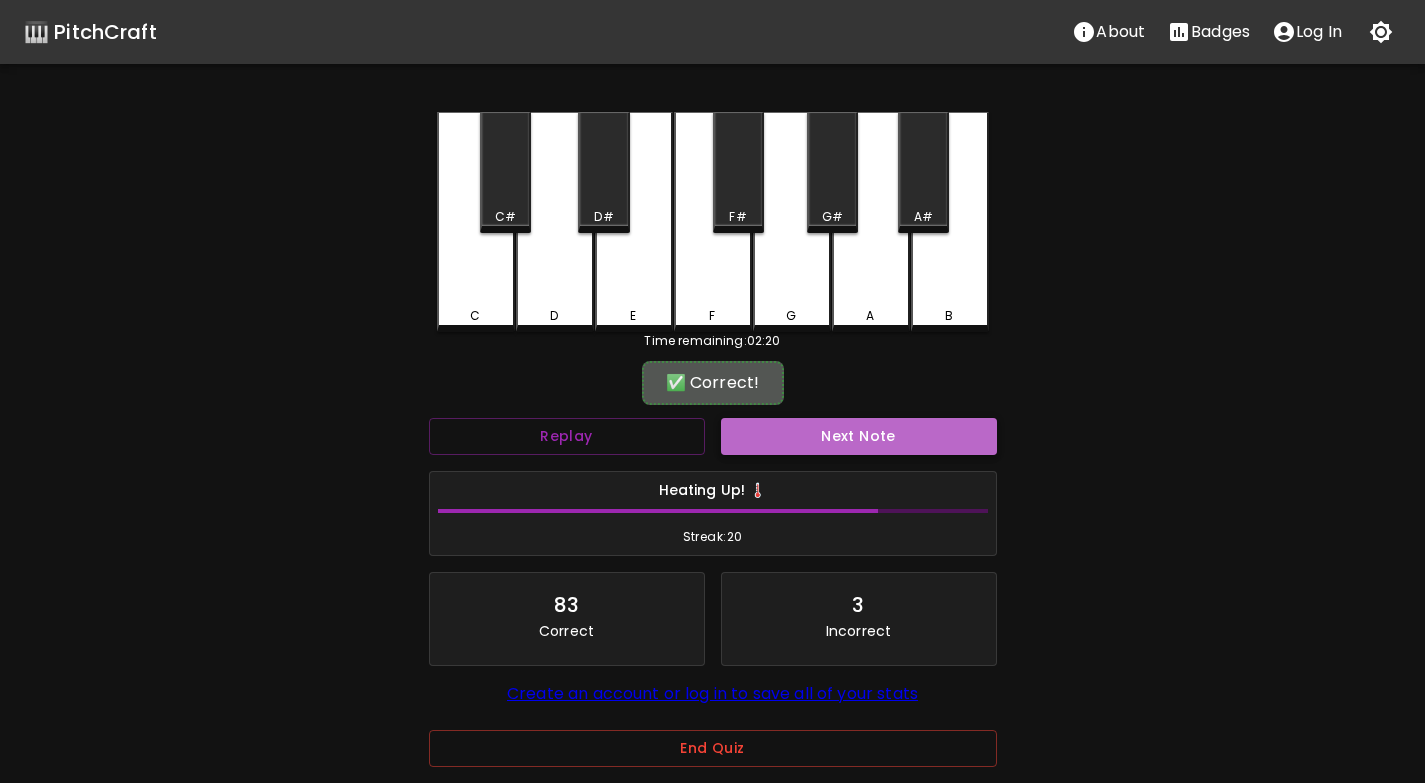 click on "Next Note" at bounding box center [859, 436] 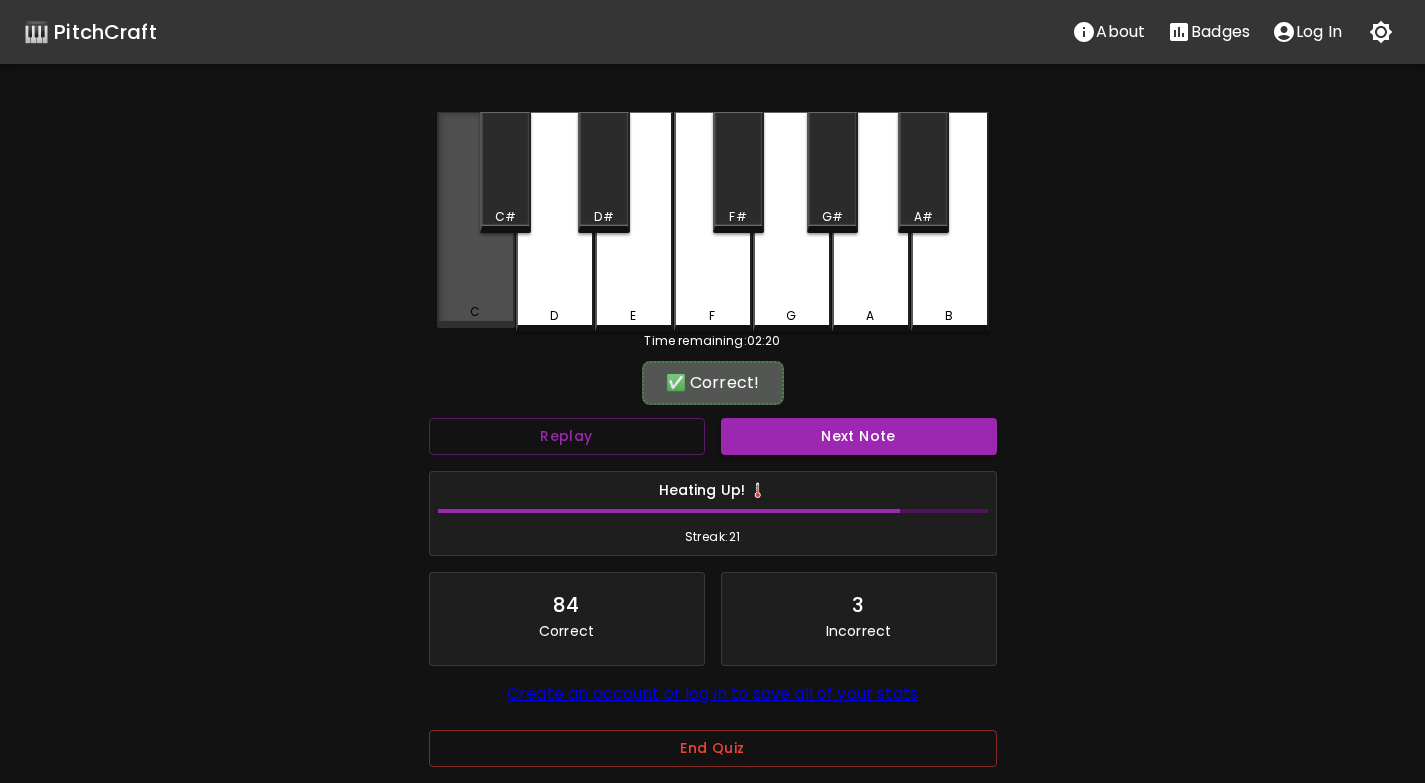 click on "C" at bounding box center (476, 220) 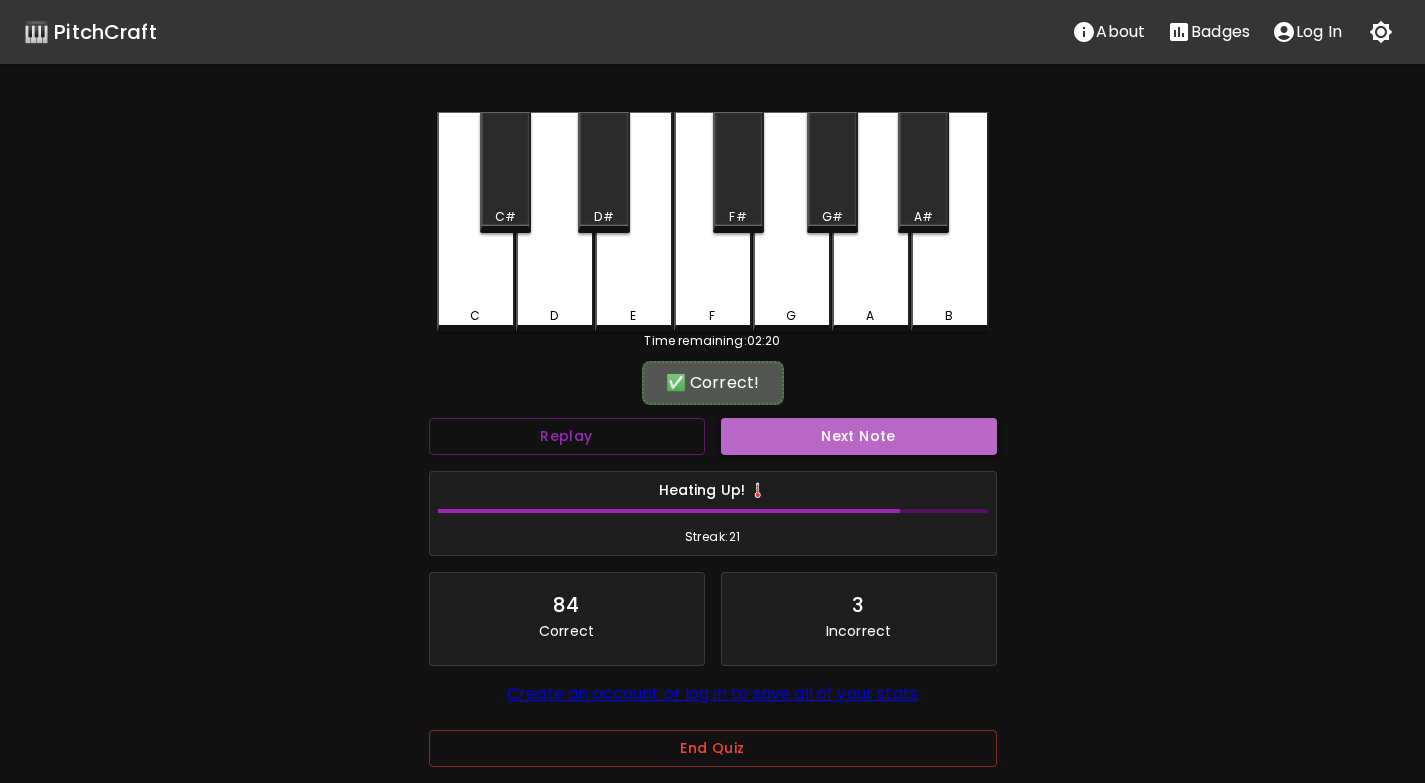 click on "Next Note" at bounding box center [859, 436] 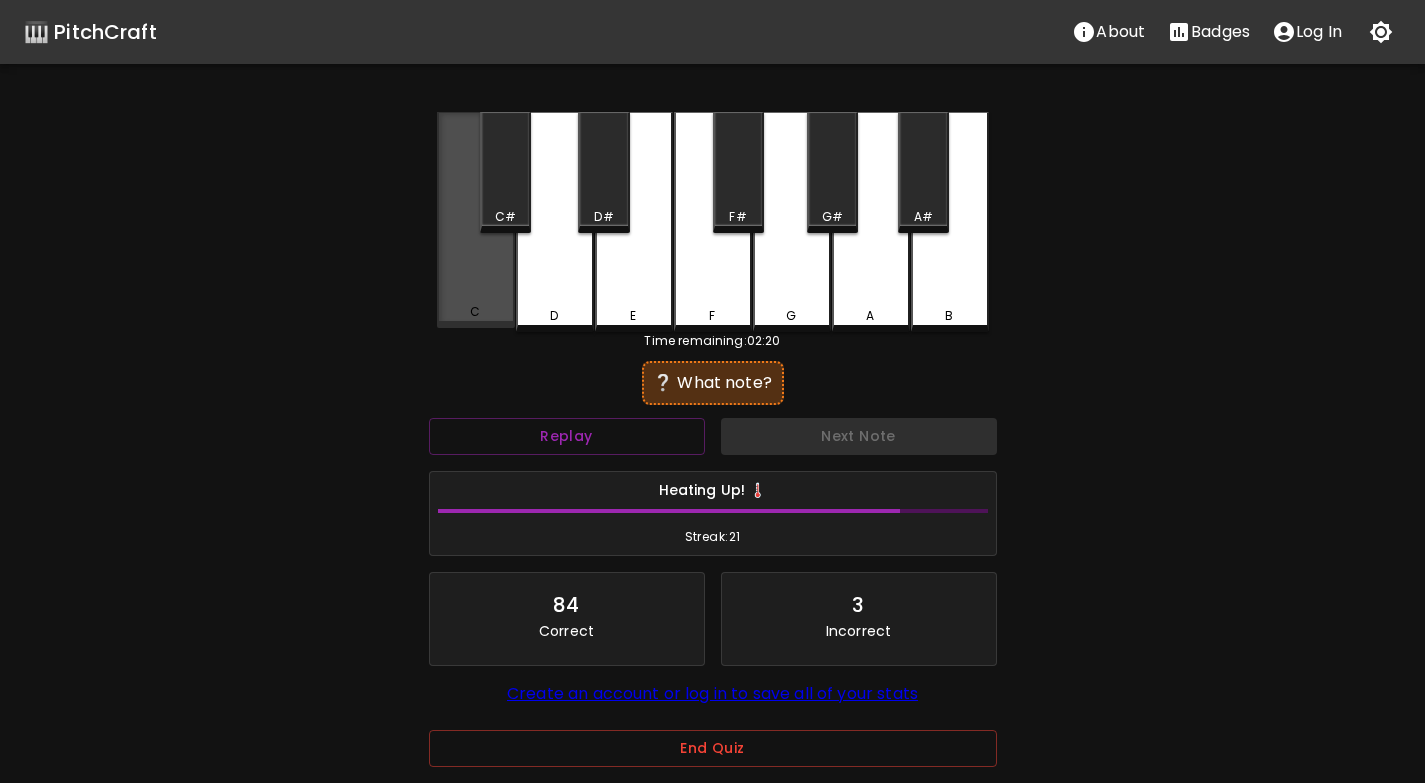 click on "C" at bounding box center (476, 220) 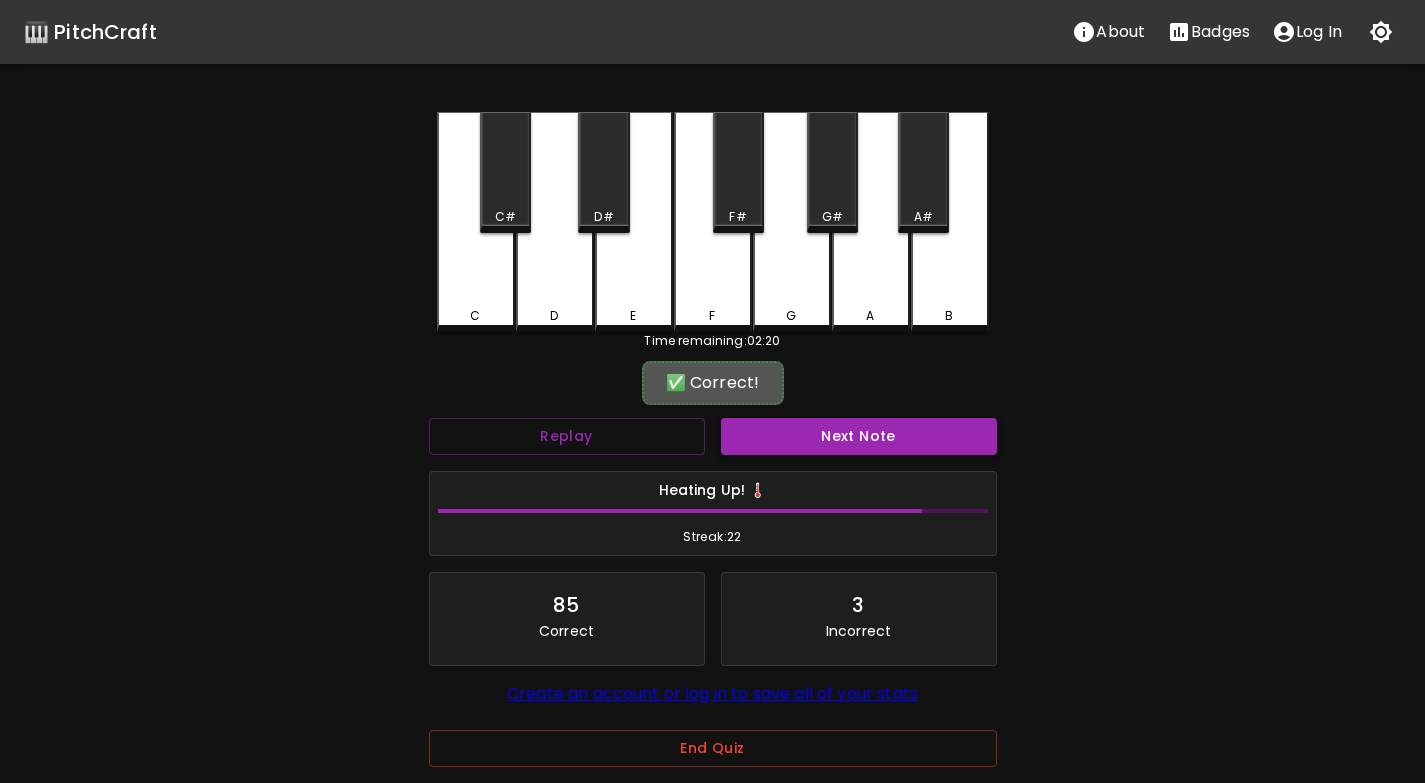 click on "Next Note" at bounding box center (859, 436) 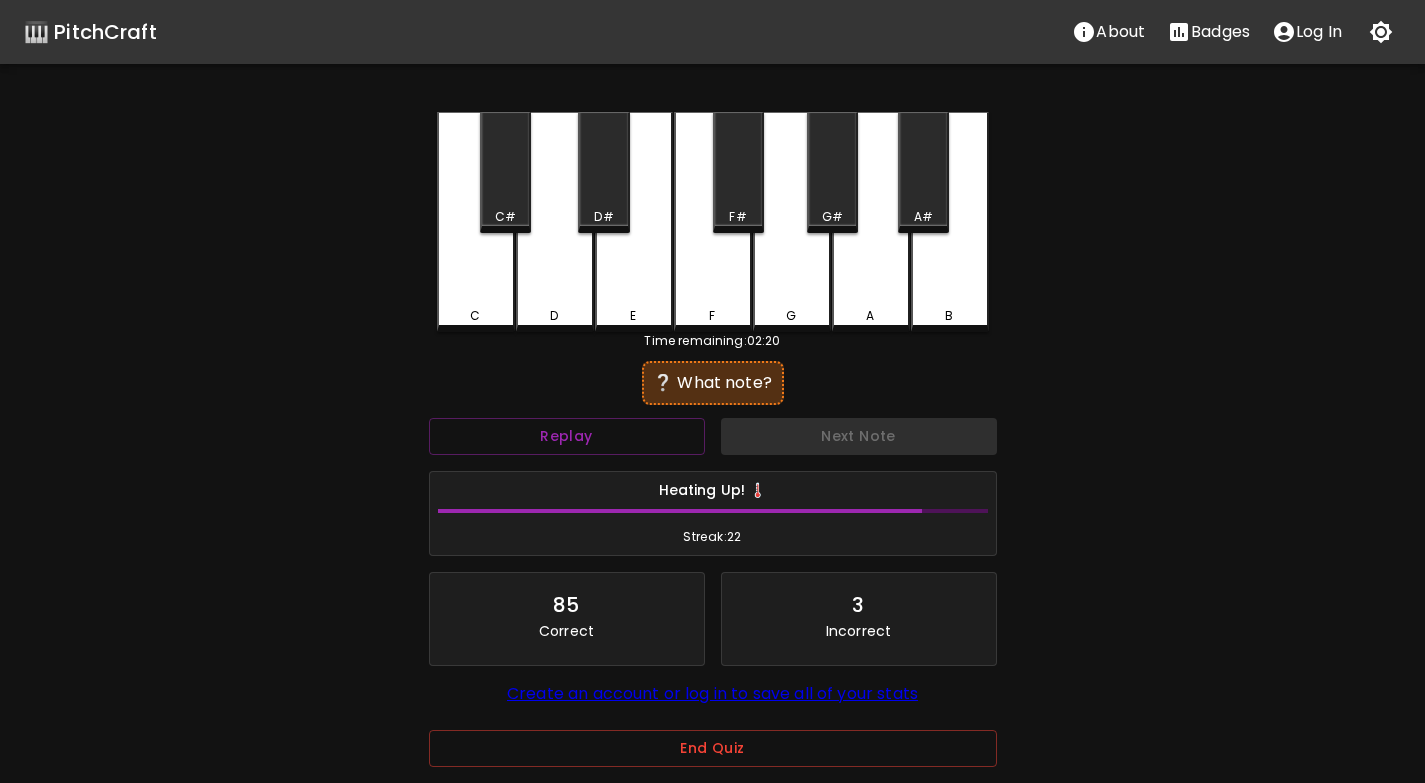 click on "E" at bounding box center (634, 222) 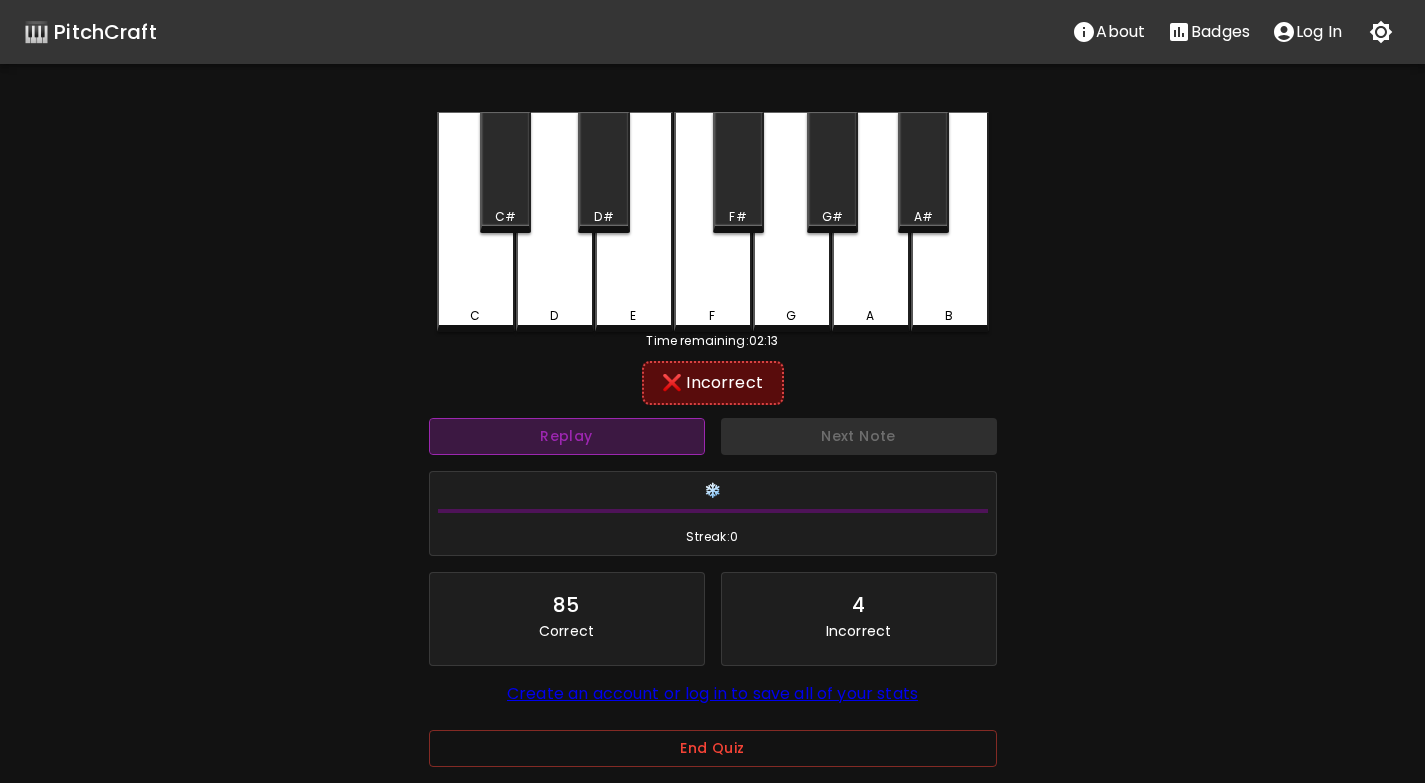 click on "Replay" at bounding box center [567, 436] 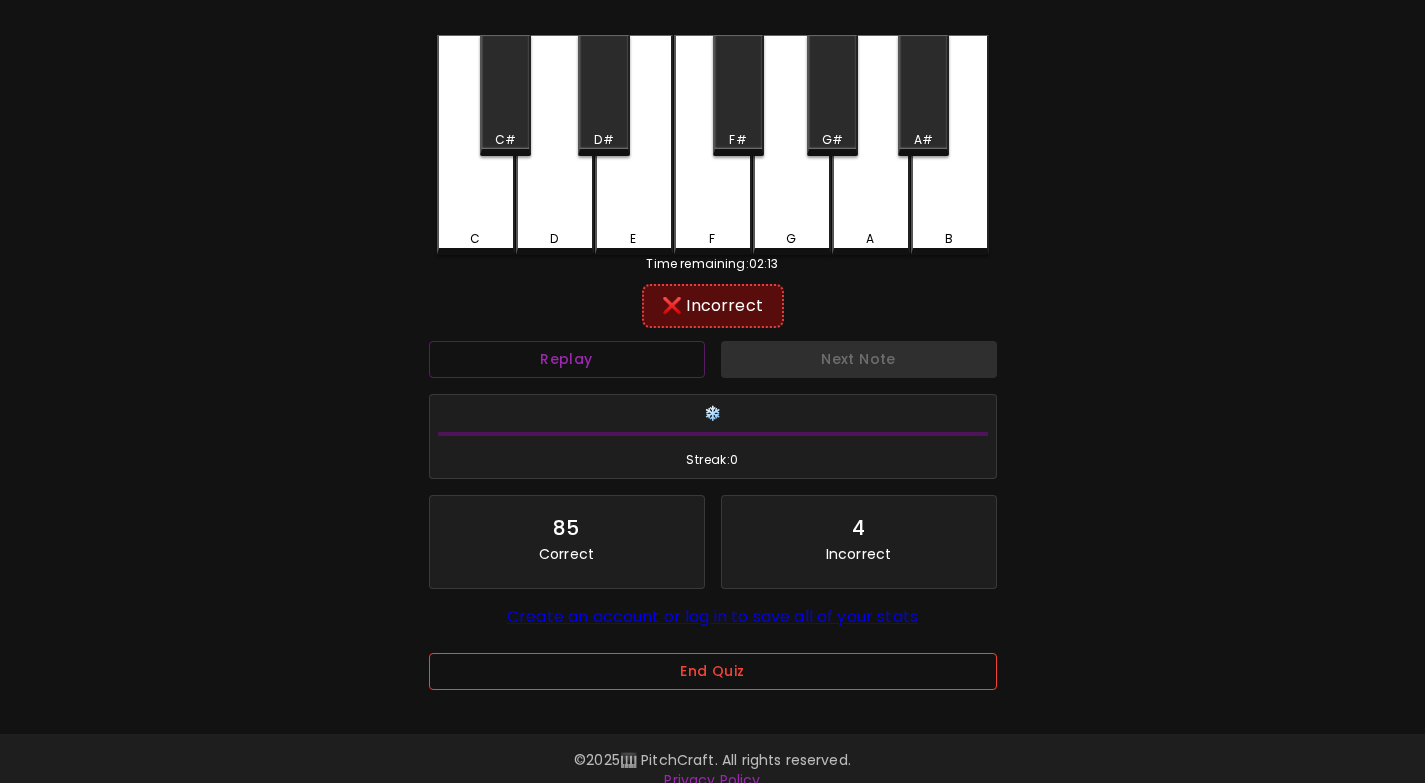 scroll, scrollTop: 100, scrollLeft: 0, axis: vertical 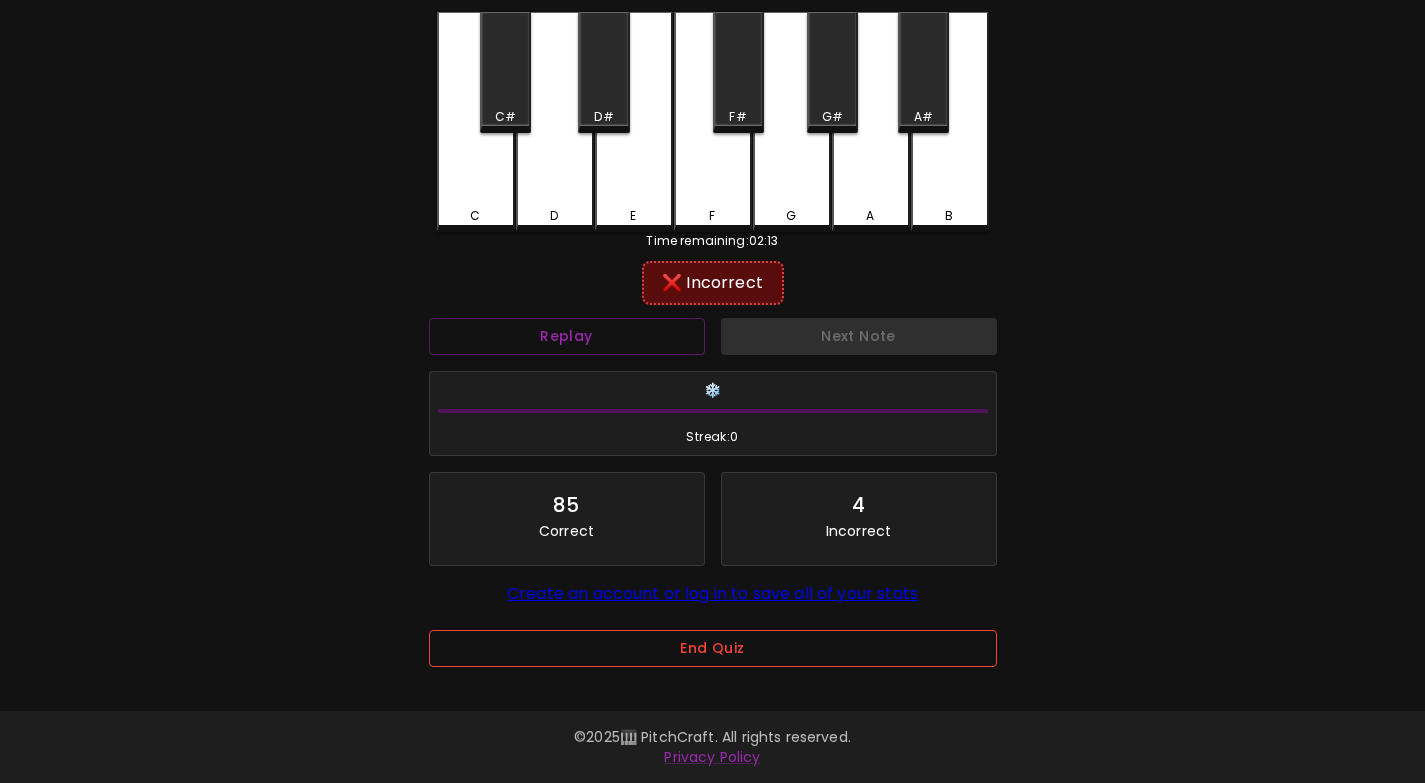 click on "End Quiz" at bounding box center (713, 648) 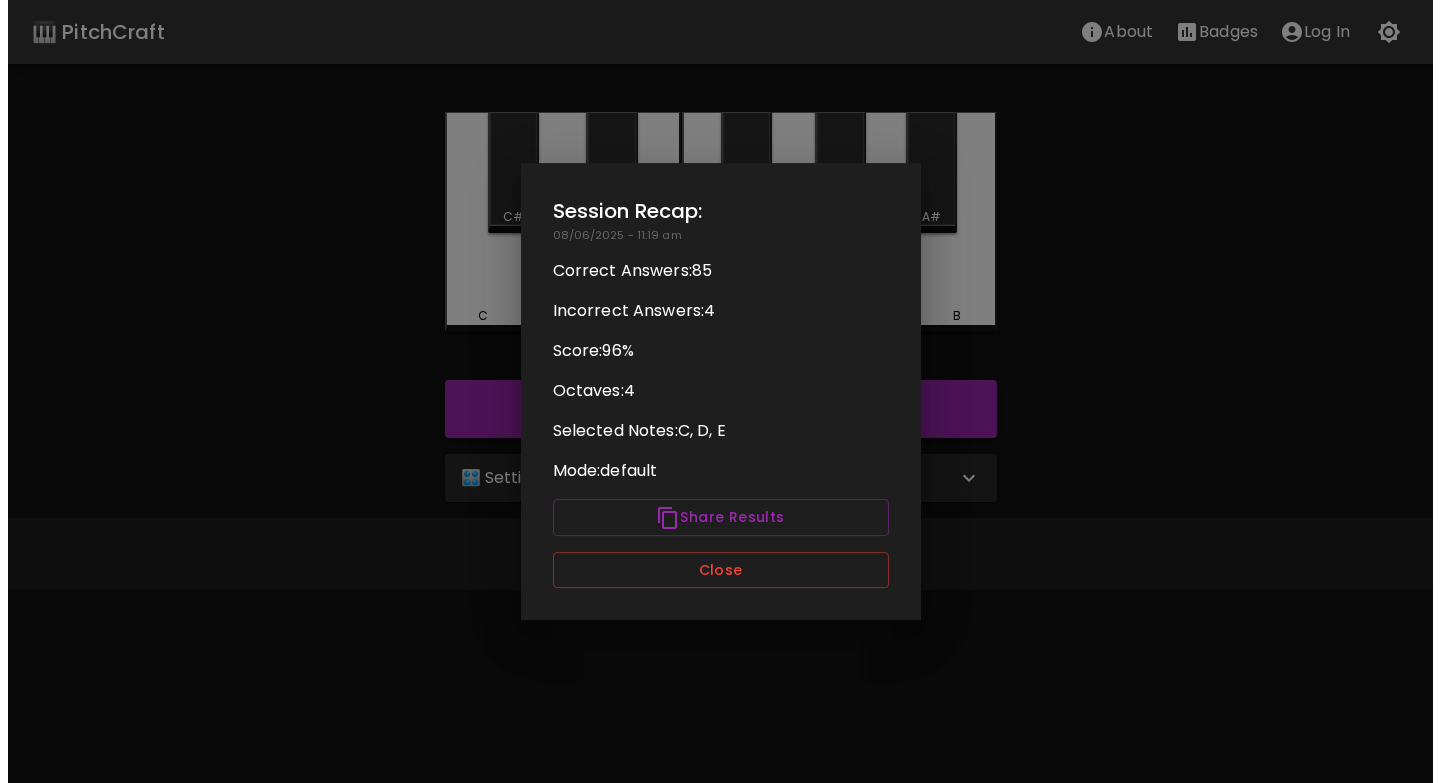 scroll, scrollTop: 0, scrollLeft: 0, axis: both 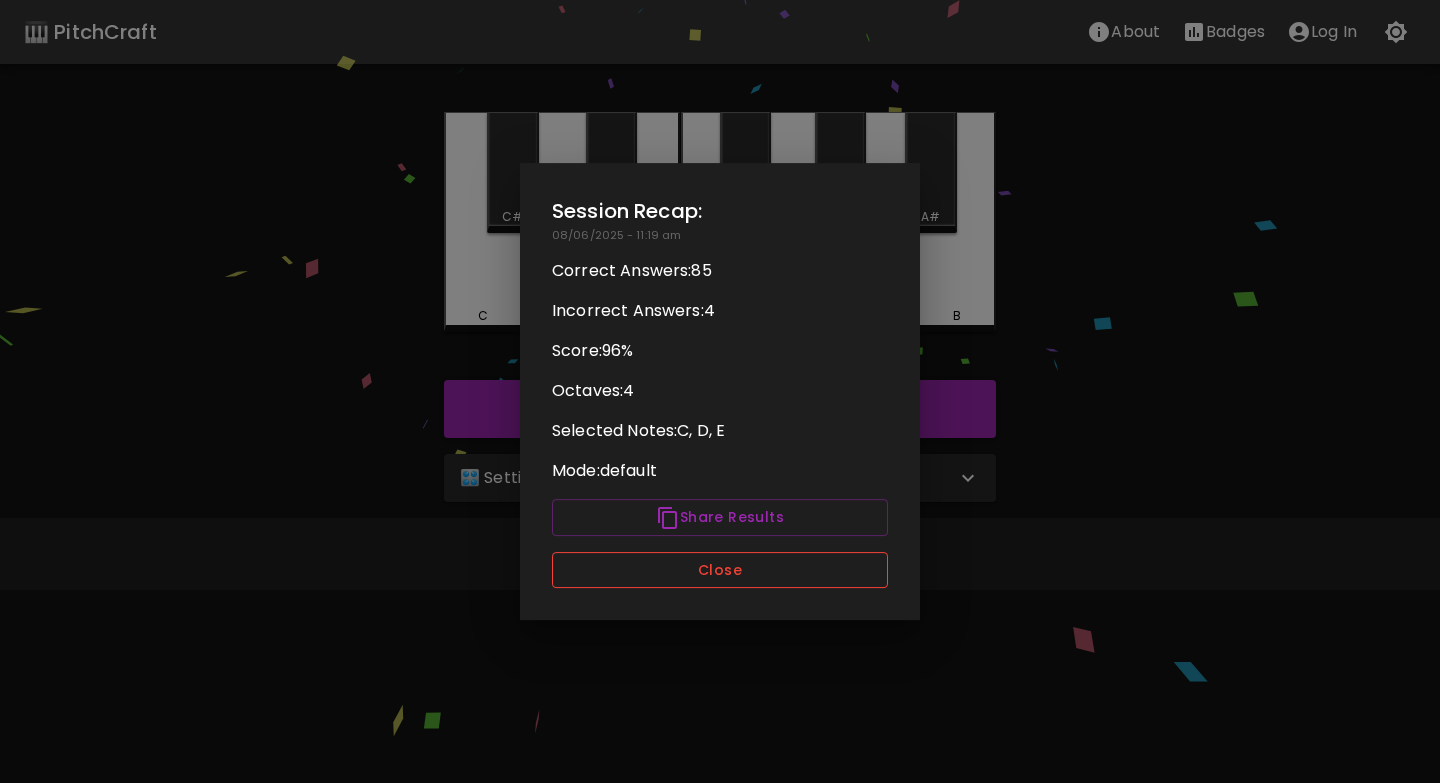 click on "Close" at bounding box center (720, 570) 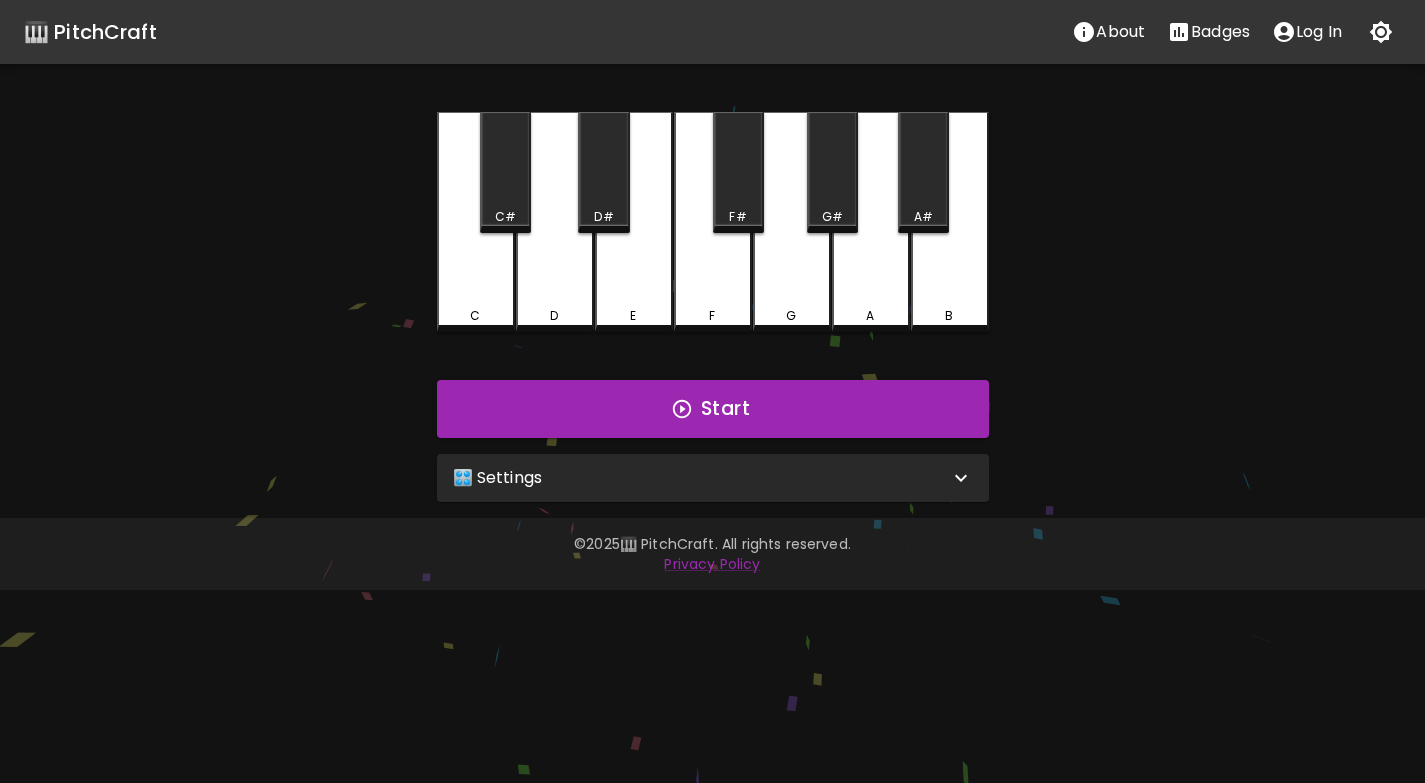 click on "🎛️ Settings Level 2 | C, D, E 3 Level Mode Selection Sequential Mode Chord Mode Default Mode Show Keyboard Shortcuts Show Note Names Autoplay next note Show Streak Octave(s) High Voice 4 Octave Instrument Piano acoustic_grand_piano Instrument" at bounding box center [713, 478] 